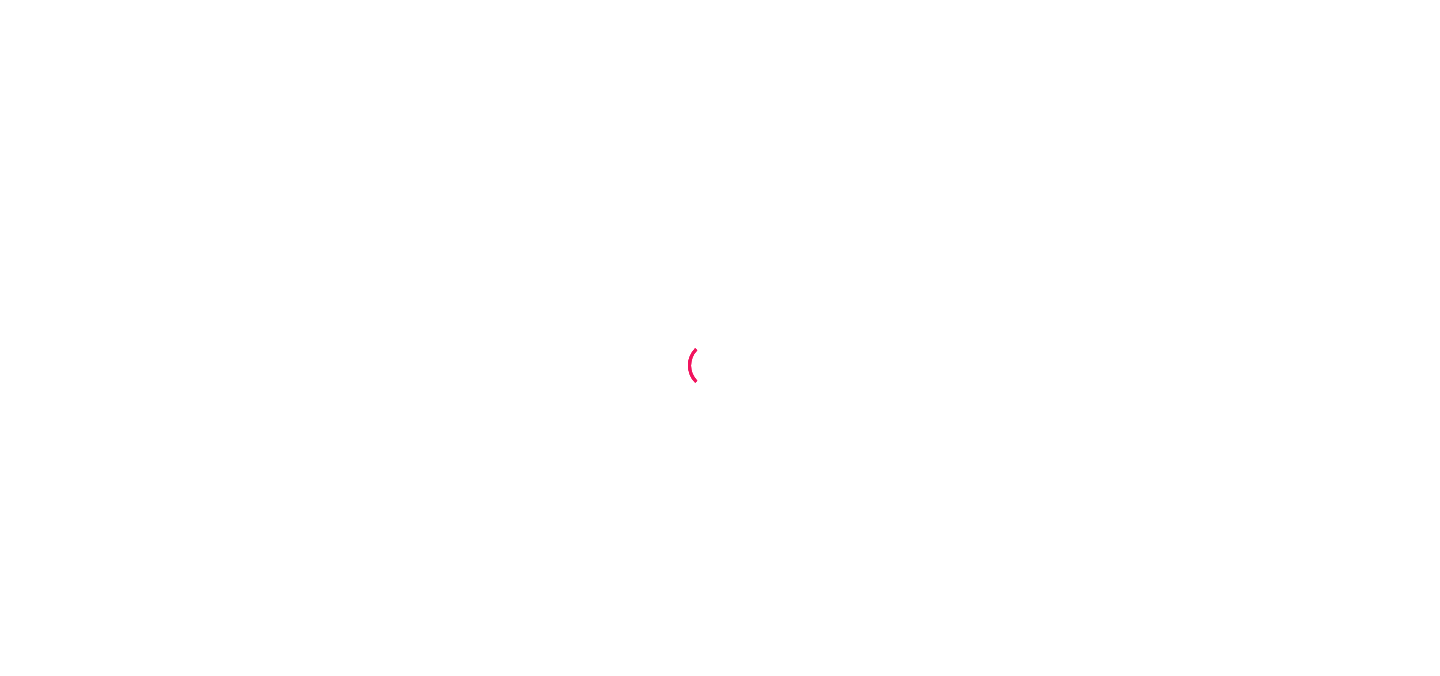 scroll, scrollTop: 0, scrollLeft: 0, axis: both 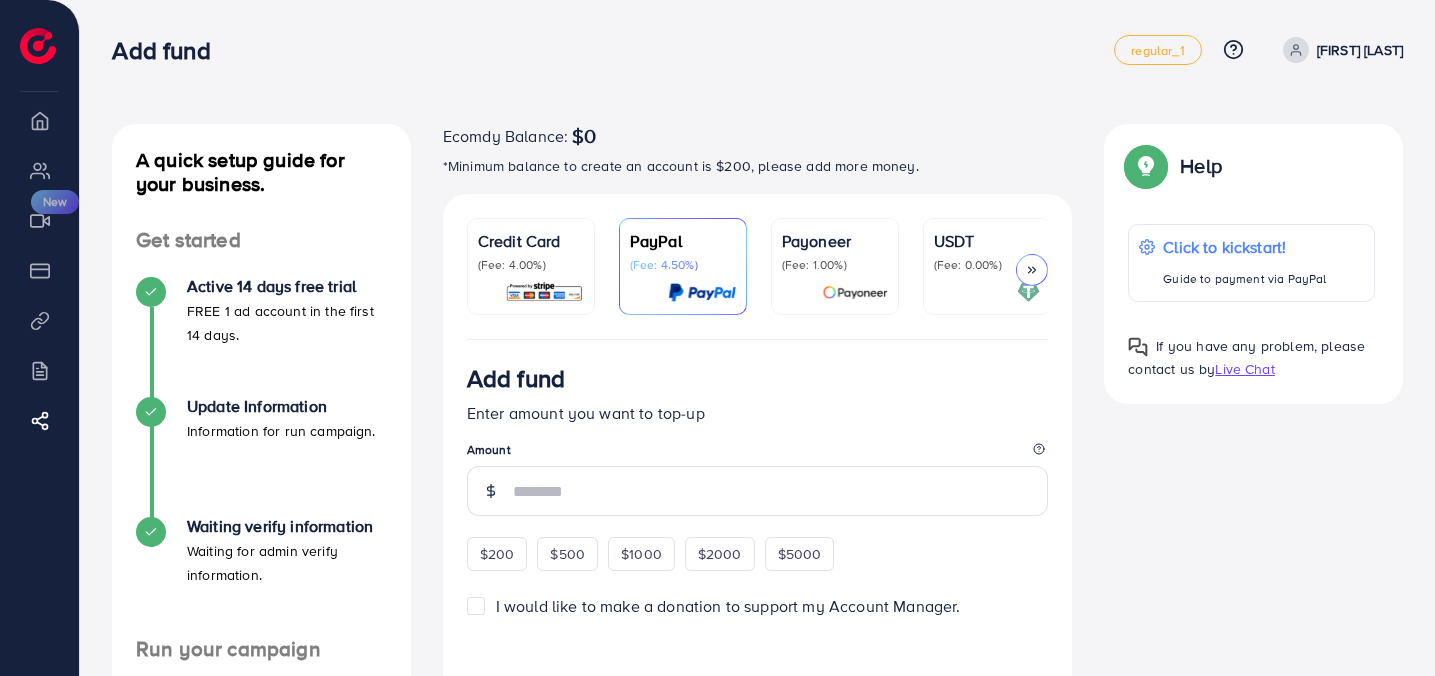 click on "Credit Card" at bounding box center (531, 241) 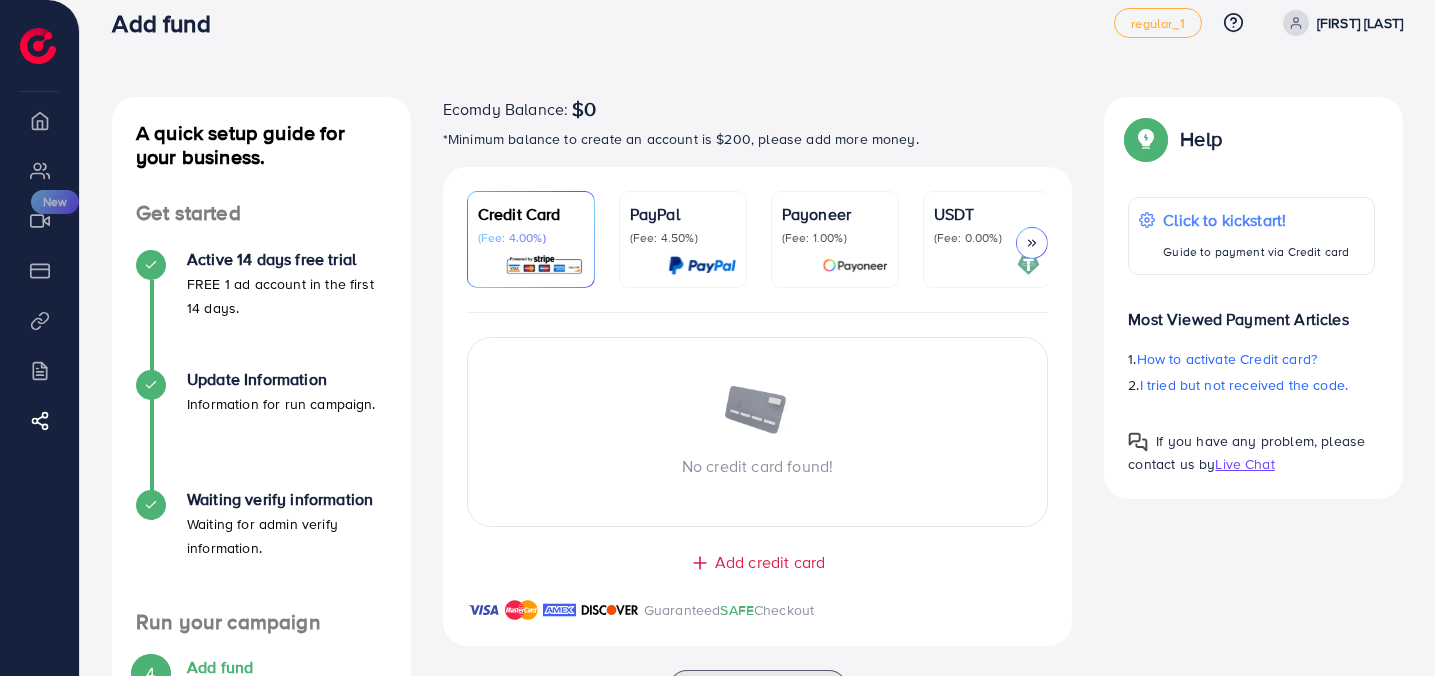 scroll, scrollTop: 0, scrollLeft: 0, axis: both 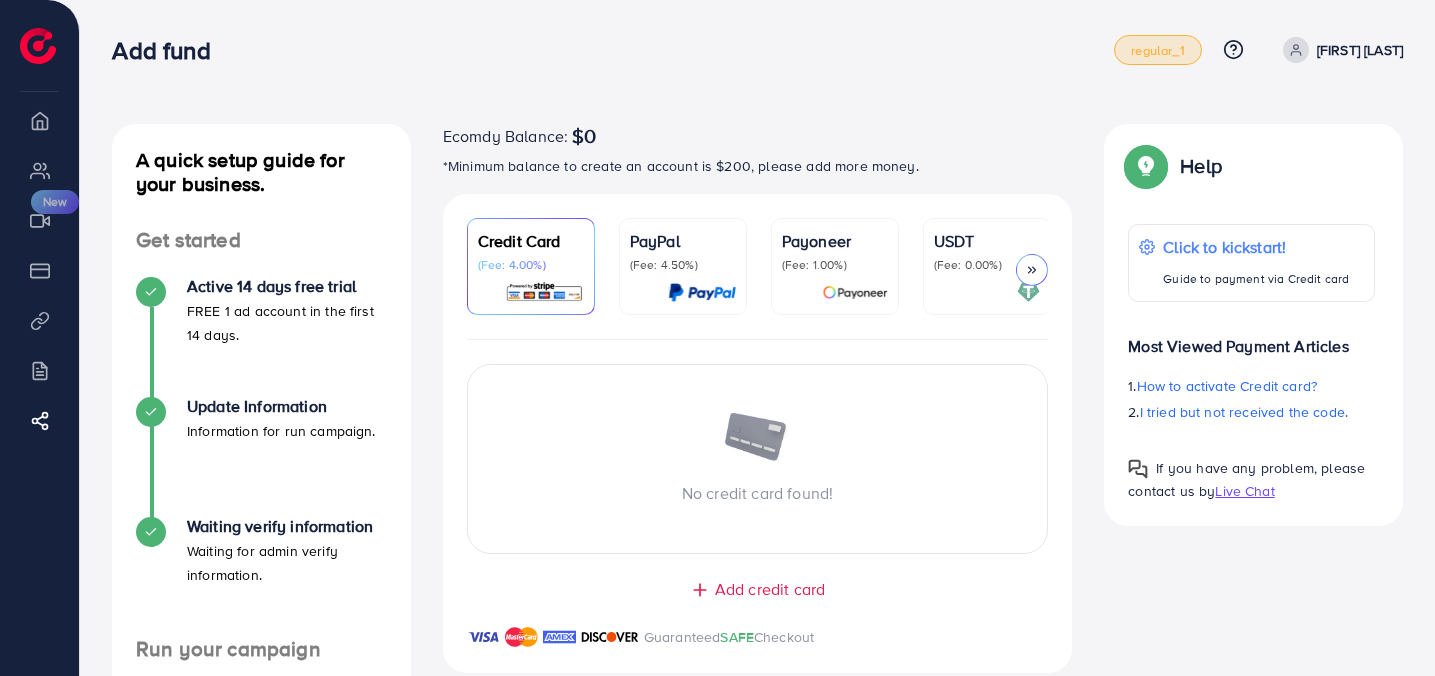 click on "regular_1" at bounding box center (1157, 50) 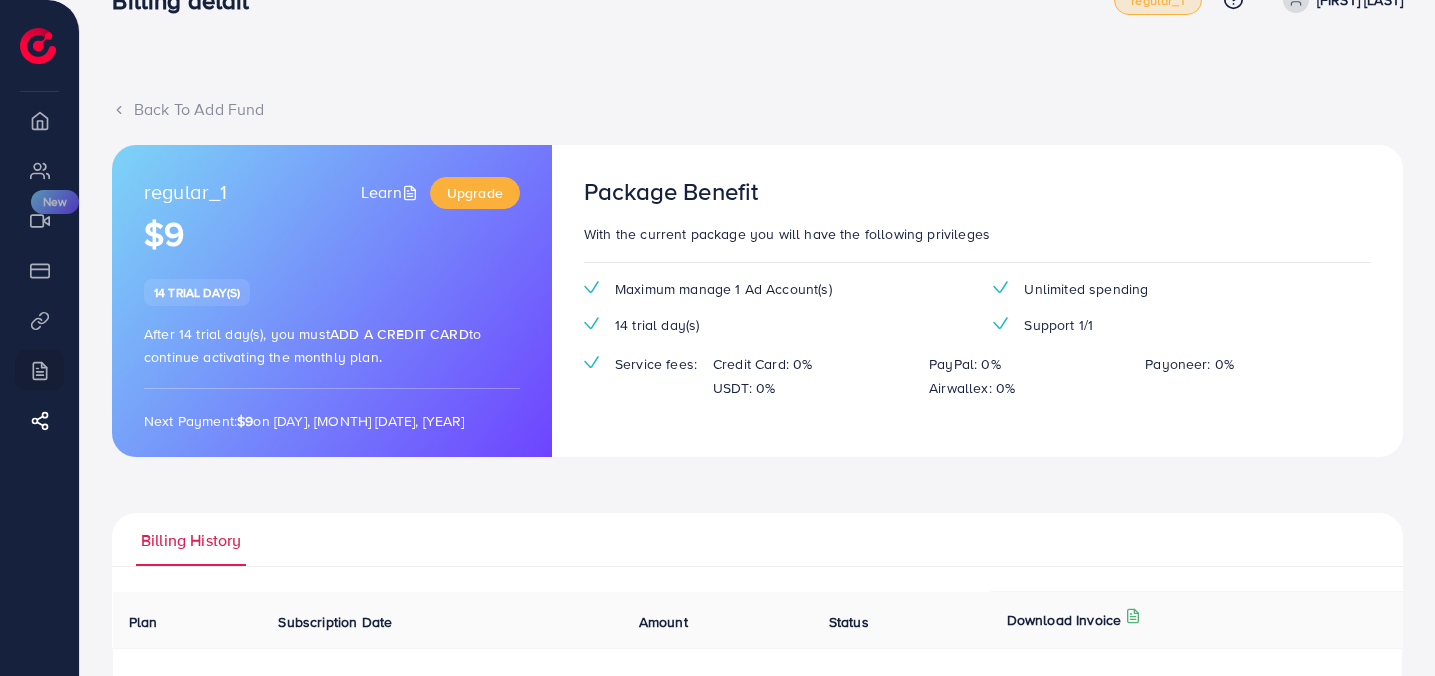 scroll, scrollTop: 32, scrollLeft: 0, axis: vertical 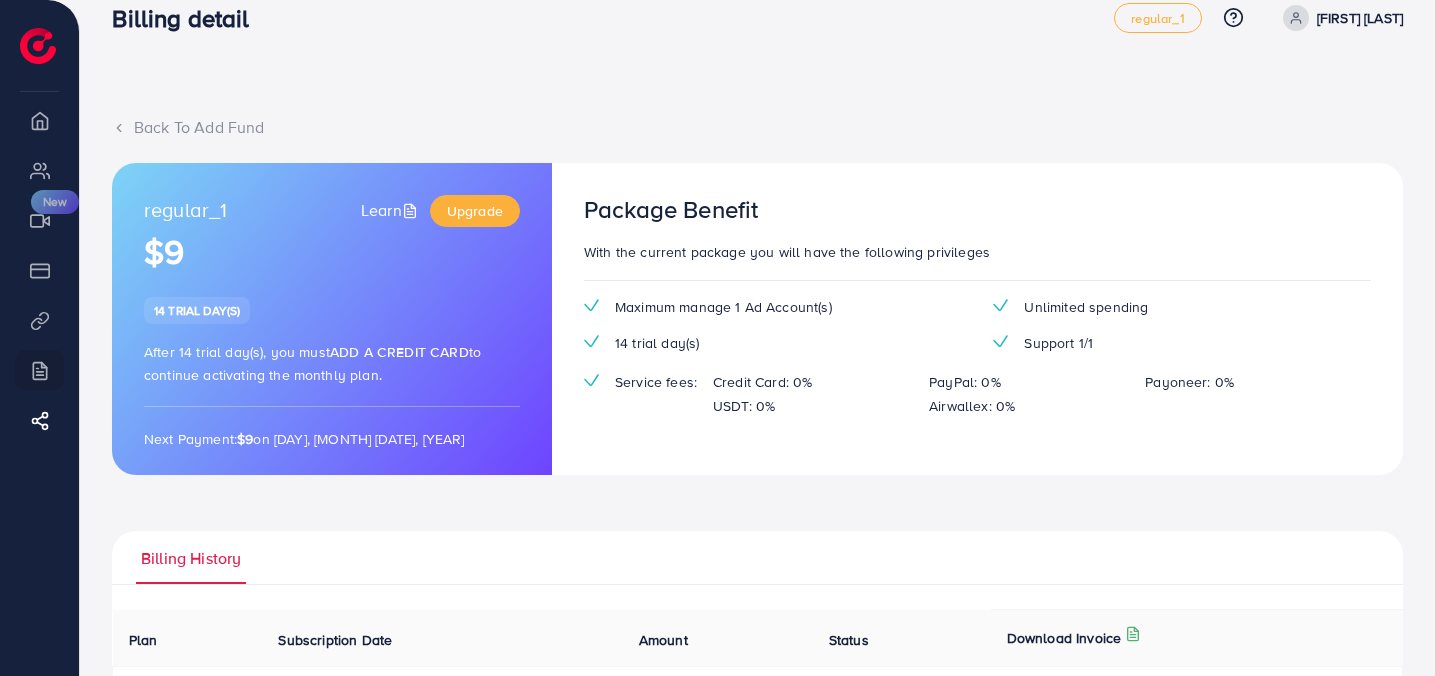 click on "regular_1   Learn   Upgrade   $9   14 trial day(s)   After 14 trial day(s), you must   Add a credit card   to continue activating the monthly plan.   Next Payment:  $9  on Wednesday, August 13, 2025" at bounding box center [332, 319] 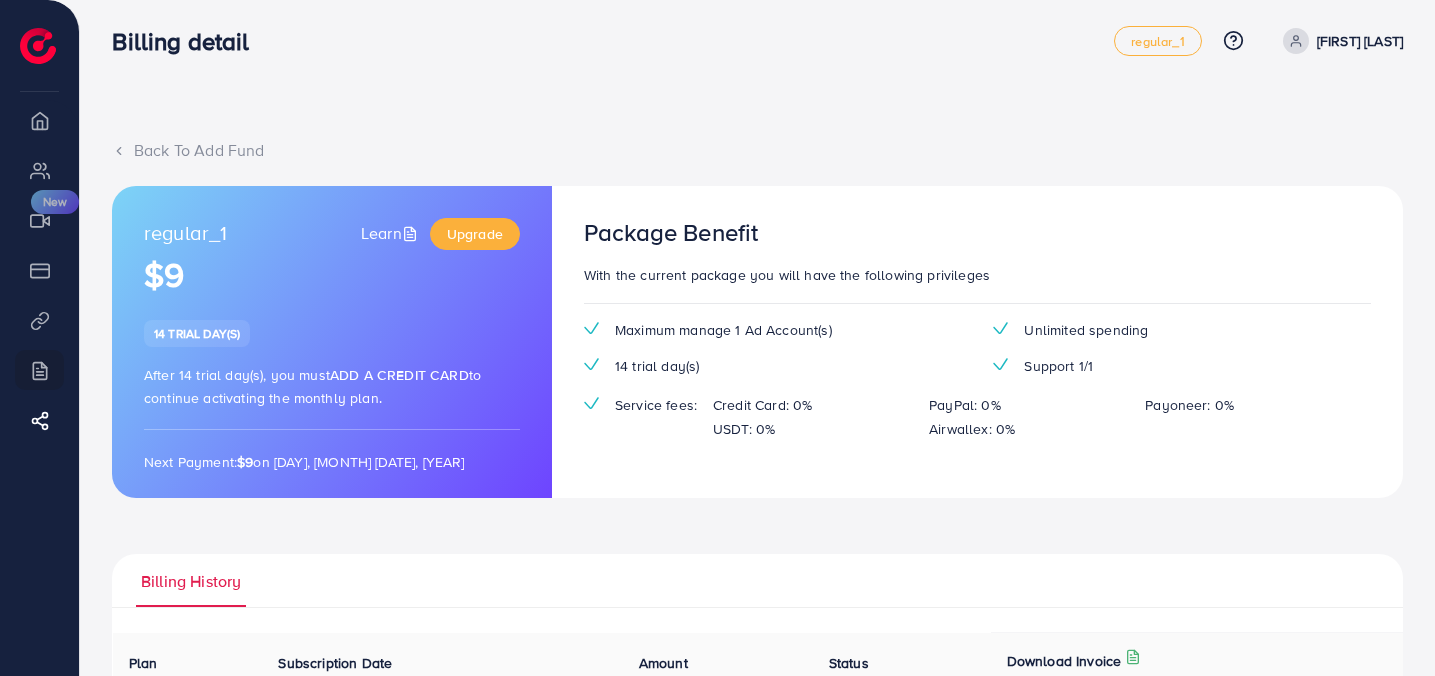 scroll, scrollTop: 0, scrollLeft: 0, axis: both 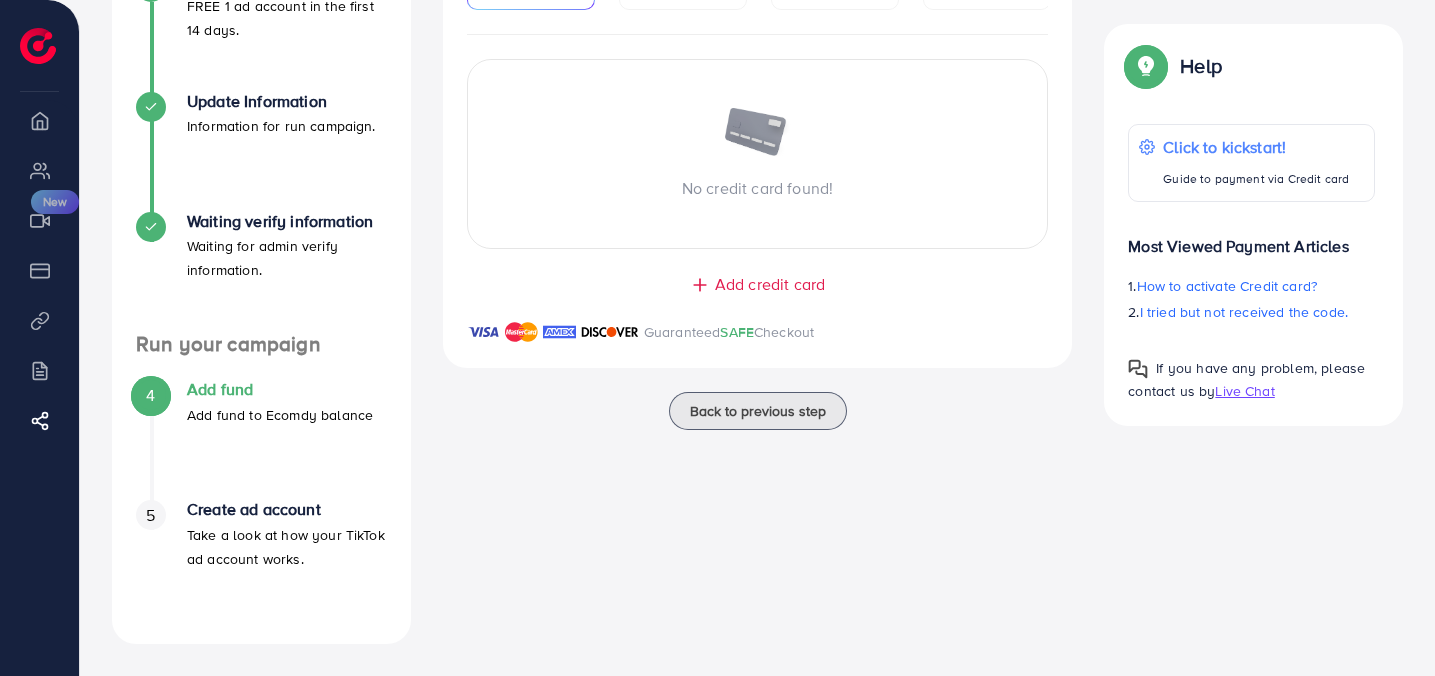 click on "Add credit card" at bounding box center (770, 284) 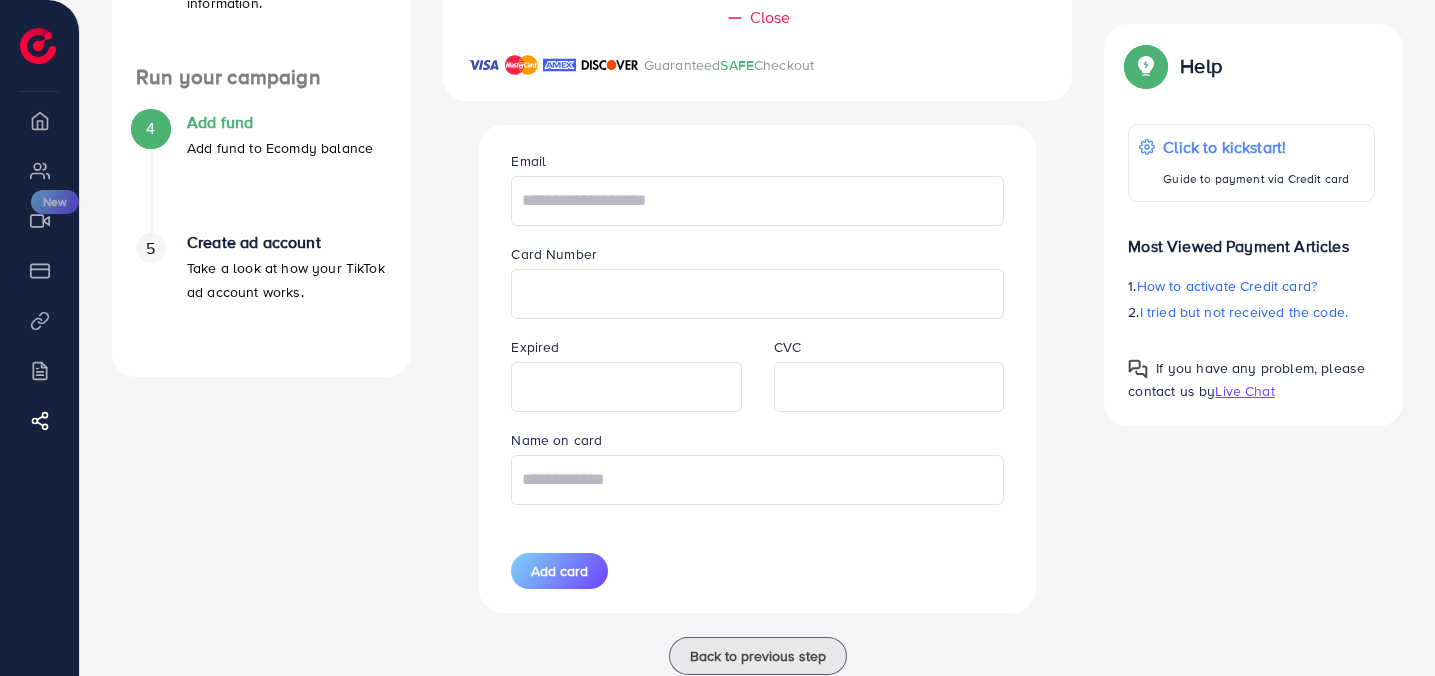scroll, scrollTop: 586, scrollLeft: 0, axis: vertical 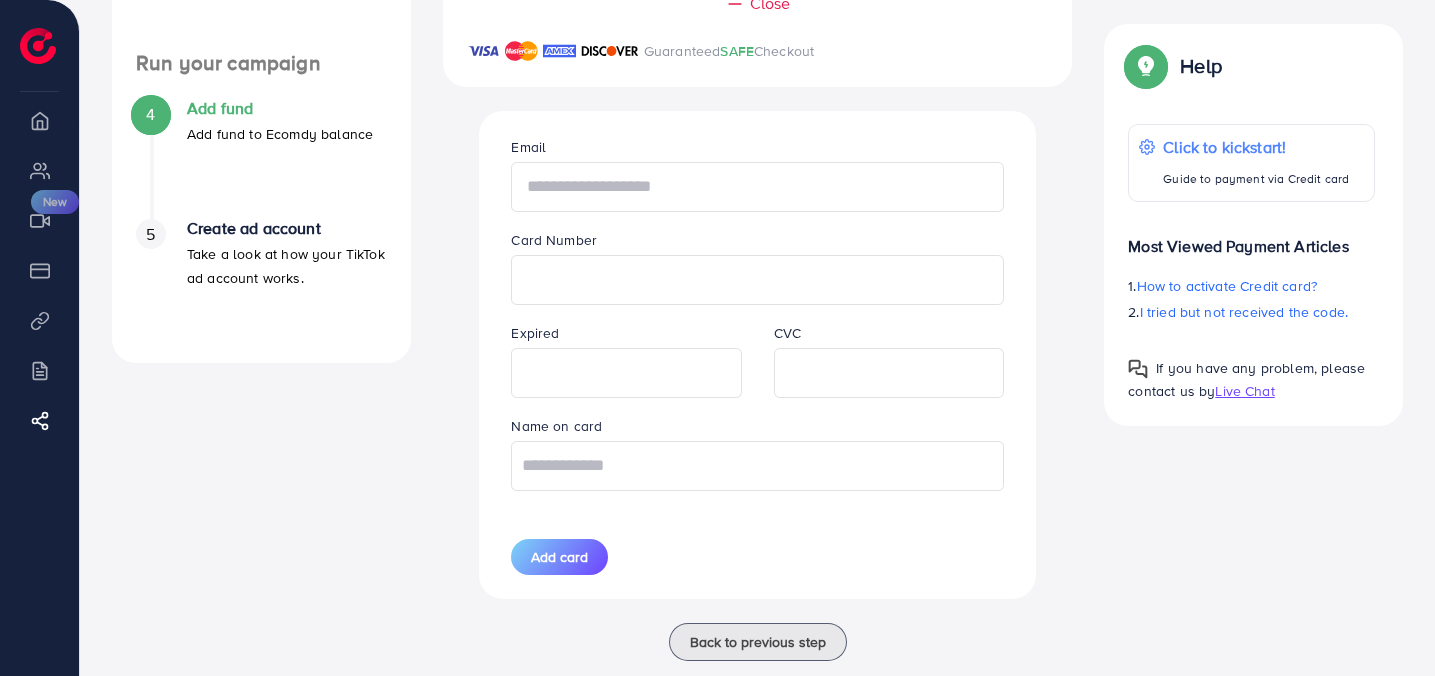 click at bounding box center [757, 187] 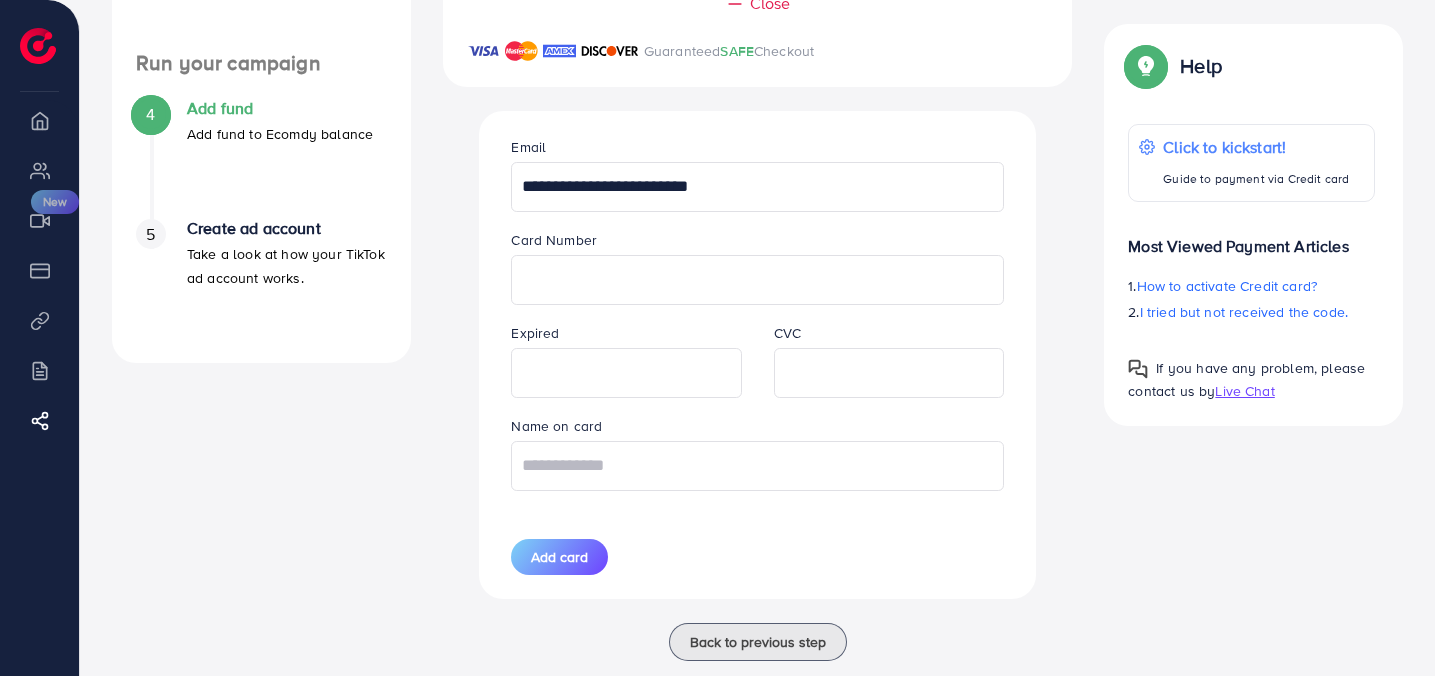 type on "**********" 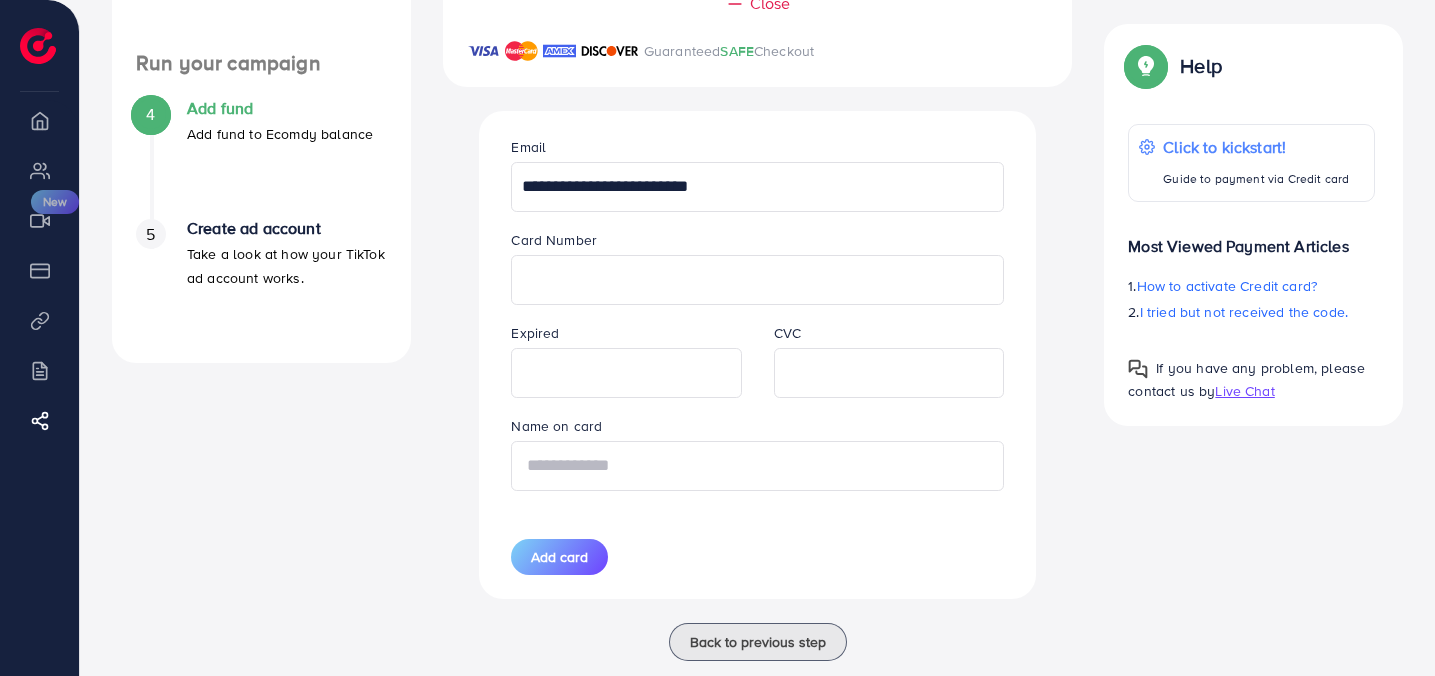 click at bounding box center (757, 466) 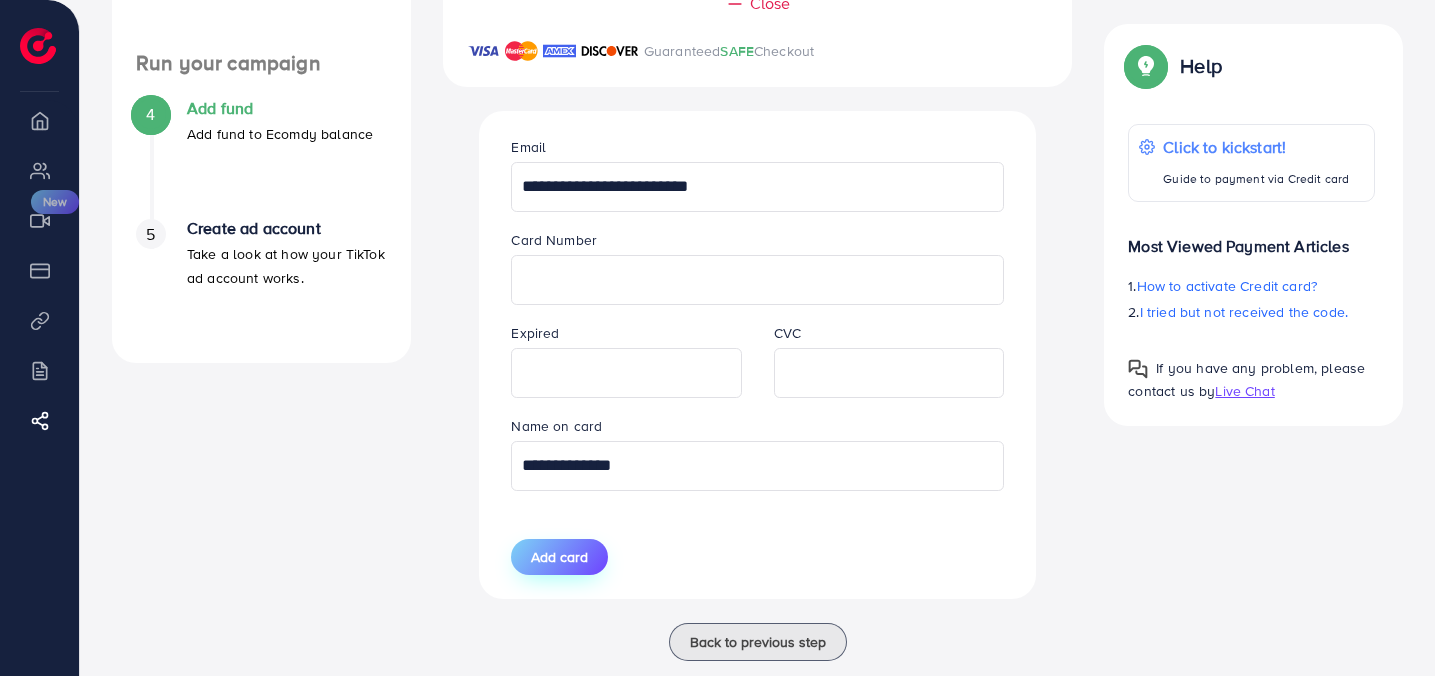 type on "**********" 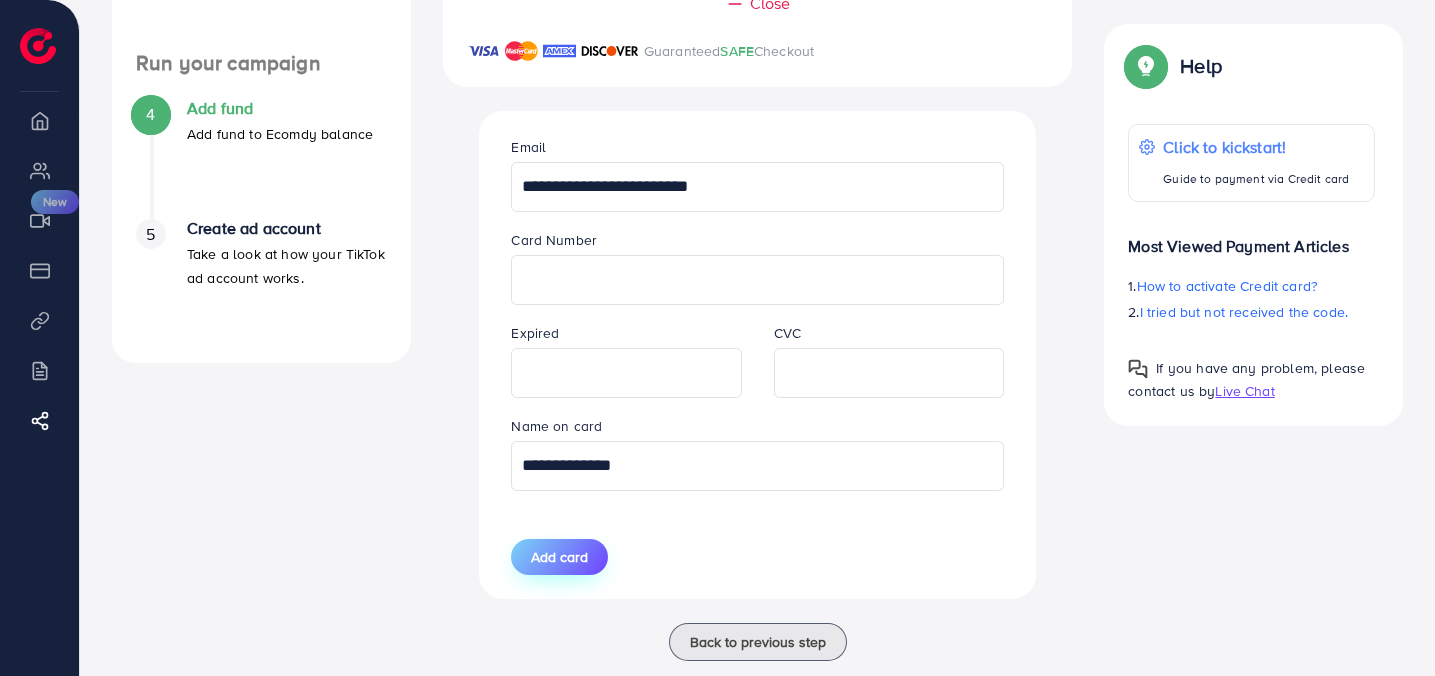 click on "Add card" at bounding box center (559, 557) 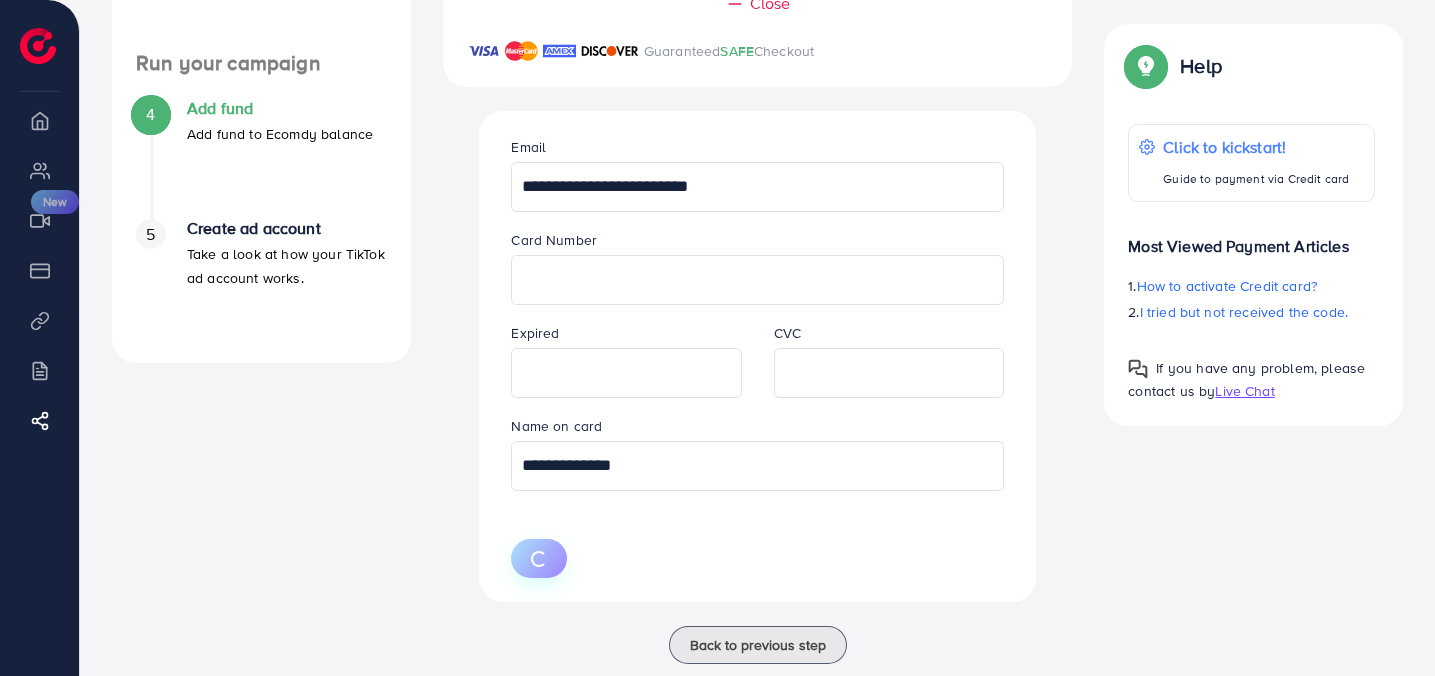 type 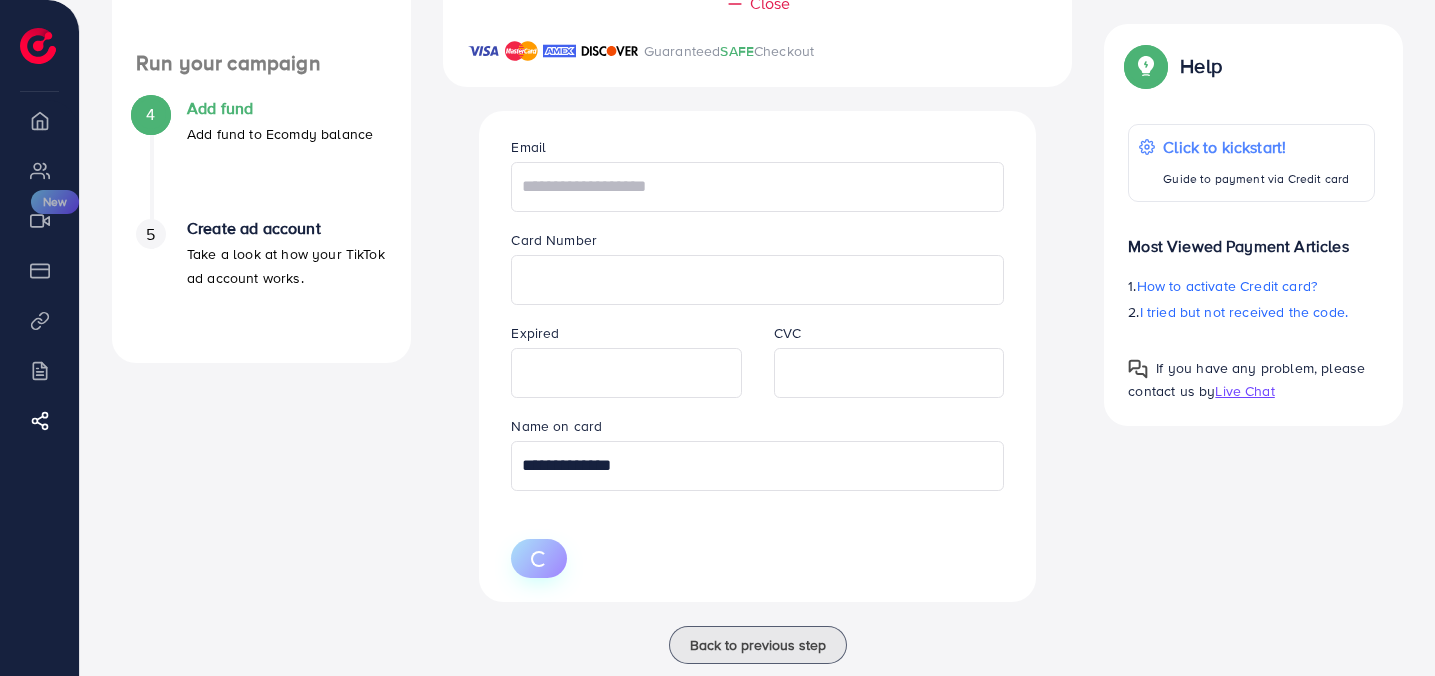 type 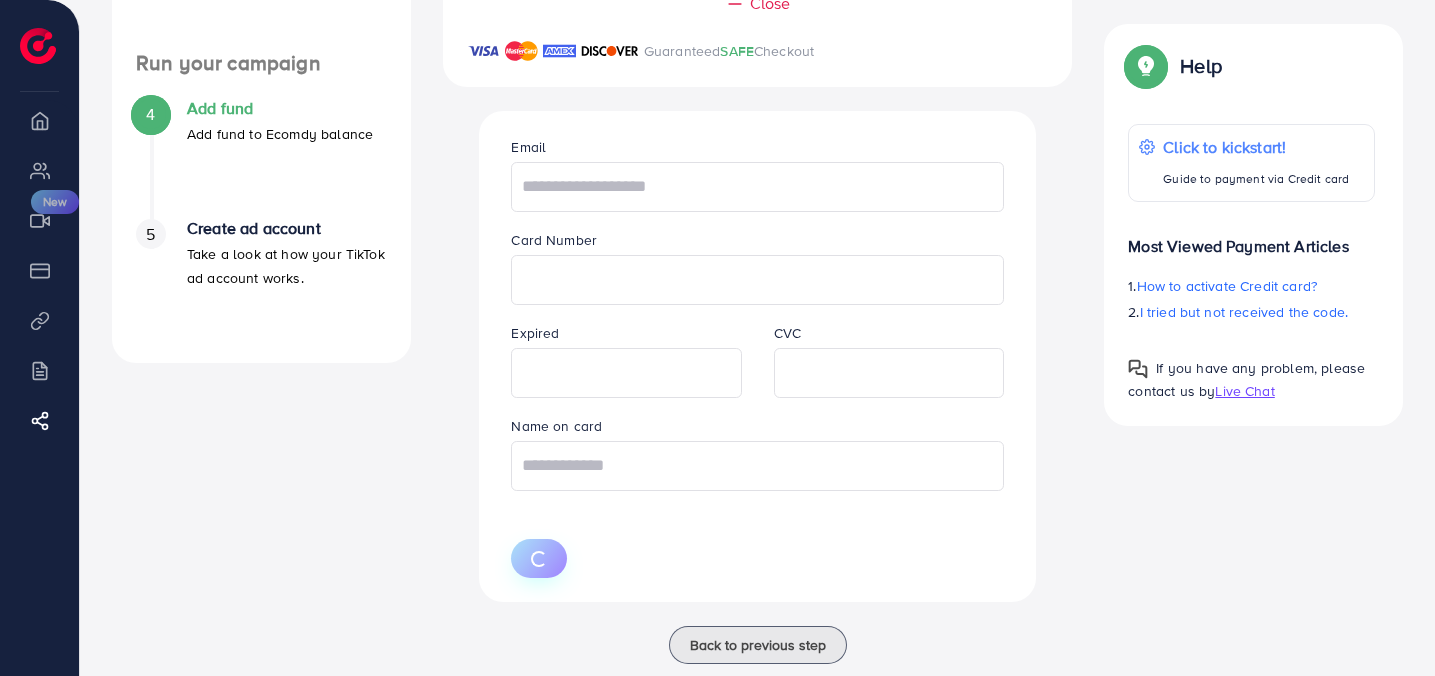 scroll, scrollTop: 305, scrollLeft: 0, axis: vertical 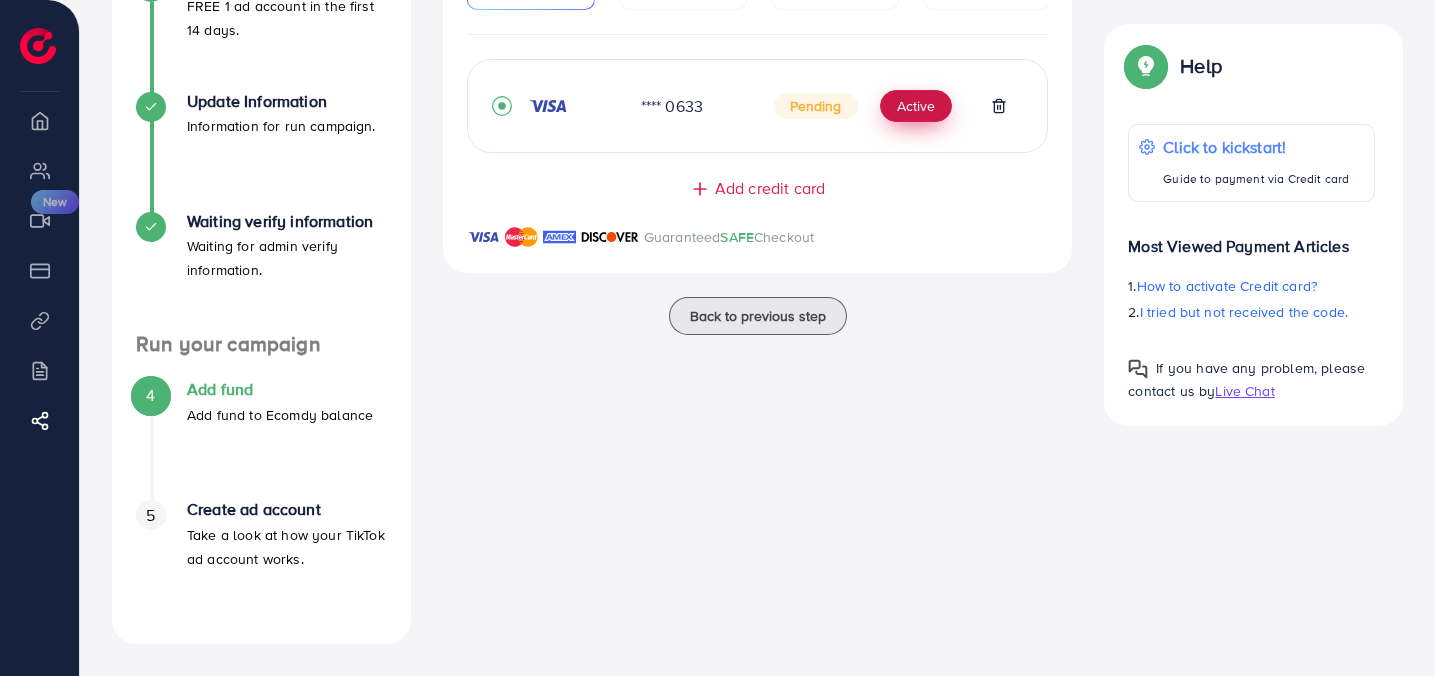click on "Active" at bounding box center (916, 106) 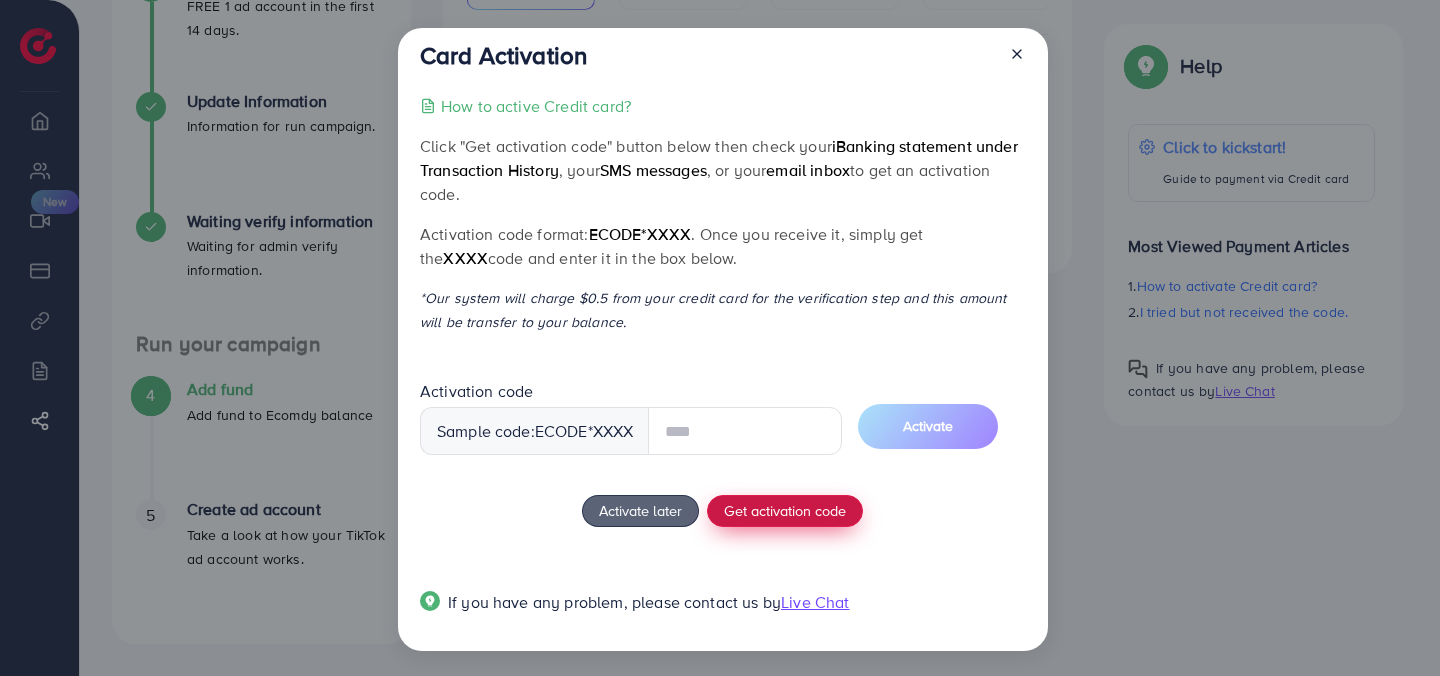 click on "How to active Credit card?   Click "Get activation code" button below then check your  iBanking statement under Transaction History , your  SMS messages , or your  email inbox  to get an activation code.   Activation code format:  ecode*XXXX . Once you receive it, simply get the  XXXX  code and enter it in the box below.   *Our system will charge $0.5 from your credit card for the verification step and this amount will be transfer to your balance.   Activation code   Sample code:  ecode *XXXX   Activate   Activate later   Get activation code   If you have any problem, please contact us by   Live Chat" at bounding box center [722, 366] 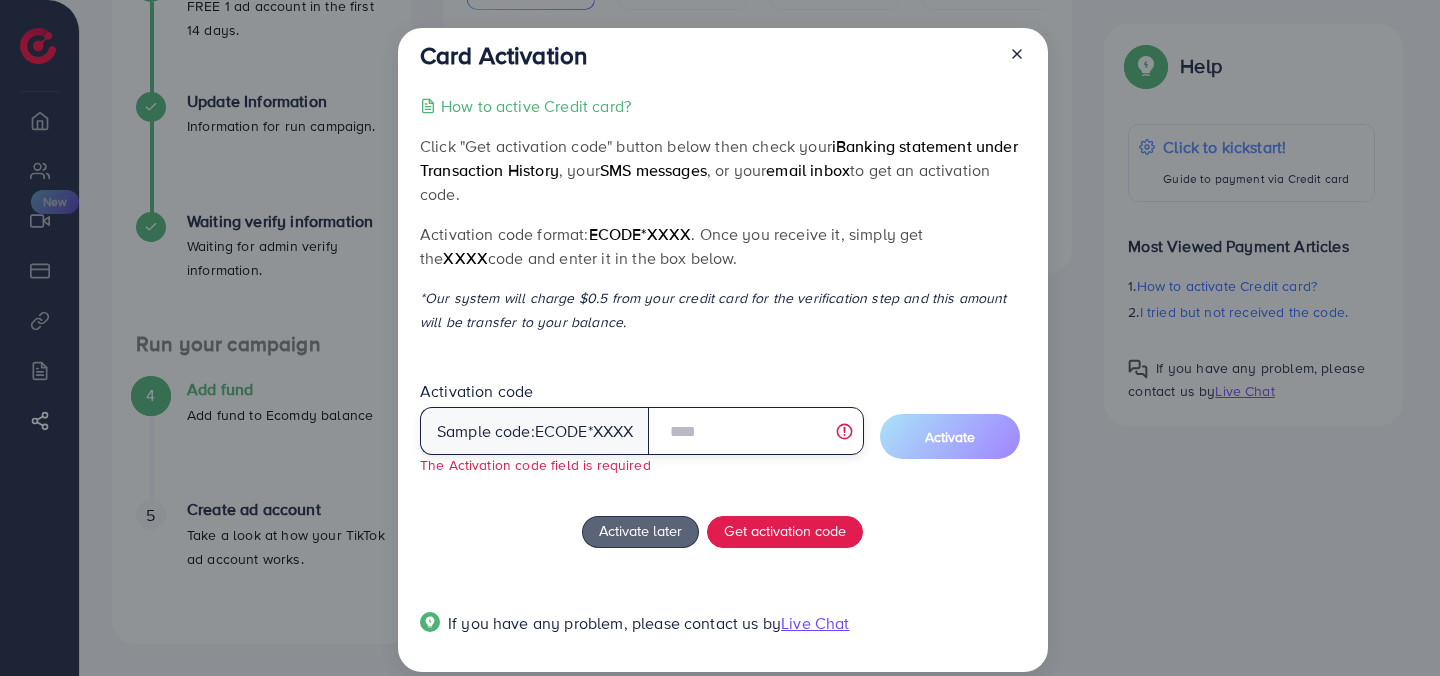 click at bounding box center [755, 431] 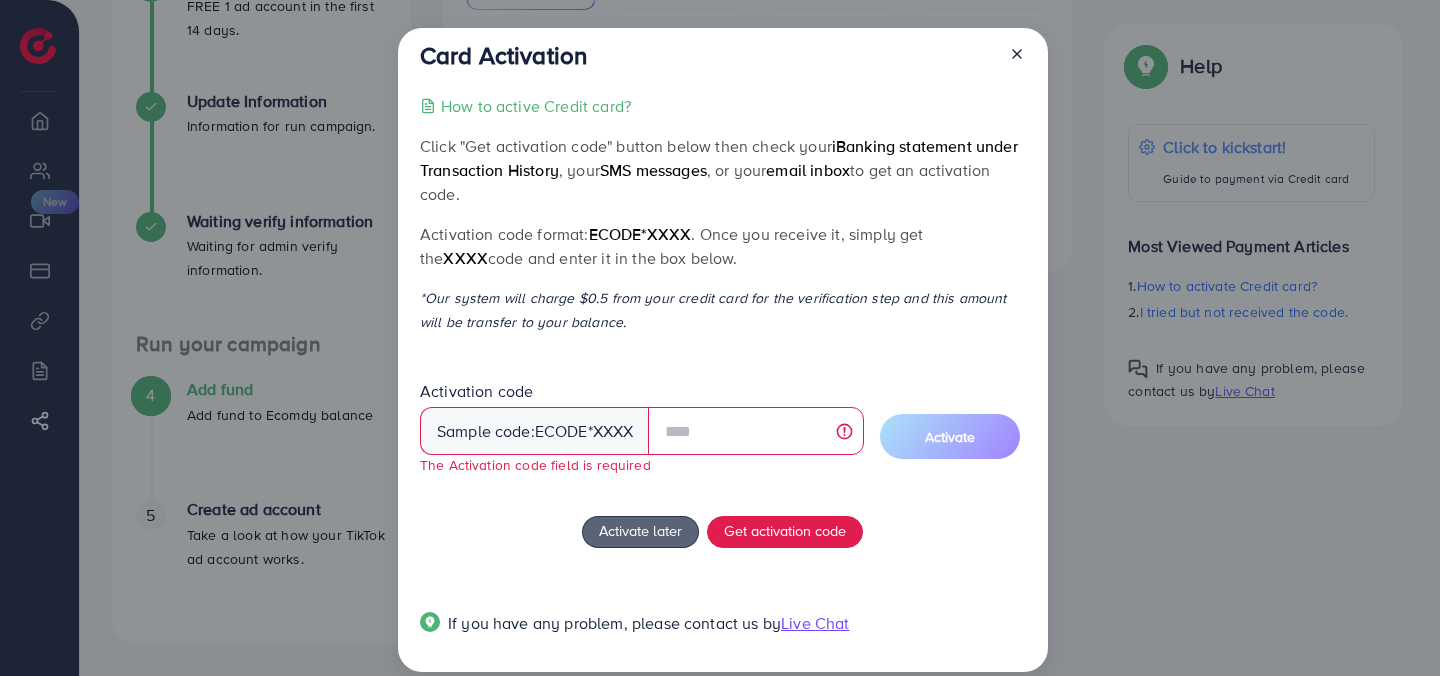 click 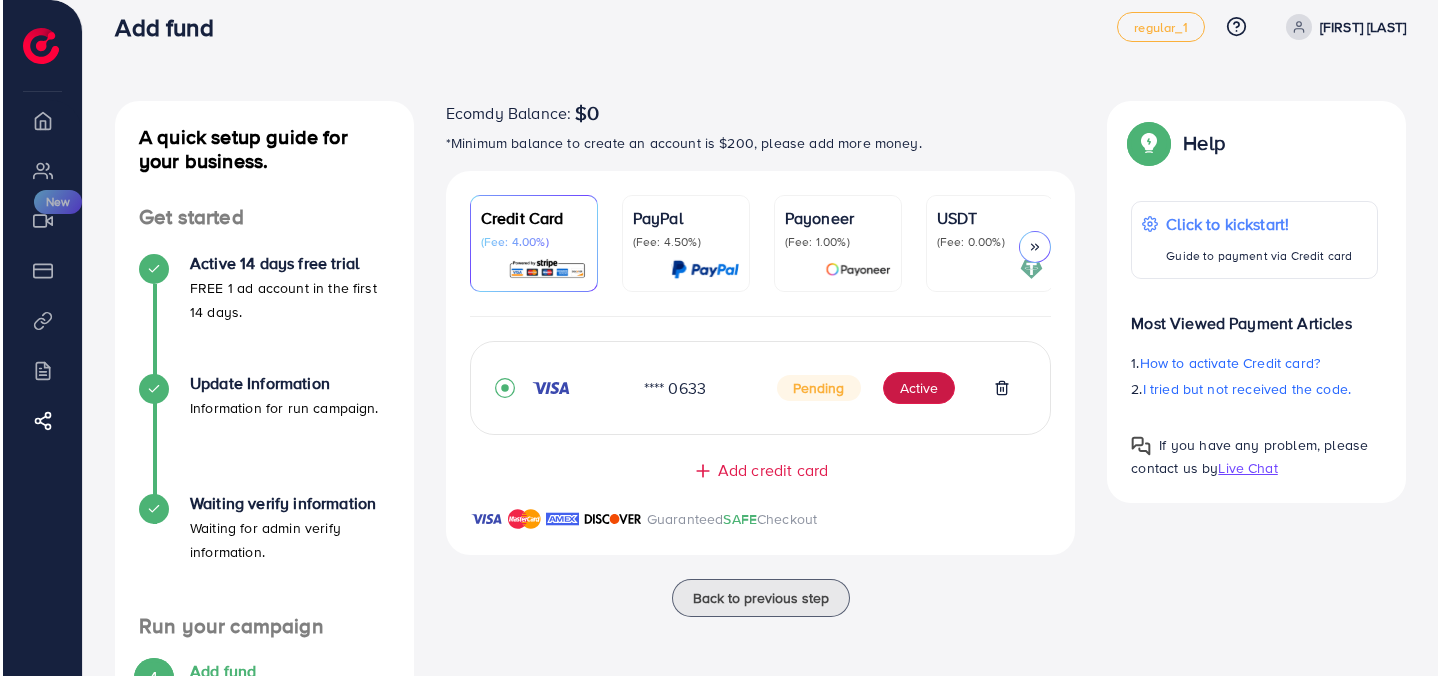 scroll, scrollTop: 0, scrollLeft: 0, axis: both 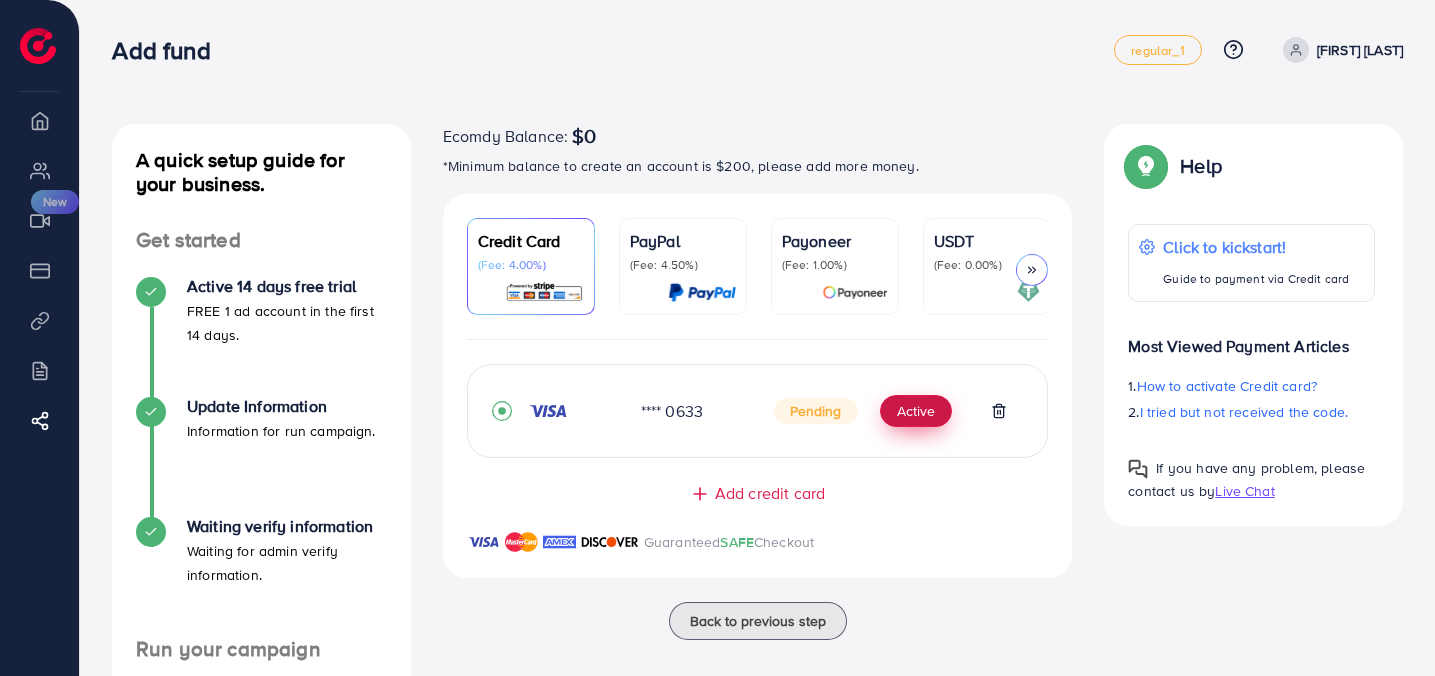click on "Active" at bounding box center [916, 411] 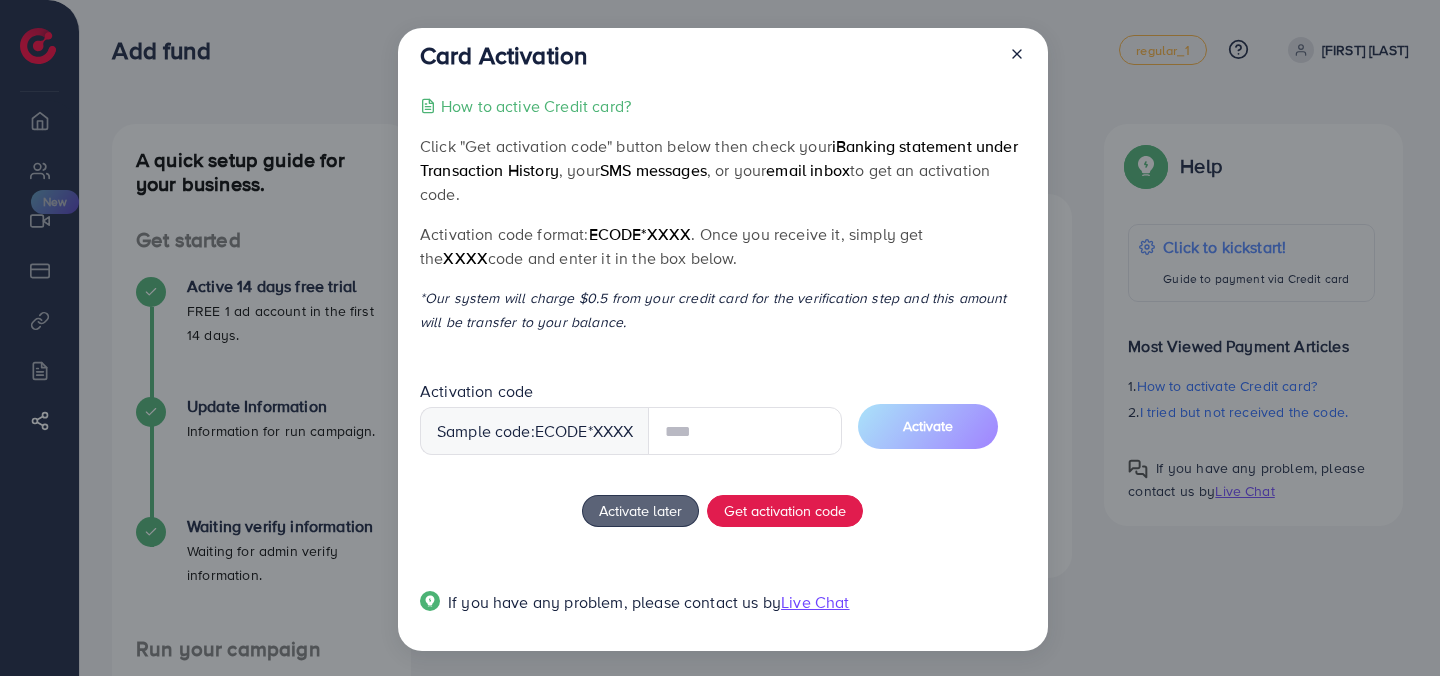 click on "How to active Credit card?" at bounding box center [536, 106] 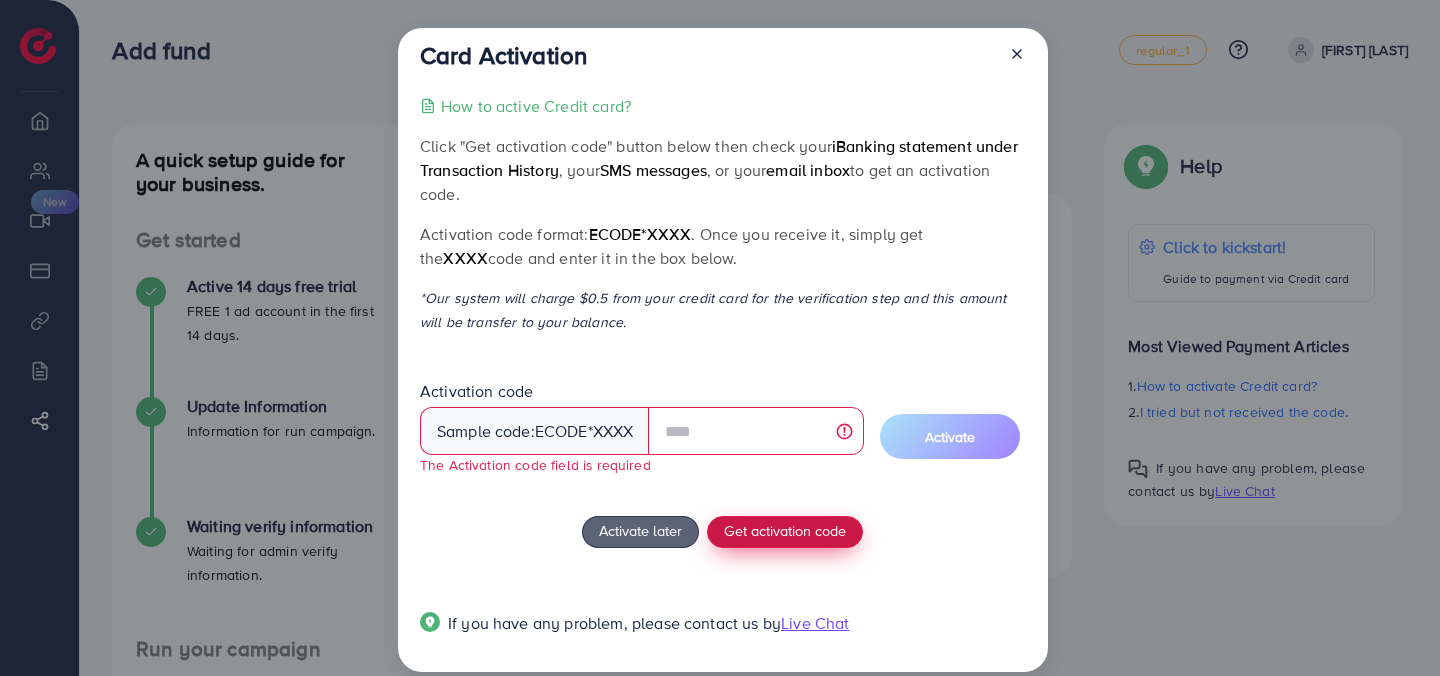 click on "Get activation code" at bounding box center [785, 530] 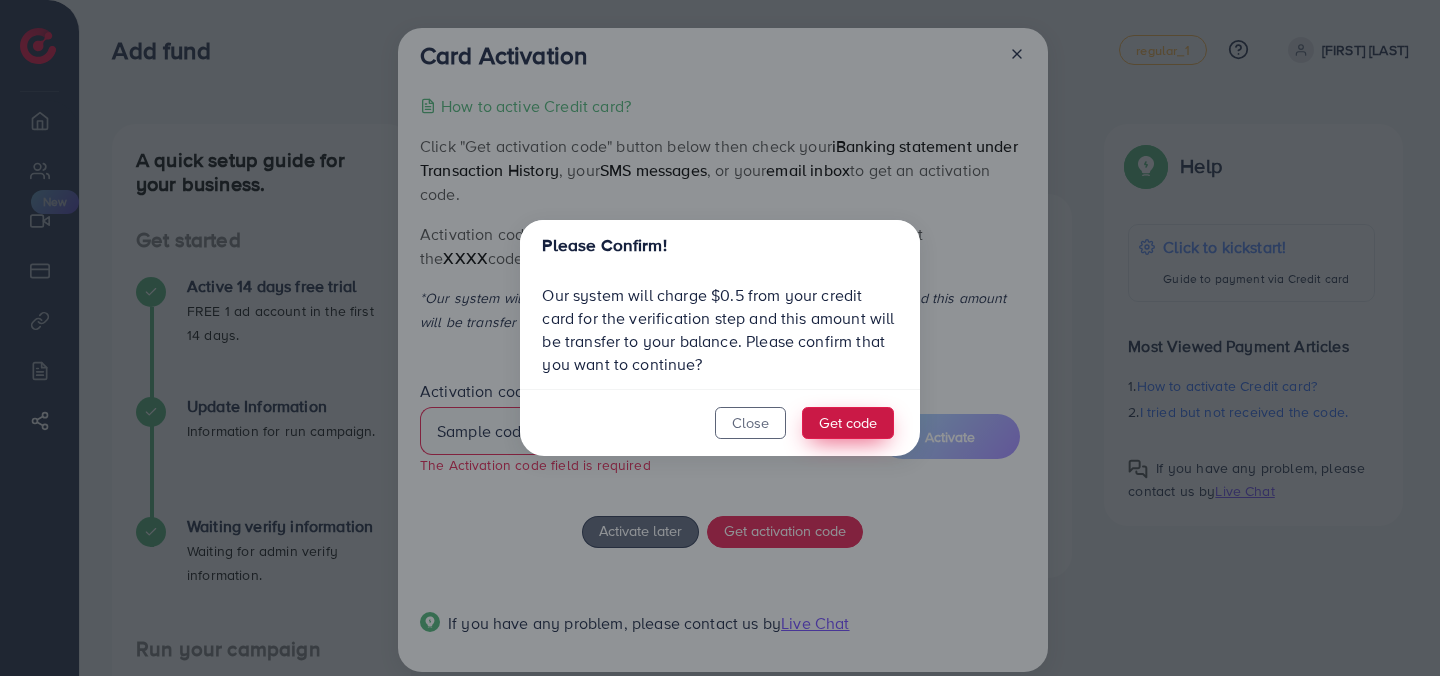 click on "Get code" at bounding box center (848, 423) 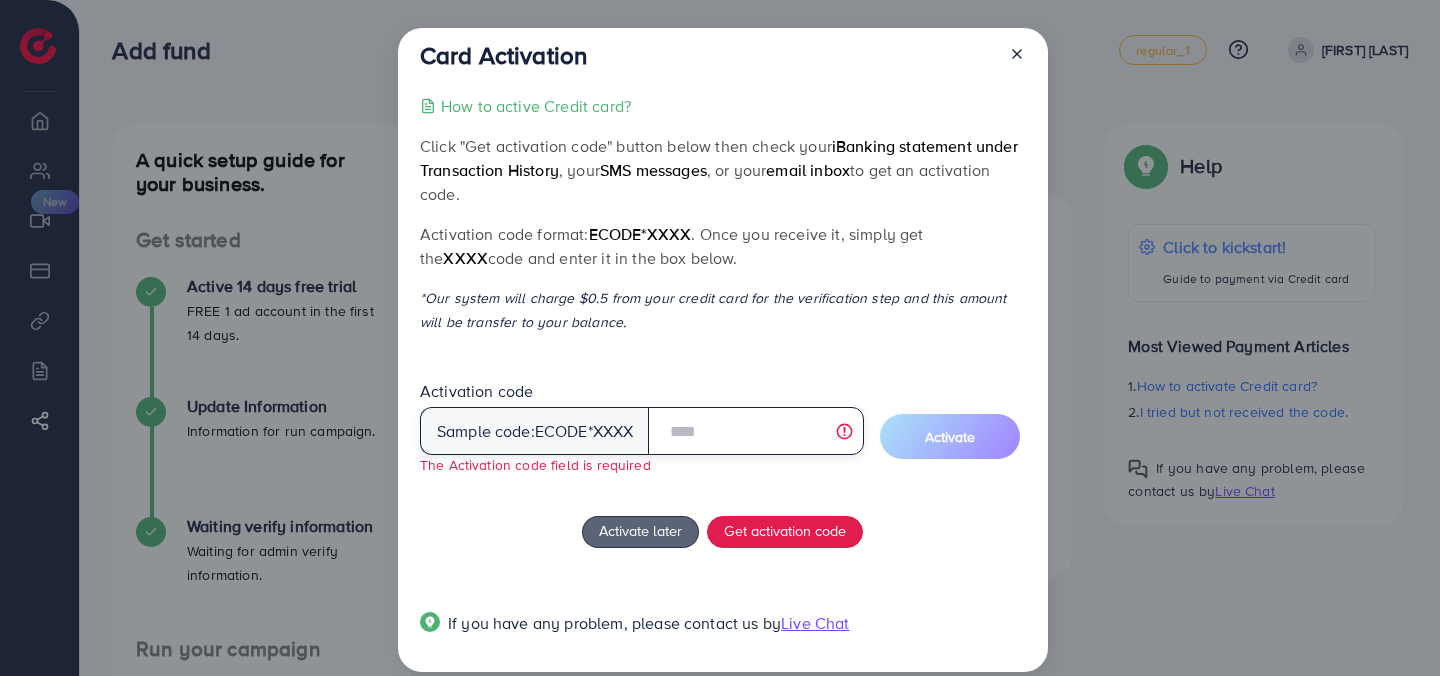 click at bounding box center [755, 431] 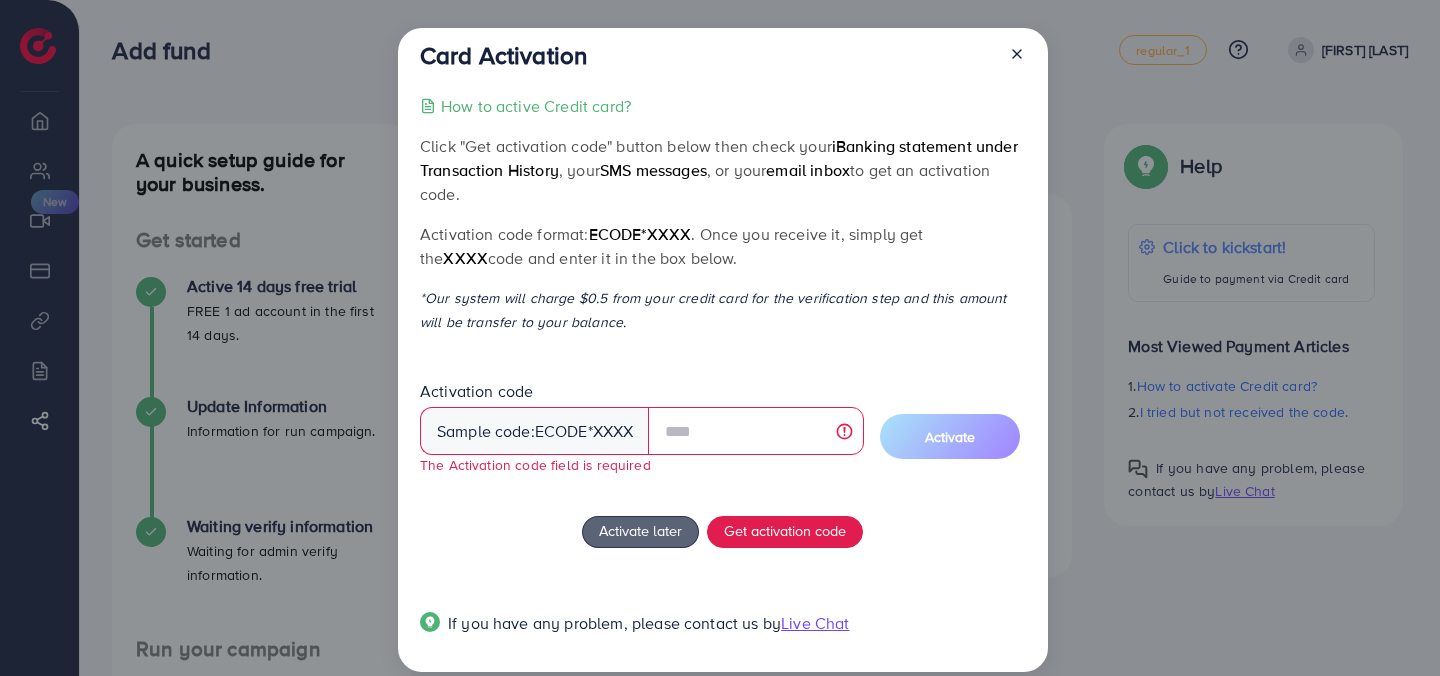 click 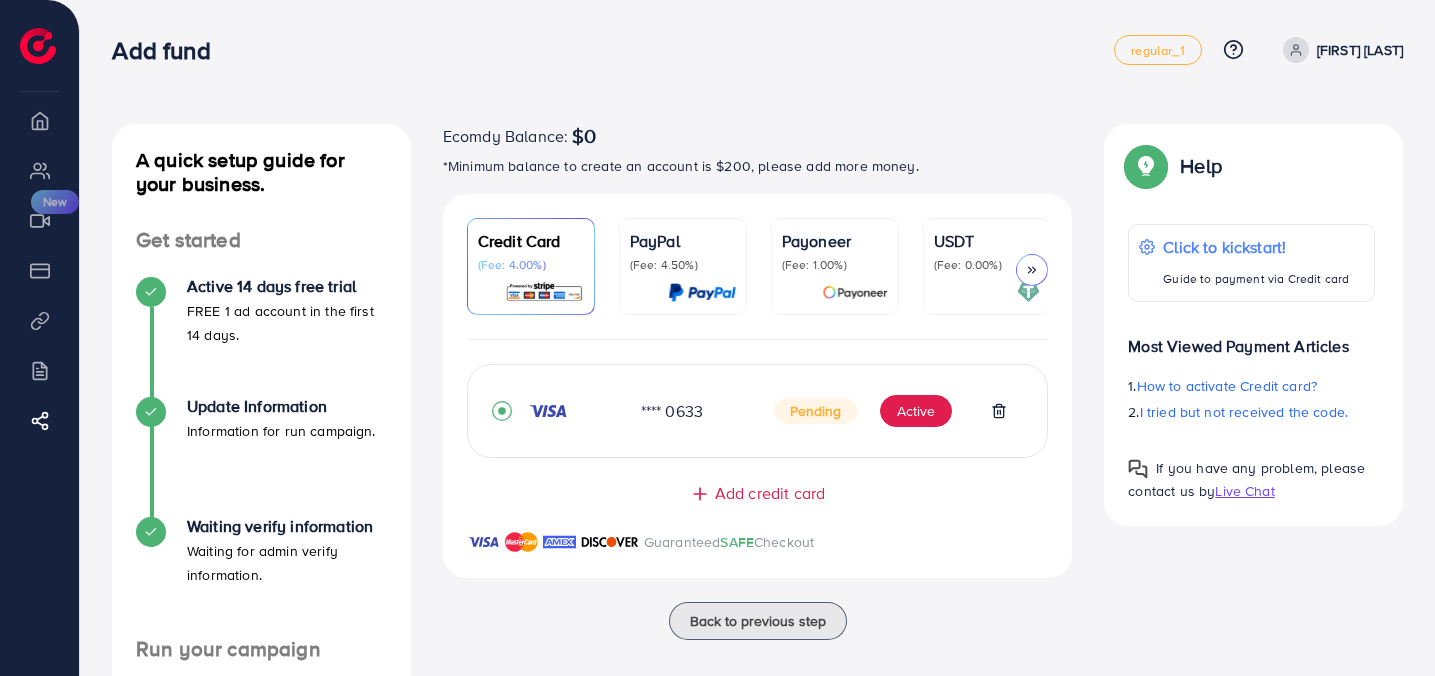 click on "**** 0633" at bounding box center (691, 411) 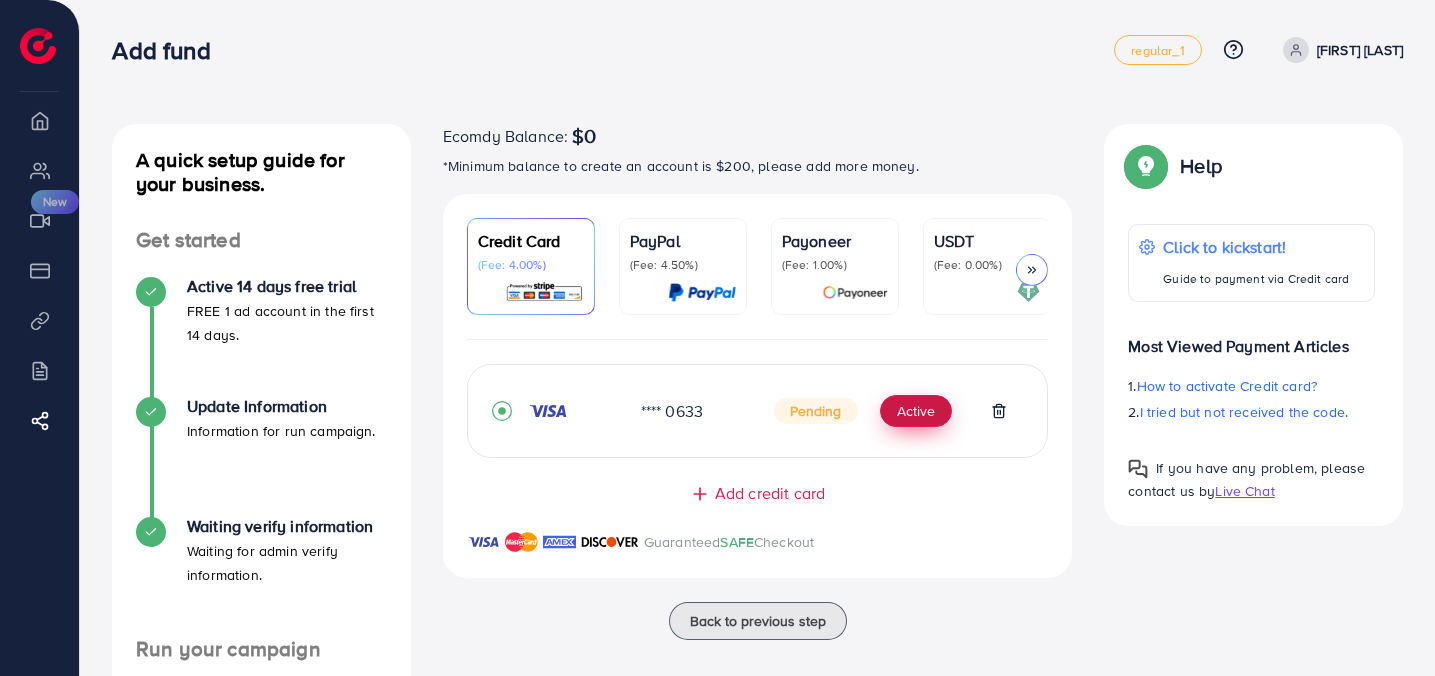click on "Active" at bounding box center [916, 411] 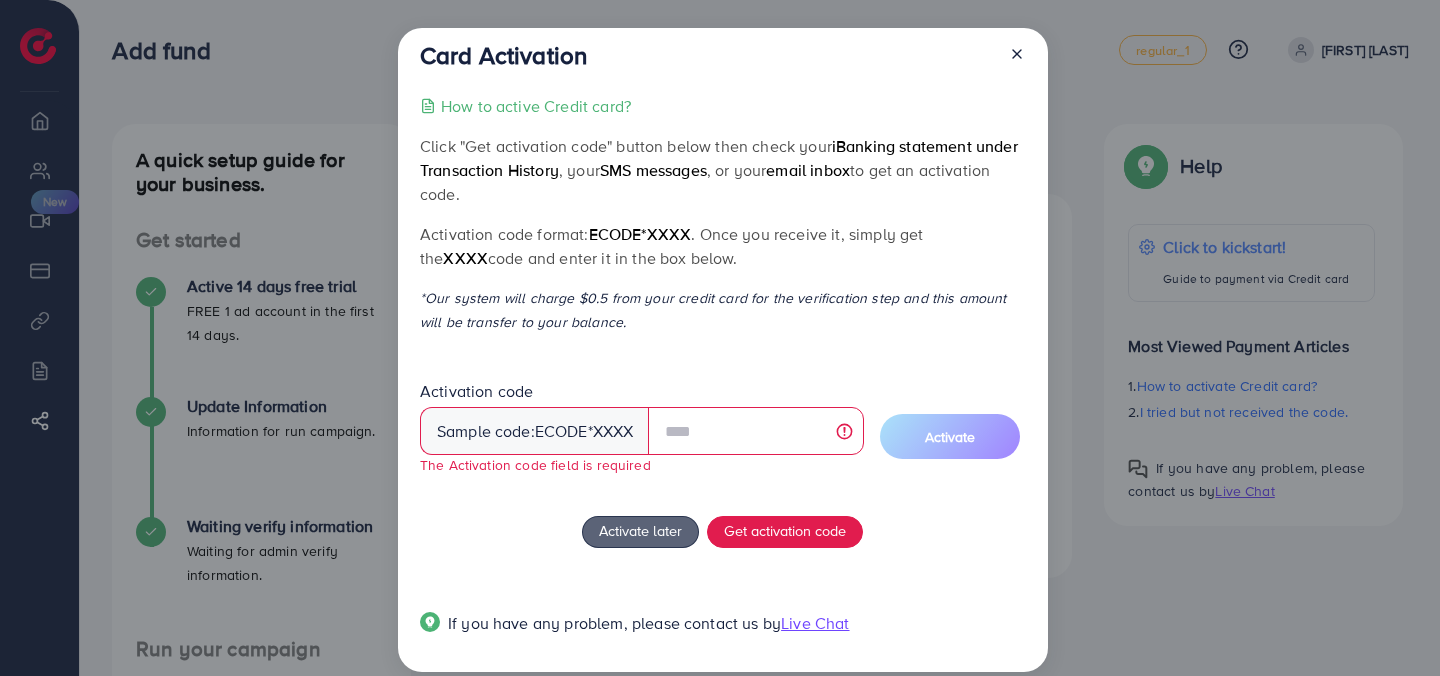 click 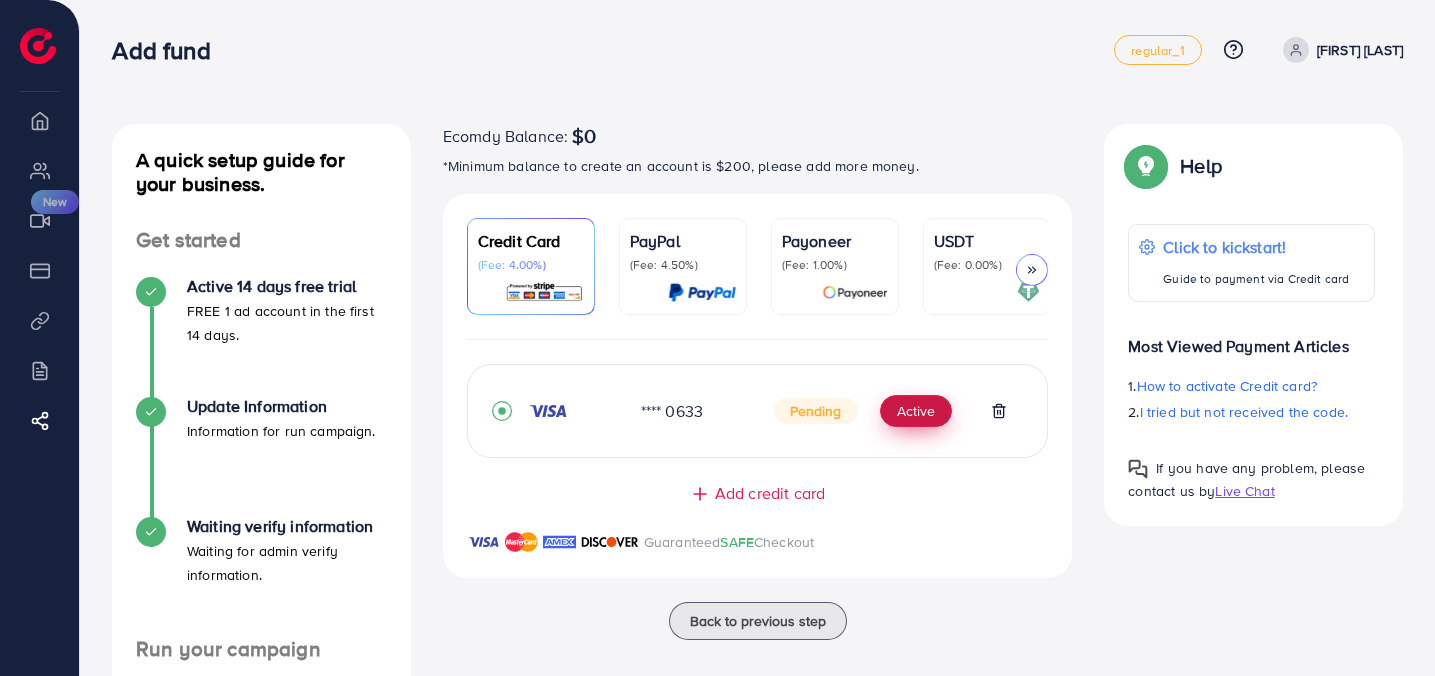 click on "Active" at bounding box center (916, 411) 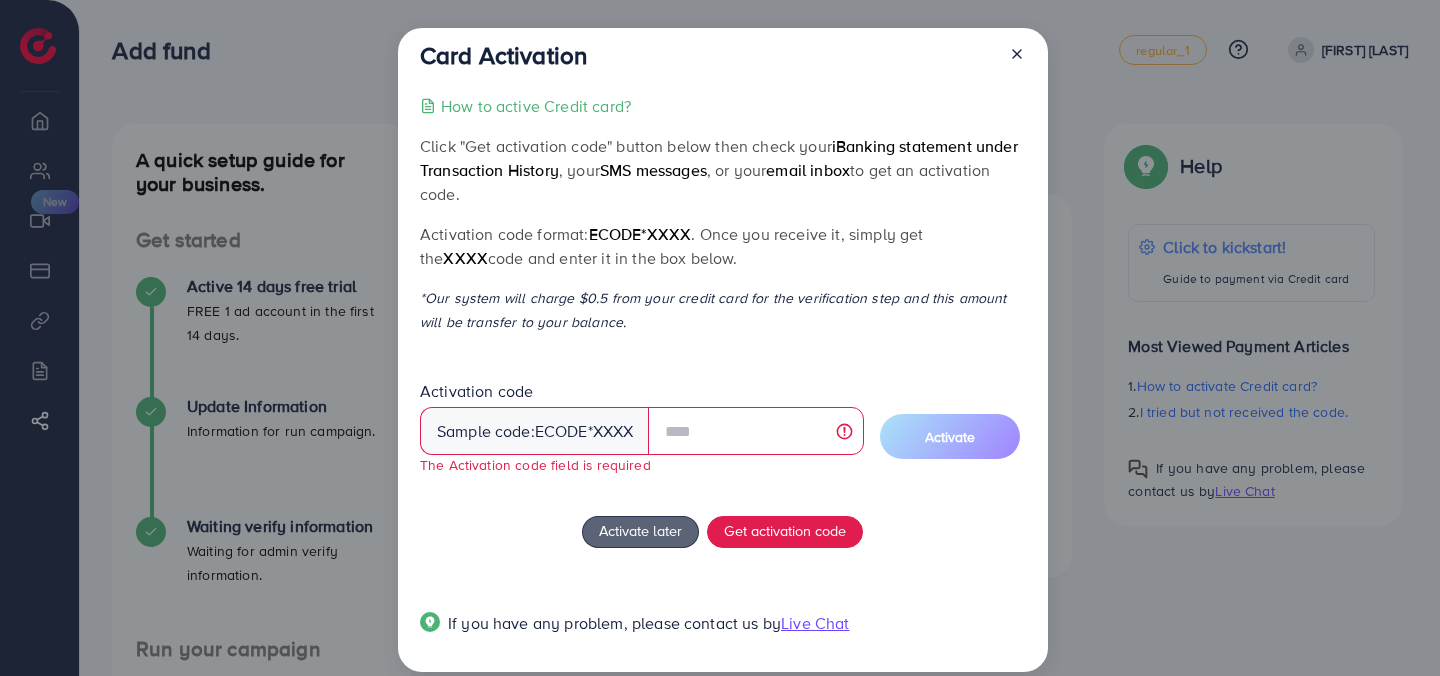 click 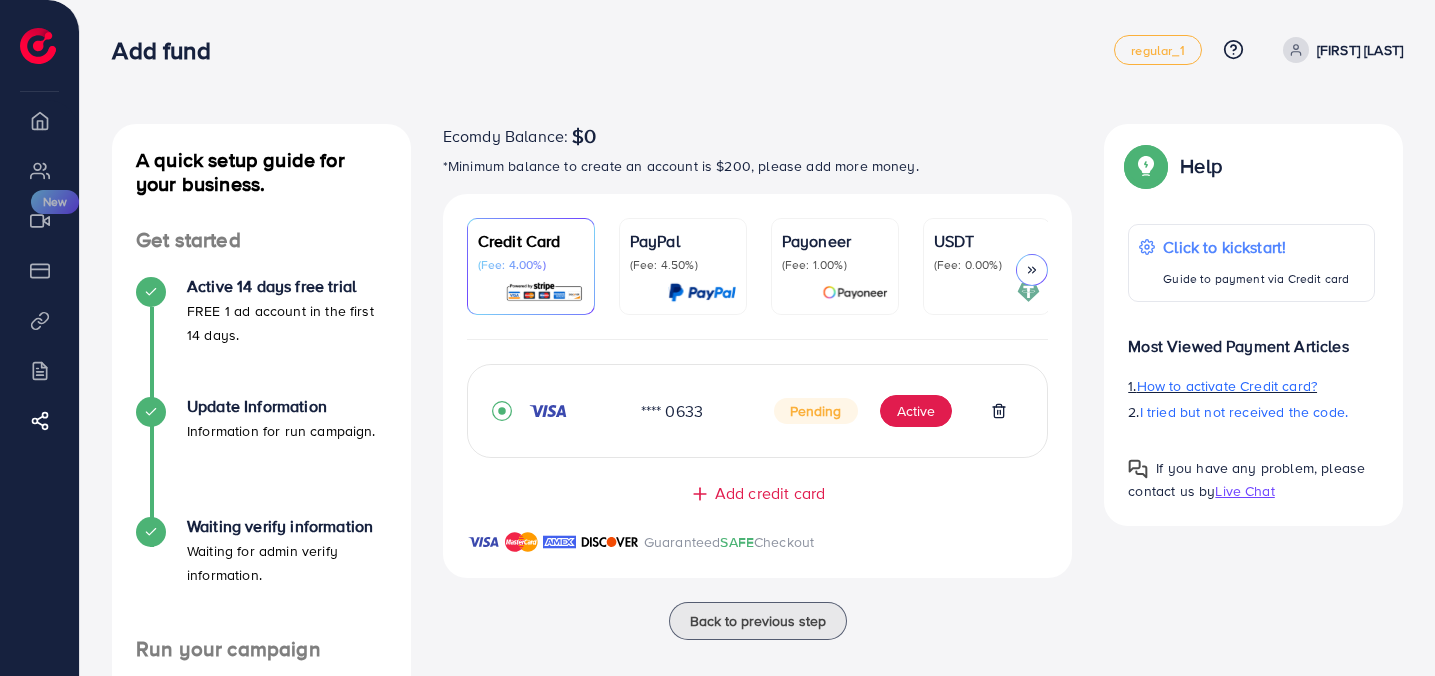 click on "How to activate Credit card?" at bounding box center (1227, 386) 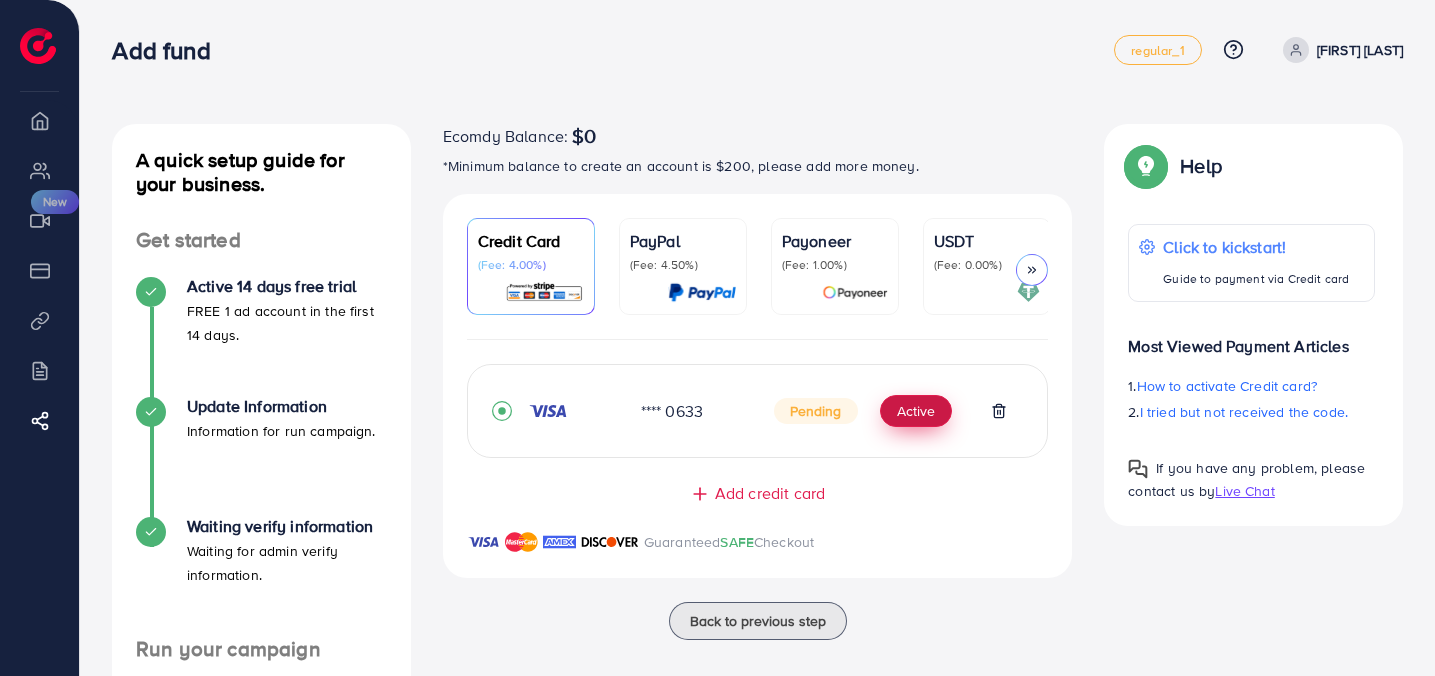 click on "Active" at bounding box center (916, 411) 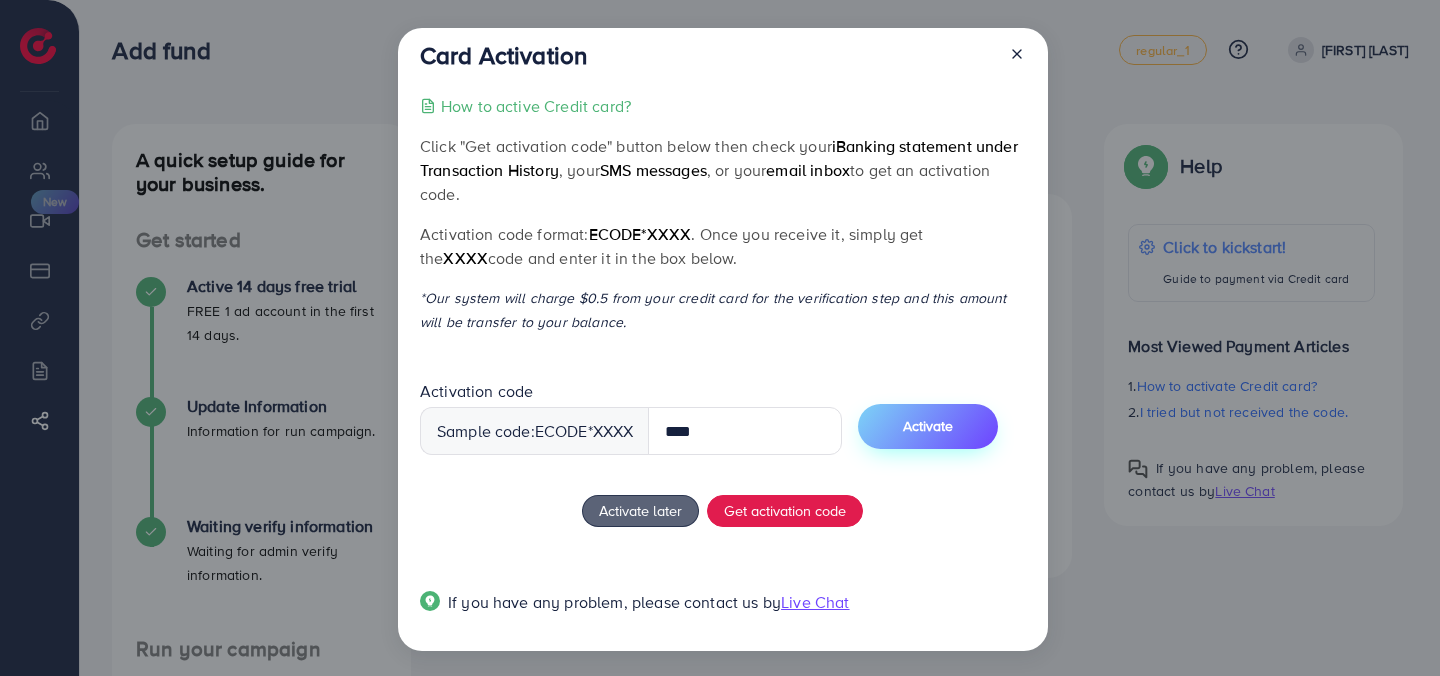 type on "****" 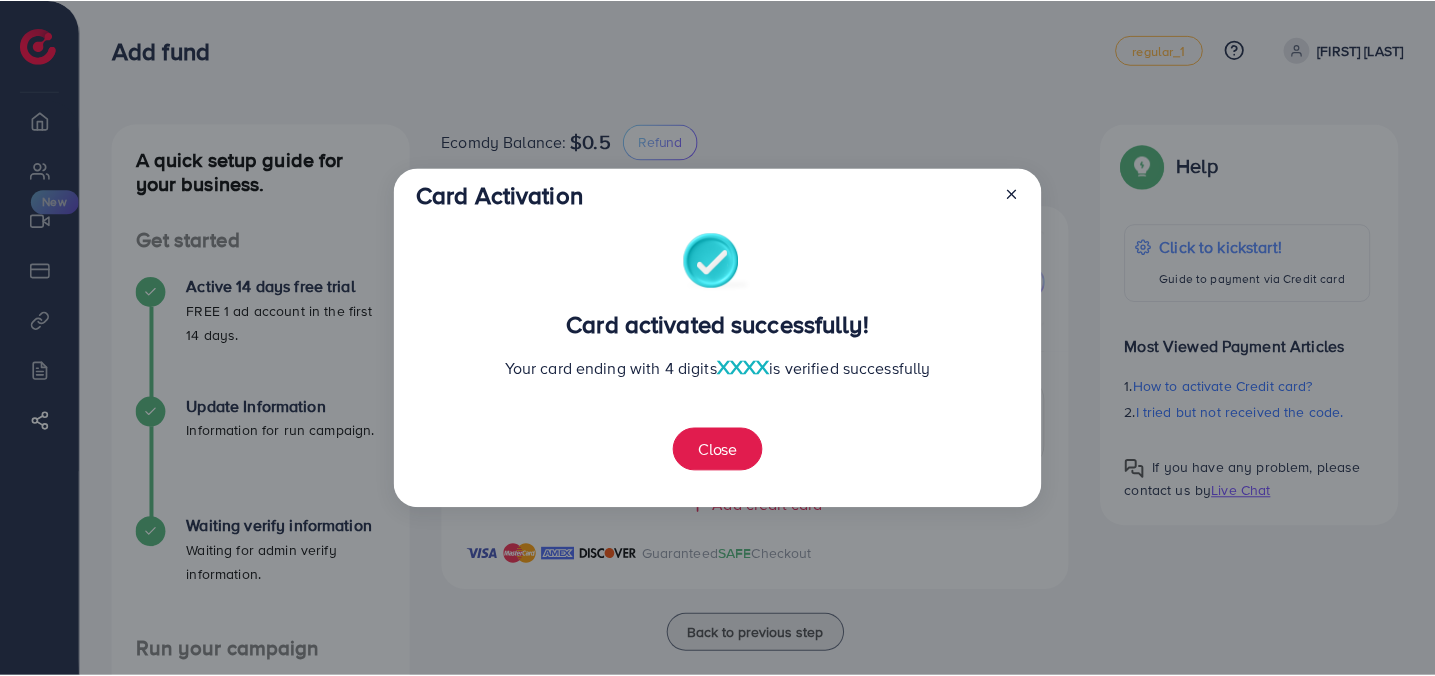scroll, scrollTop: 426, scrollLeft: 0, axis: vertical 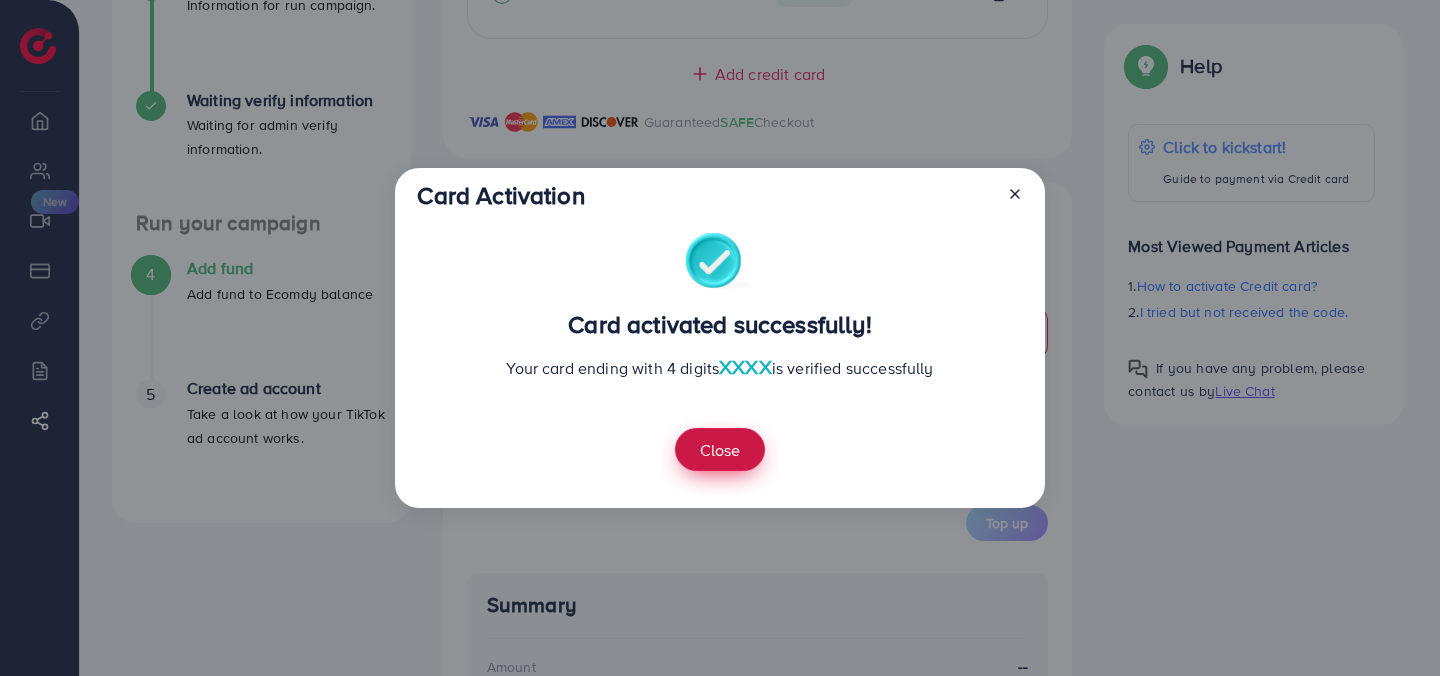 click on "Close" at bounding box center [720, 449] 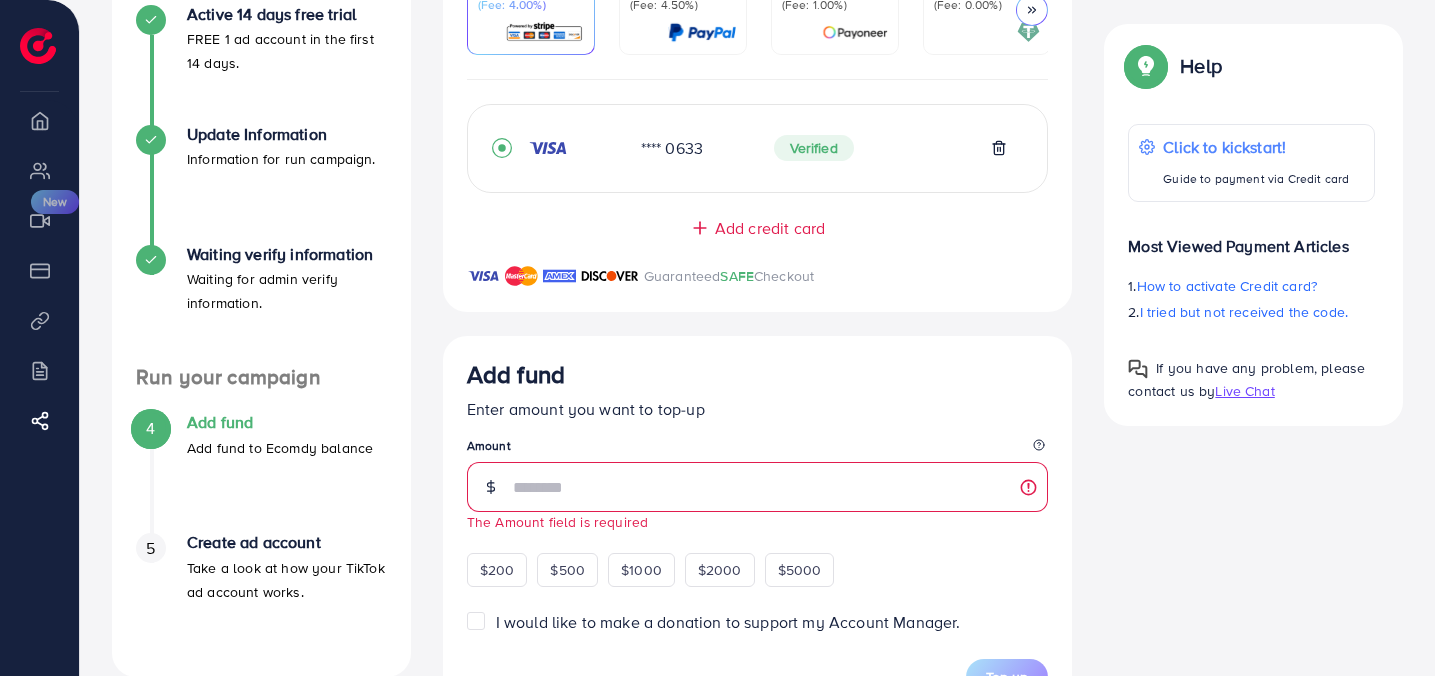 scroll, scrollTop: 304, scrollLeft: 0, axis: vertical 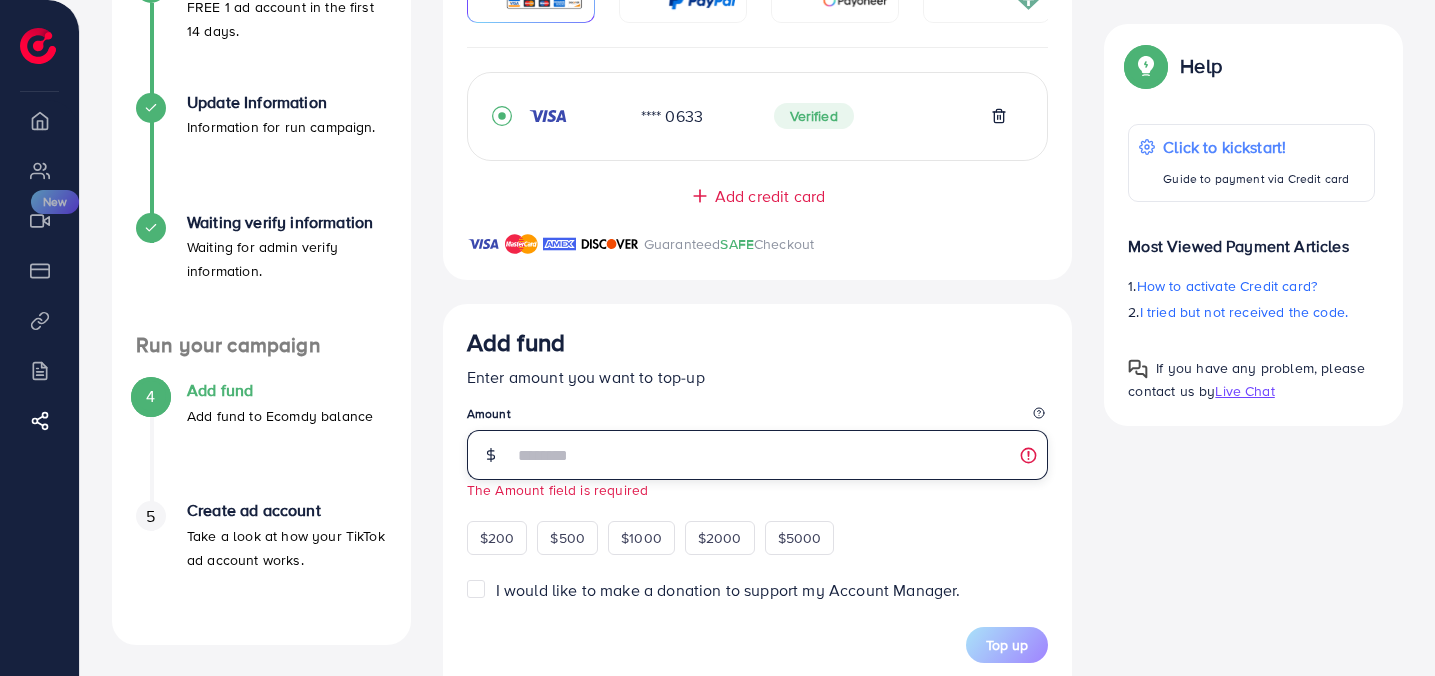 click at bounding box center [781, 455] 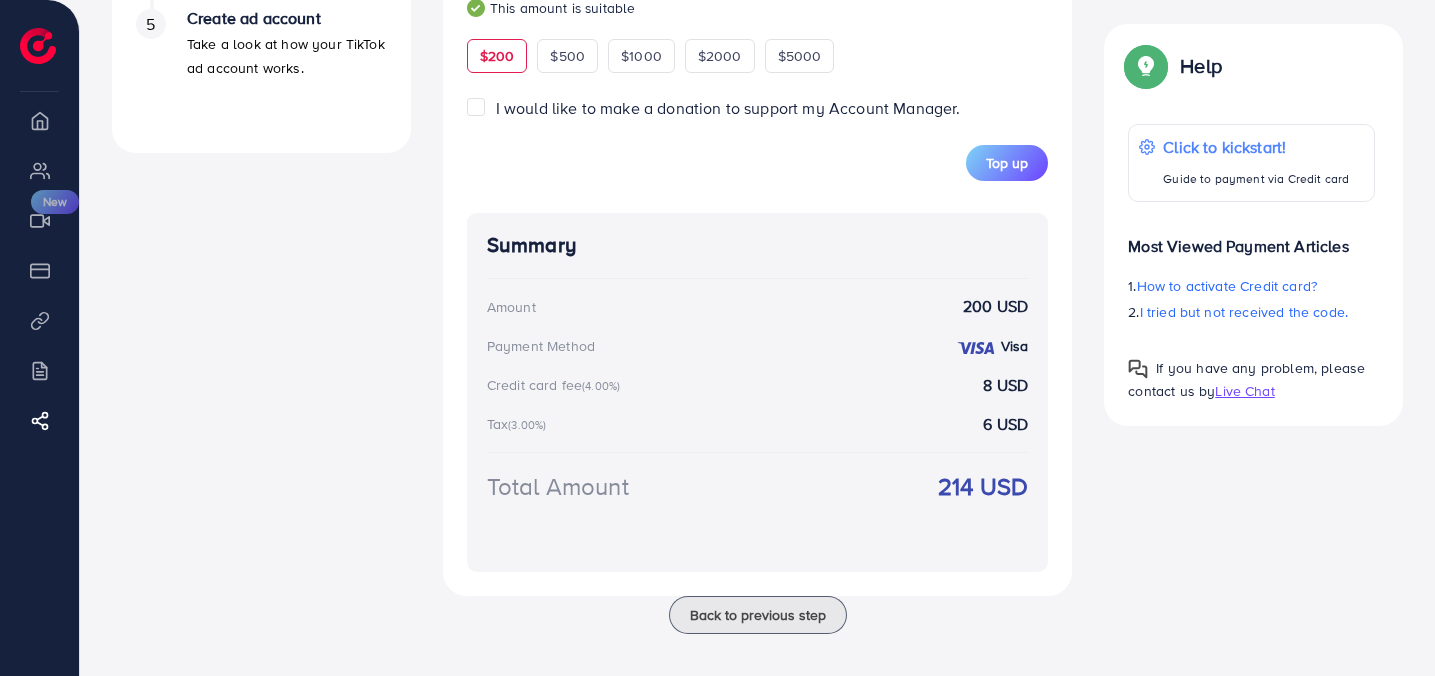 scroll, scrollTop: 815, scrollLeft: 0, axis: vertical 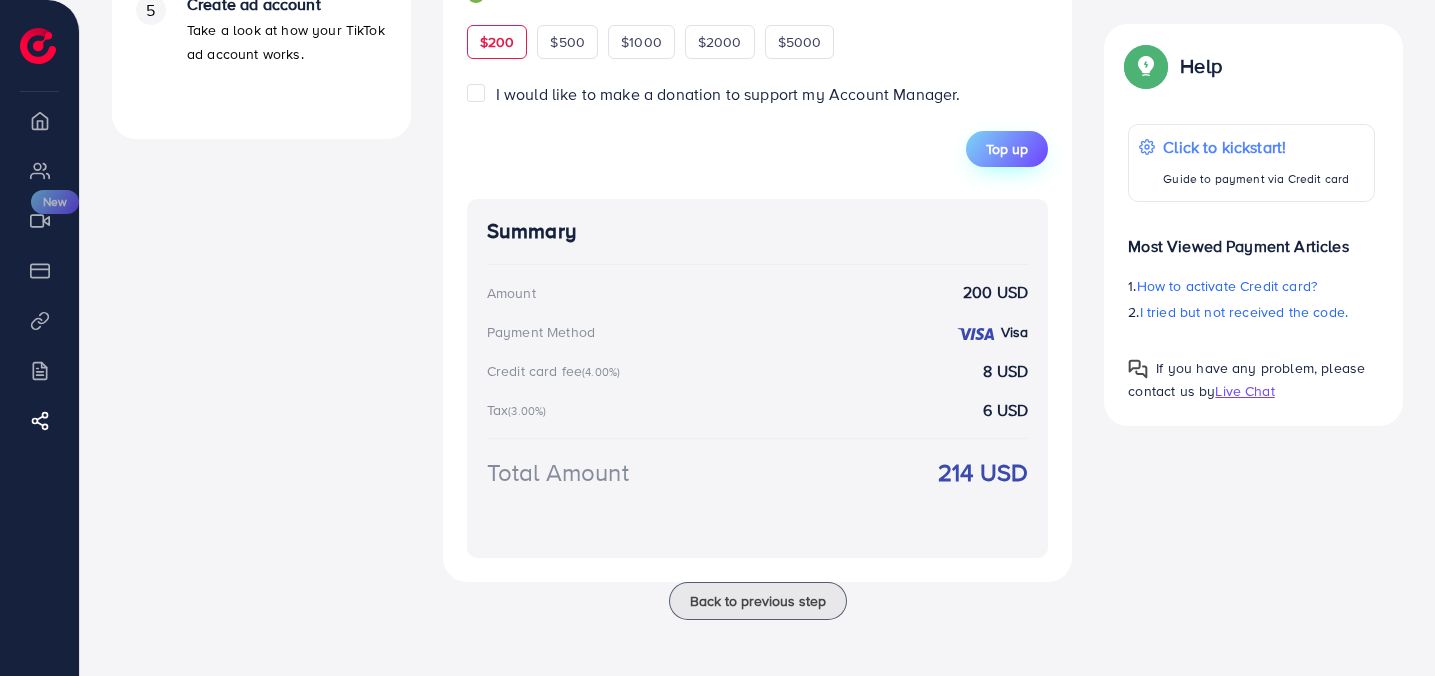 type on "***" 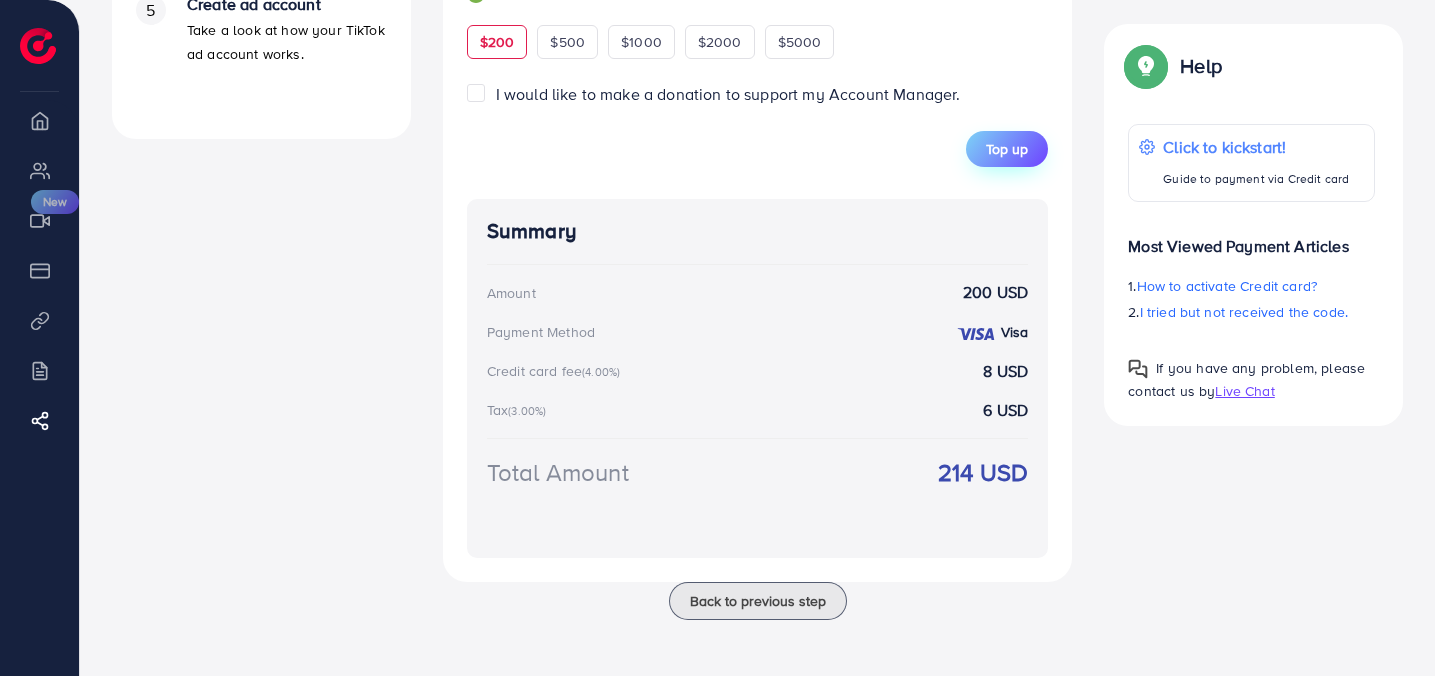 click on "Top up" at bounding box center (1007, 149) 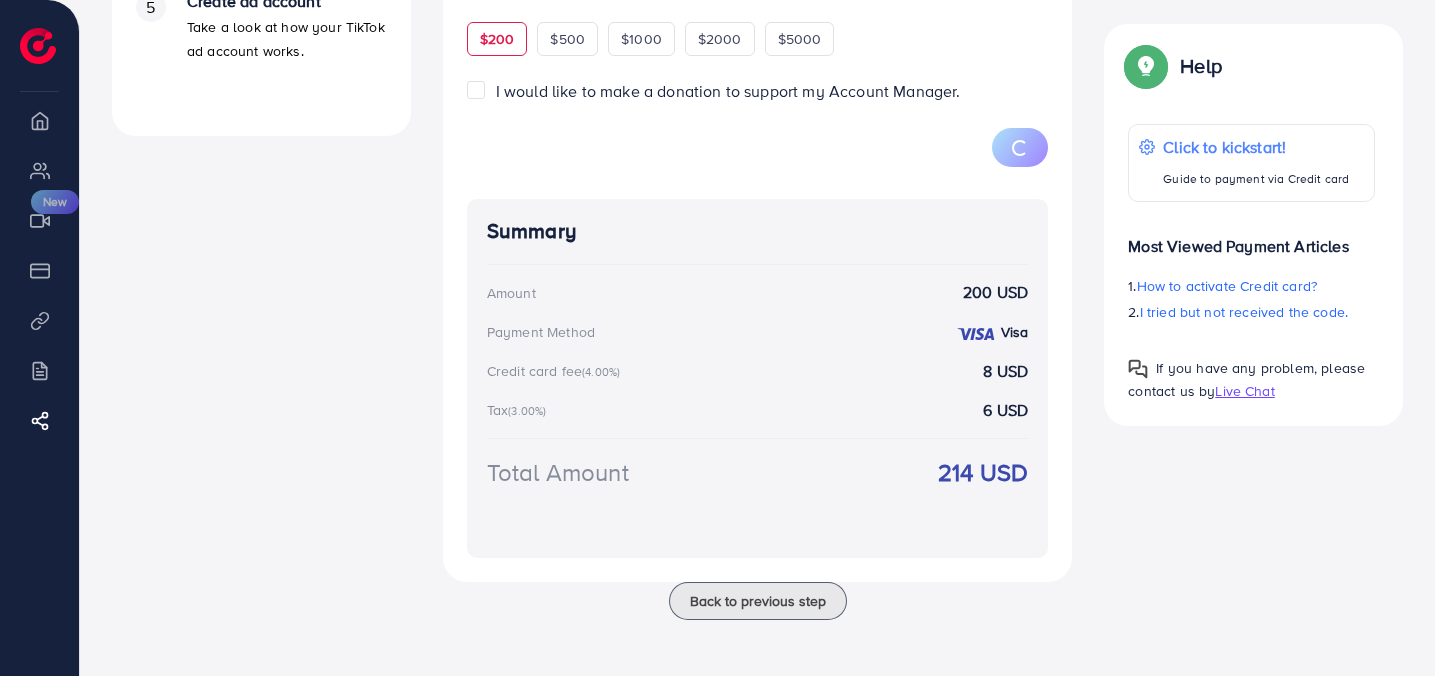 type 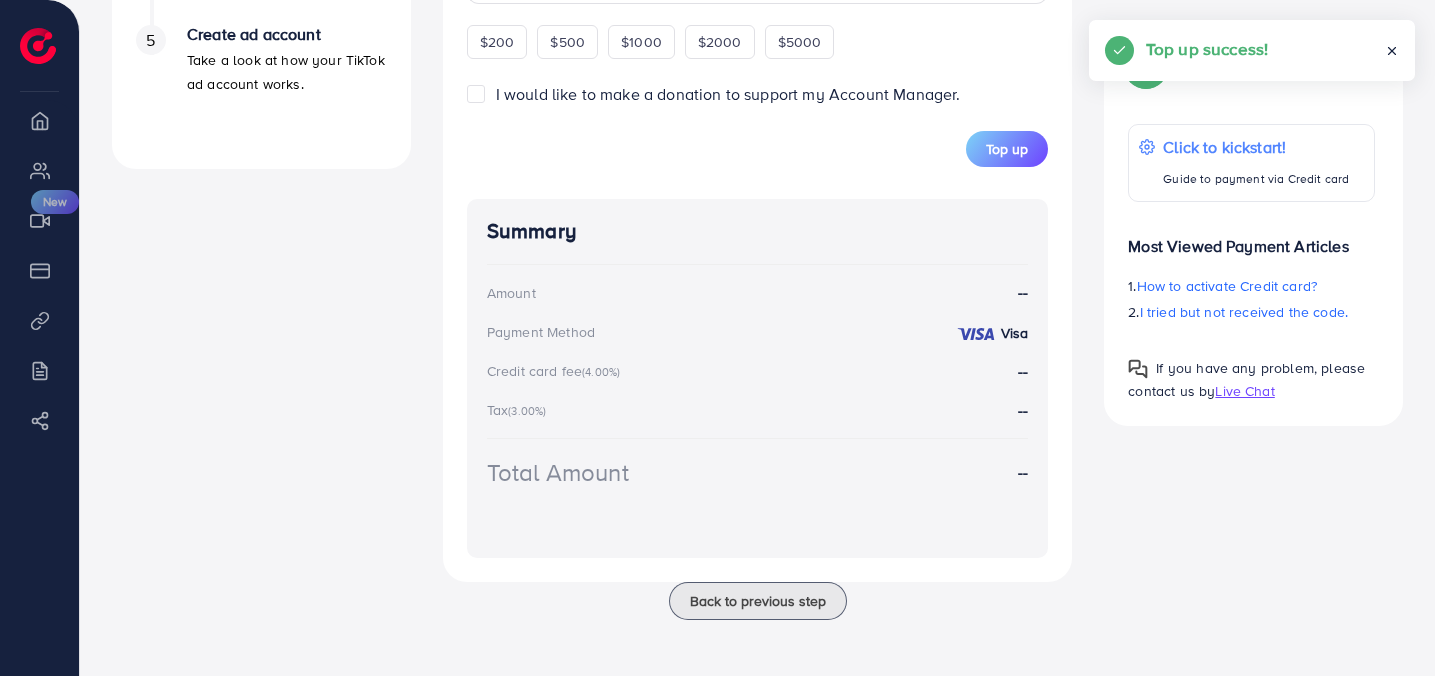 scroll, scrollTop: 785, scrollLeft: 0, axis: vertical 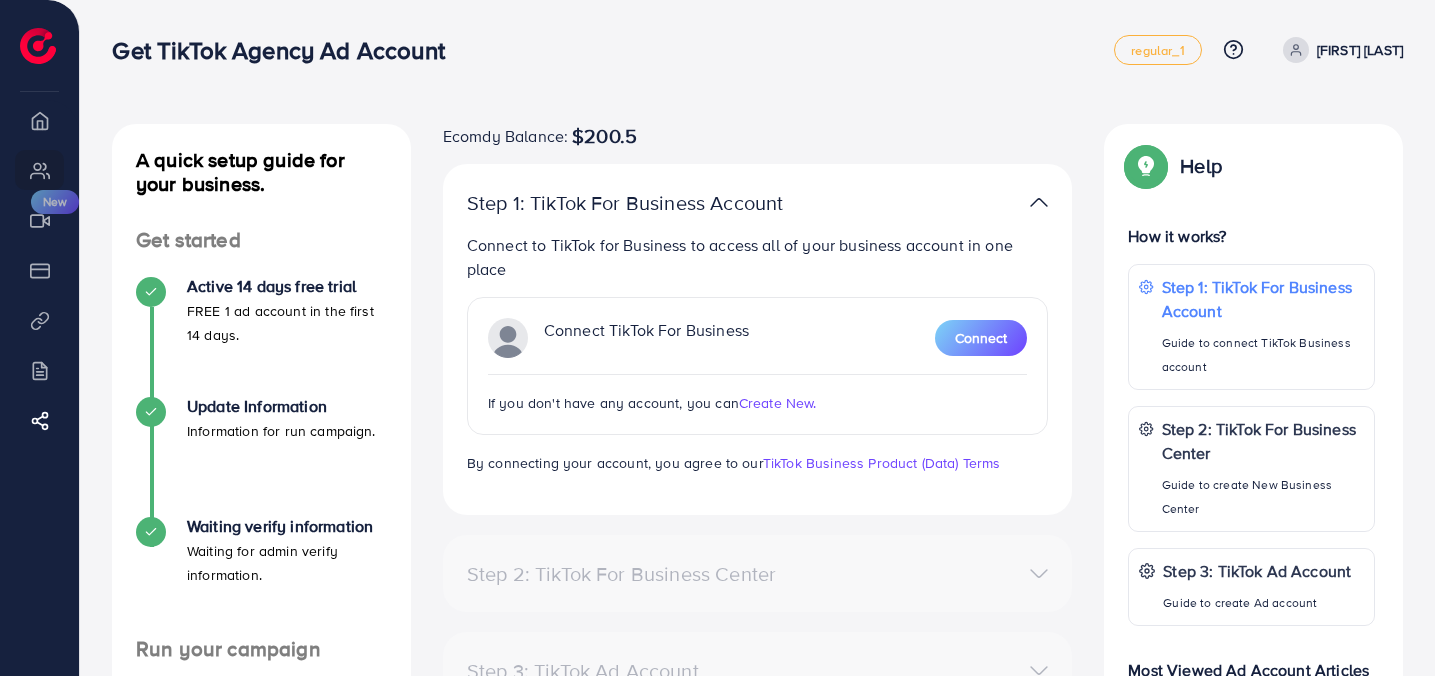 click on "Create New." at bounding box center [778, 403] 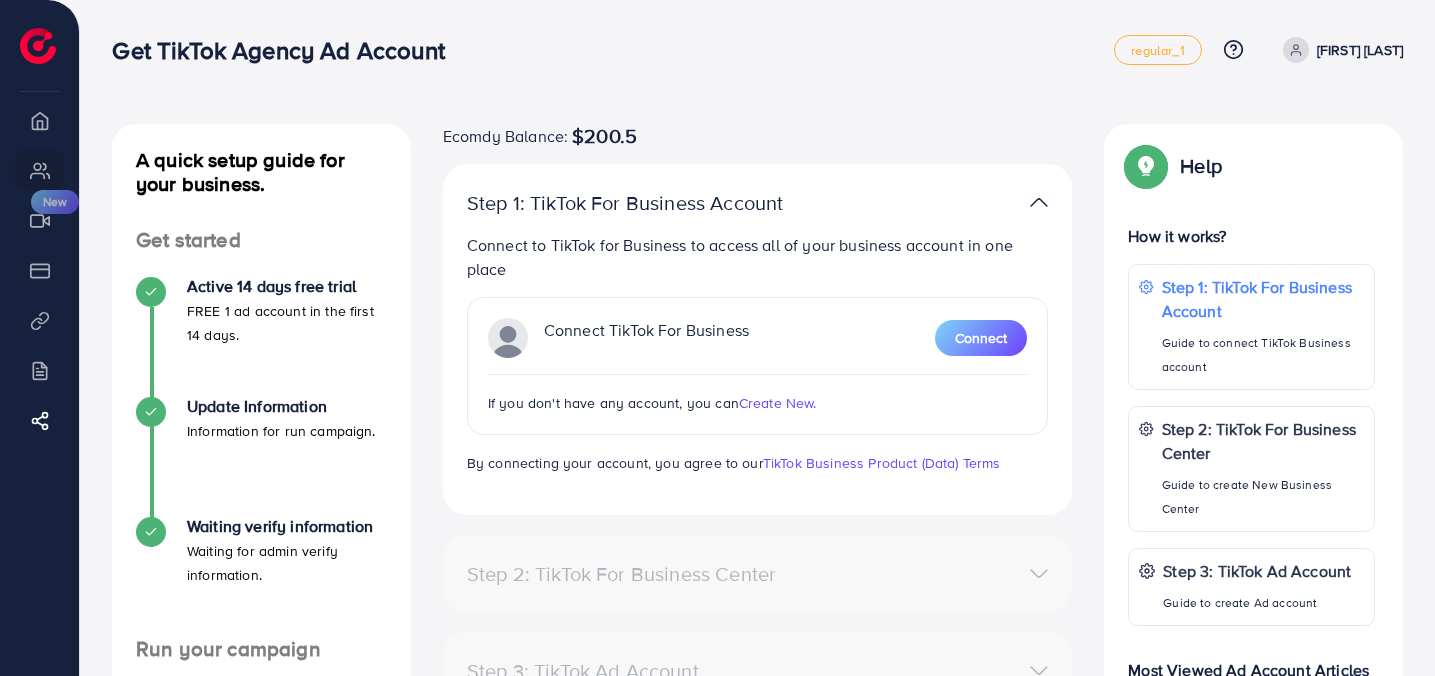 click on "Create New." at bounding box center (778, 403) 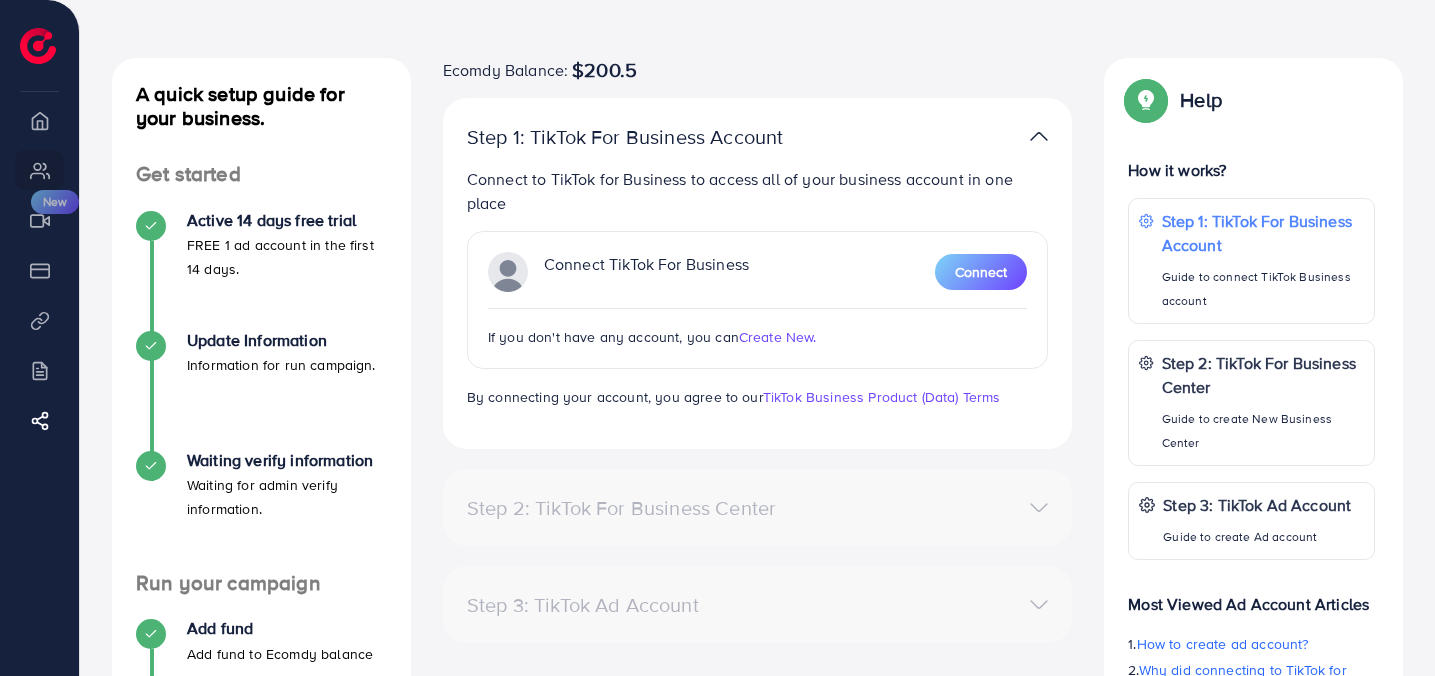 scroll, scrollTop: 64, scrollLeft: 0, axis: vertical 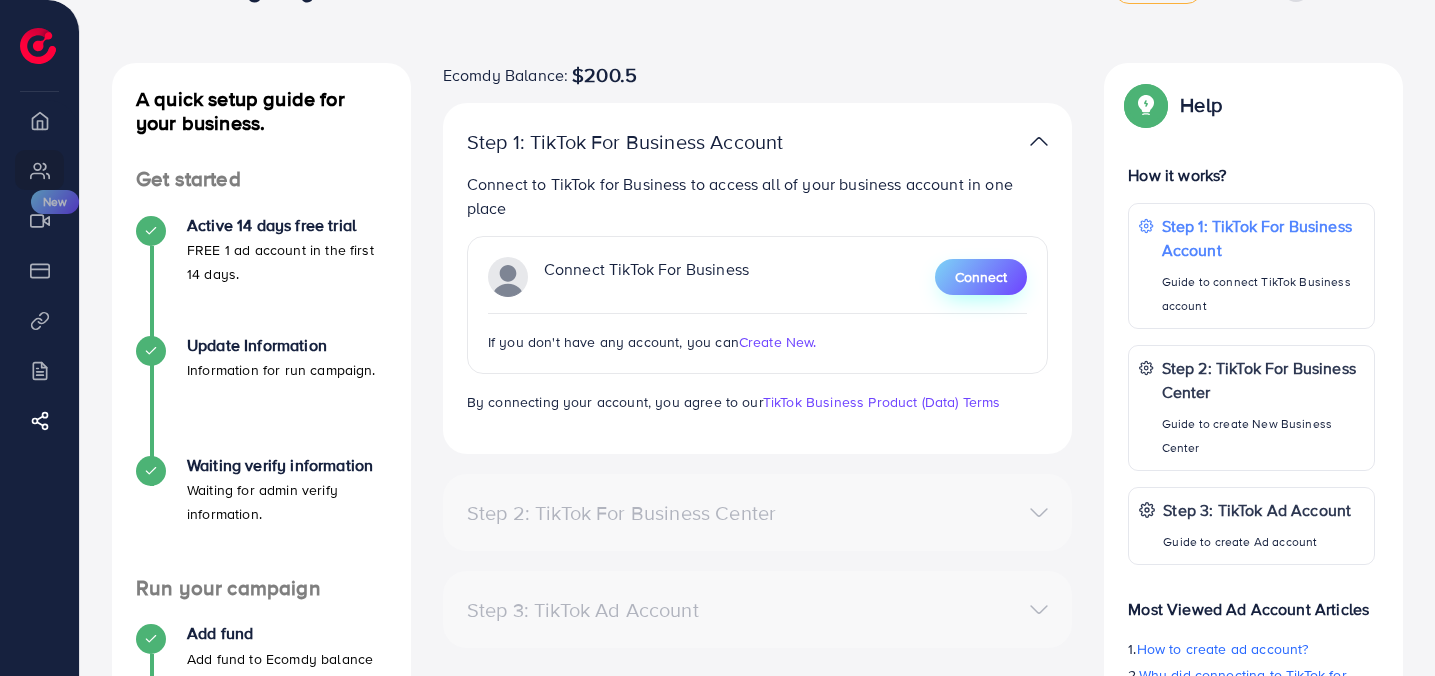 click on "Connect" at bounding box center (981, 277) 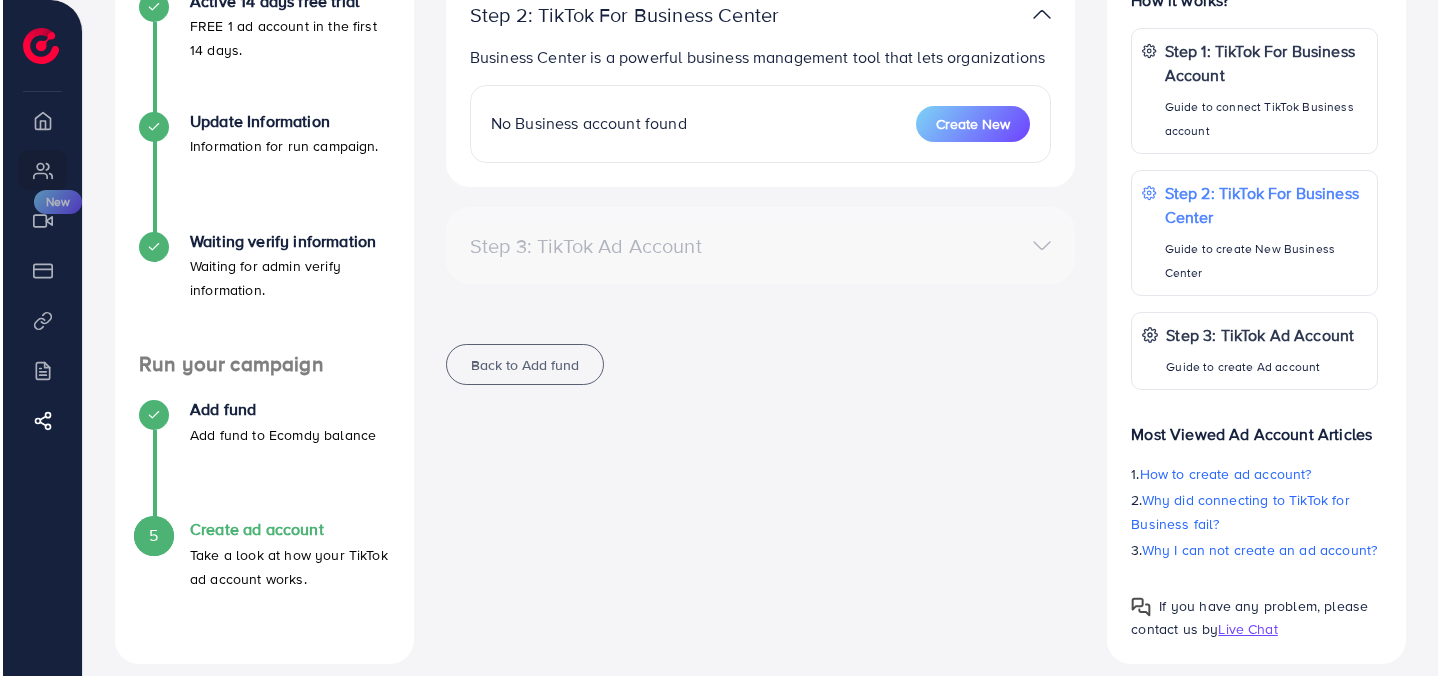 scroll, scrollTop: 305, scrollLeft: 0, axis: vertical 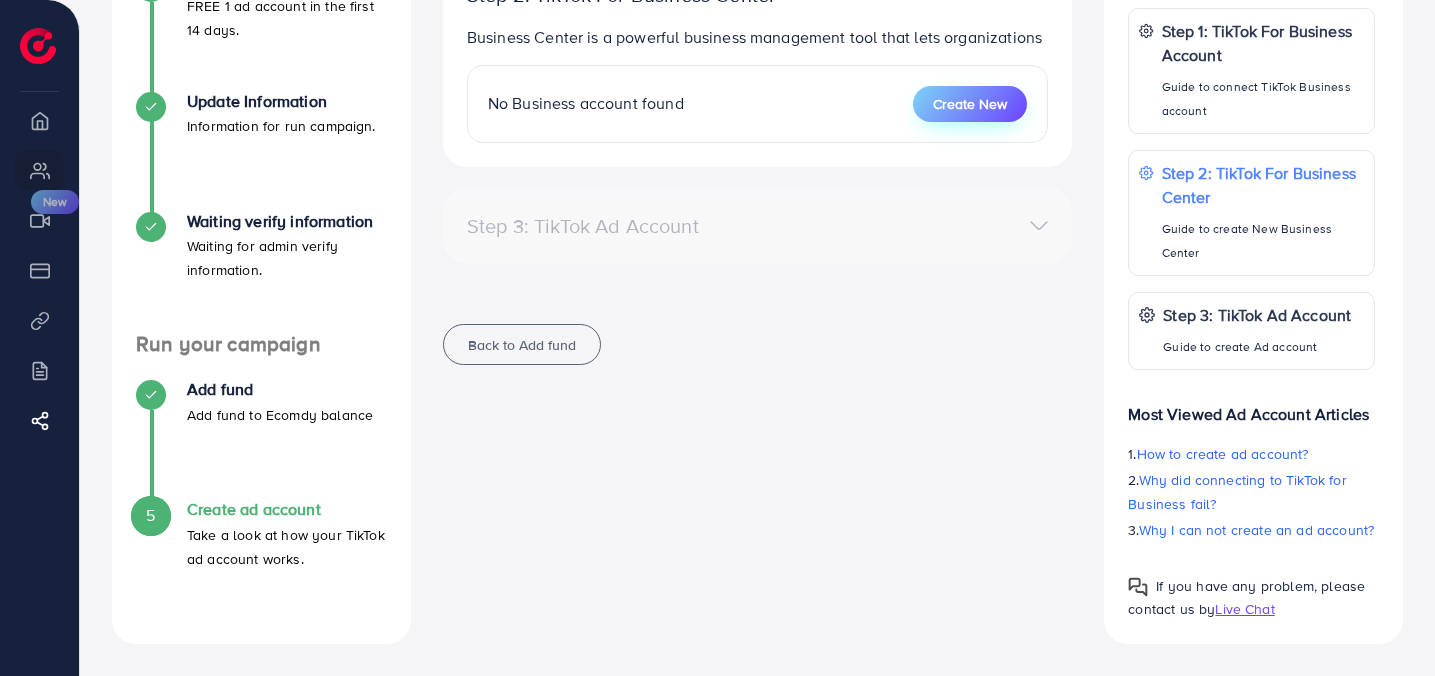 click on "Create New" at bounding box center [970, 104] 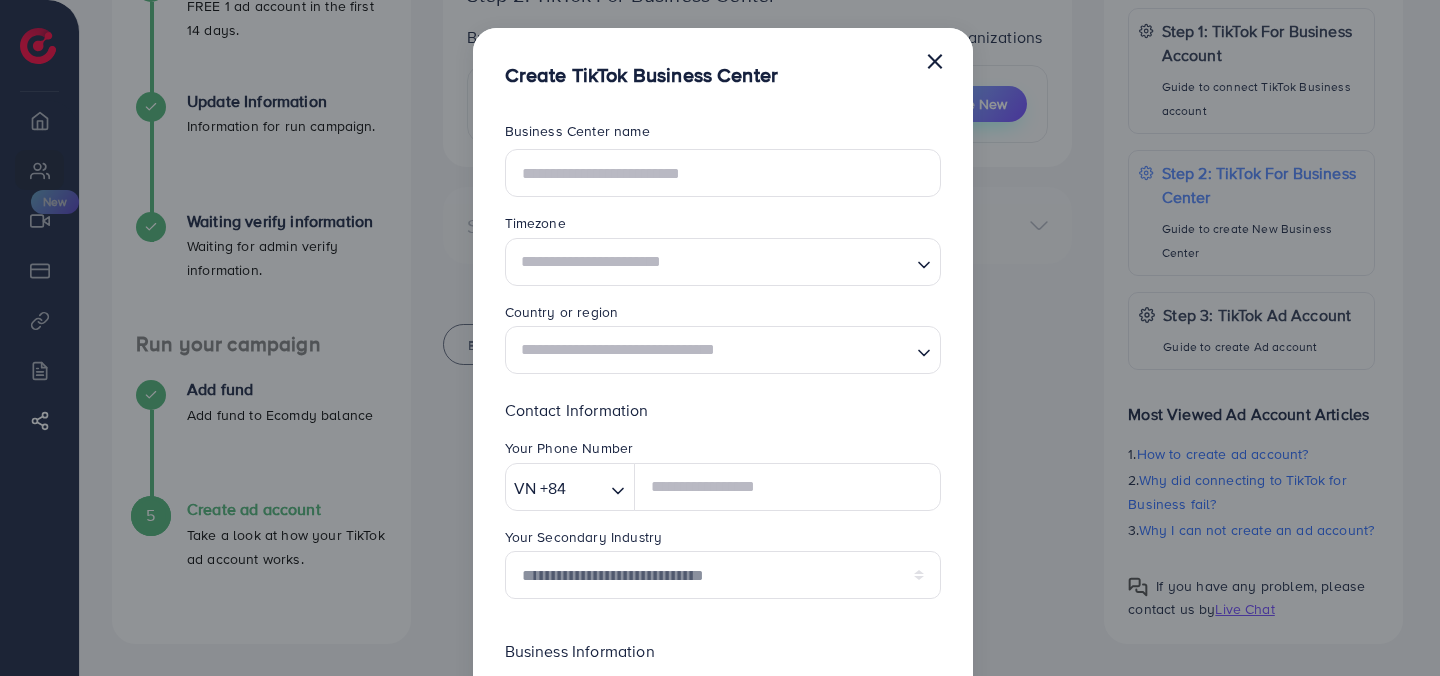 scroll, scrollTop: 0, scrollLeft: 0, axis: both 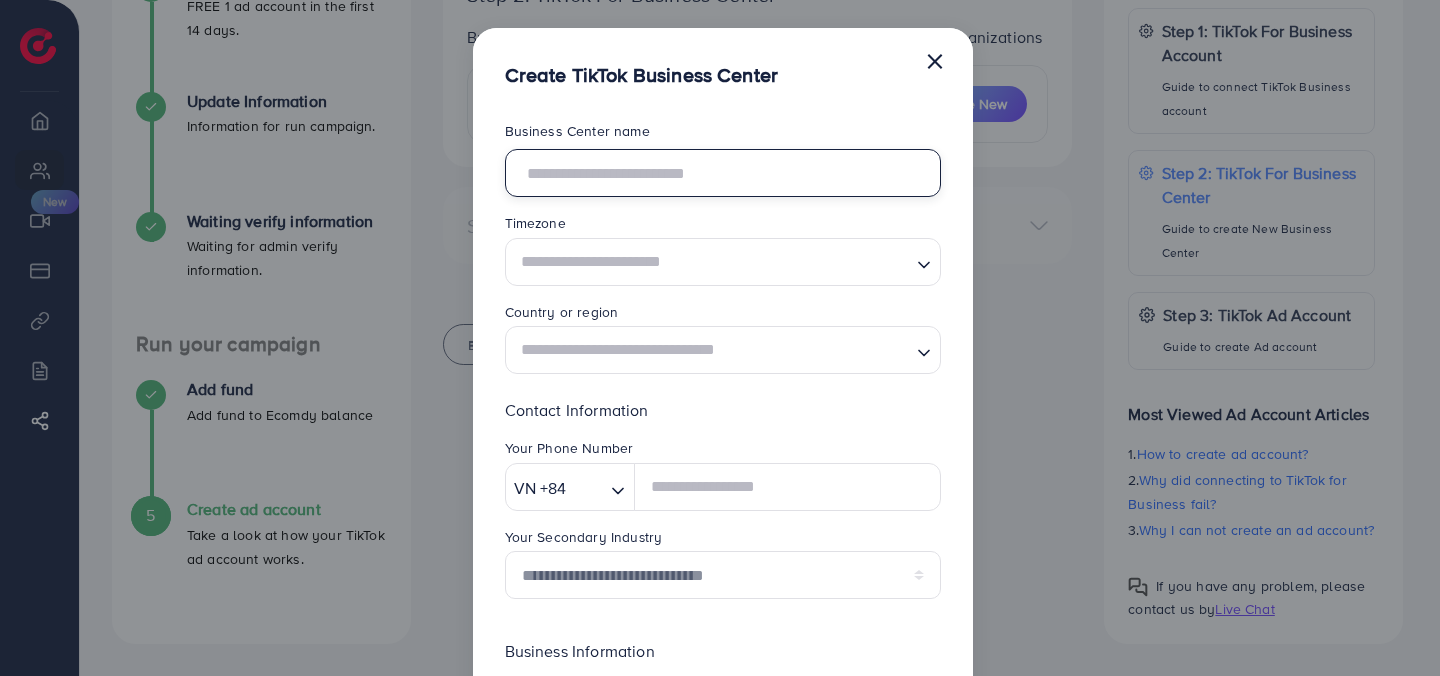 click at bounding box center [723, 173] 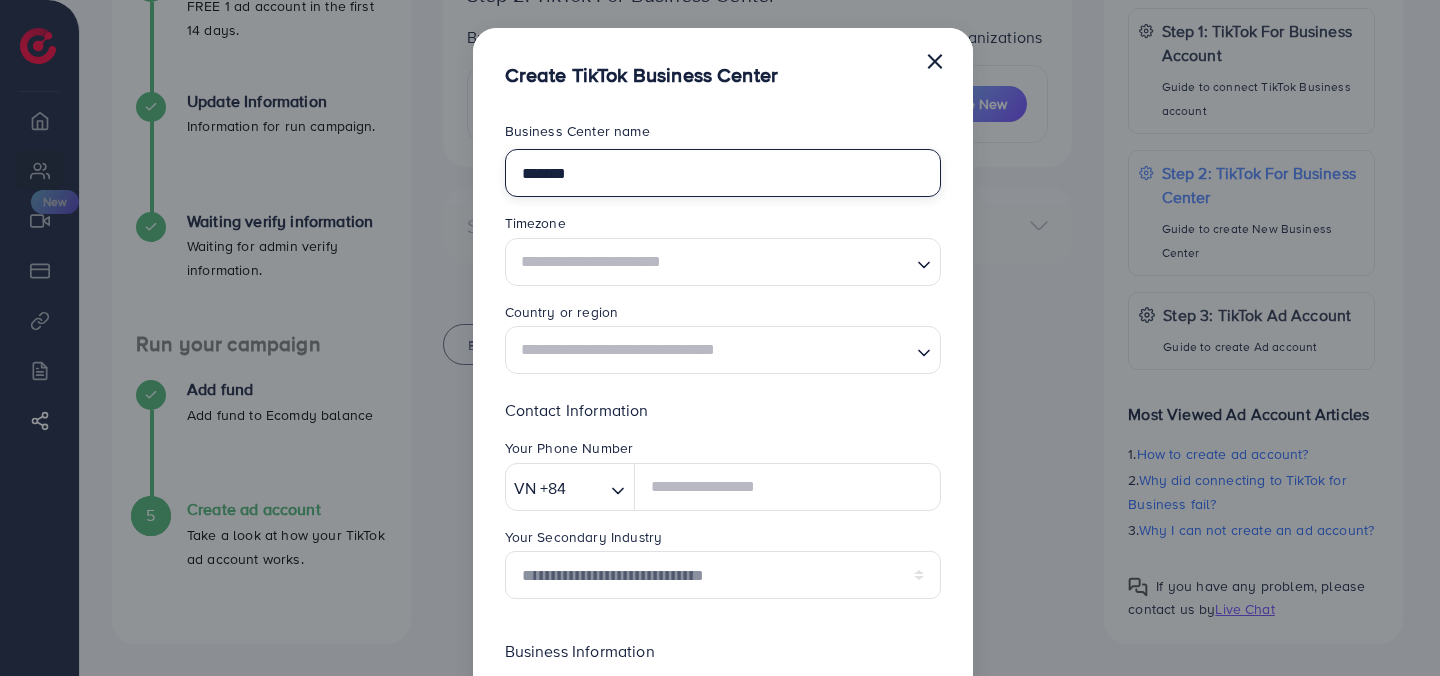 type on "*******" 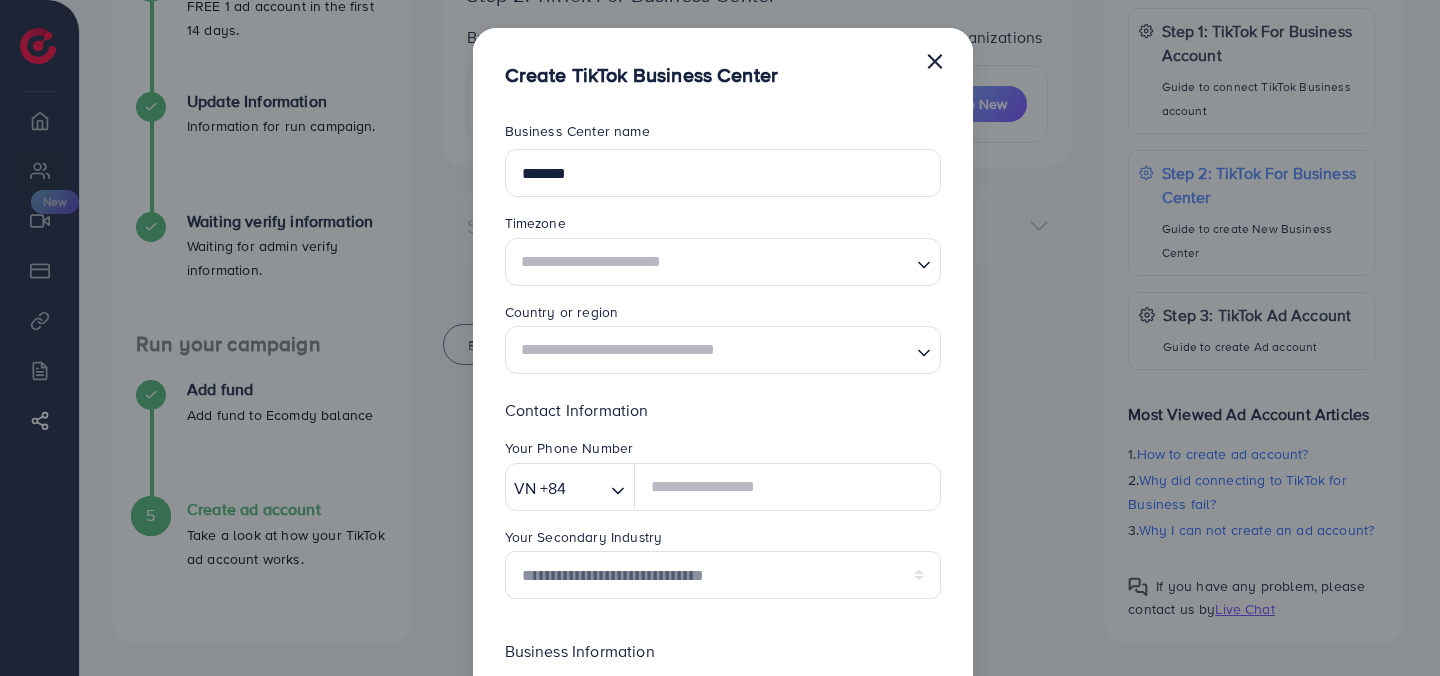 click at bounding box center [711, 261] 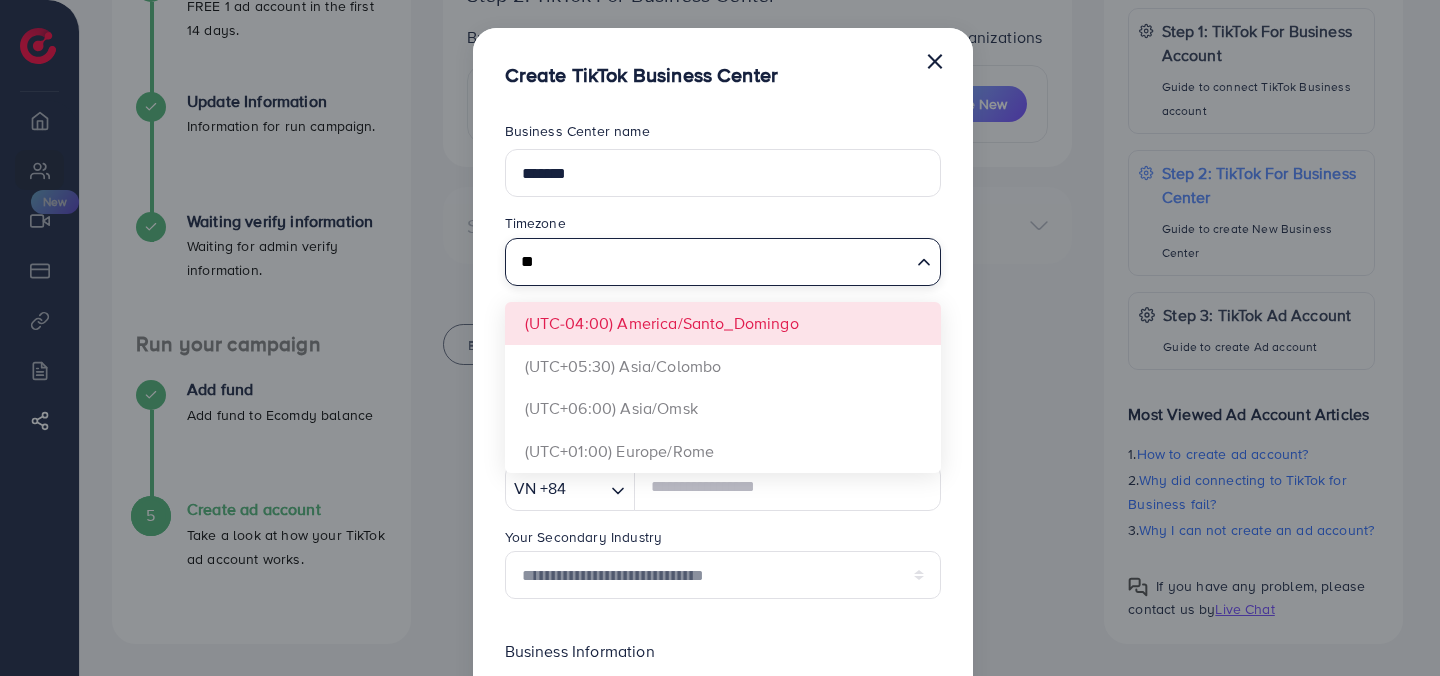 type on "*" 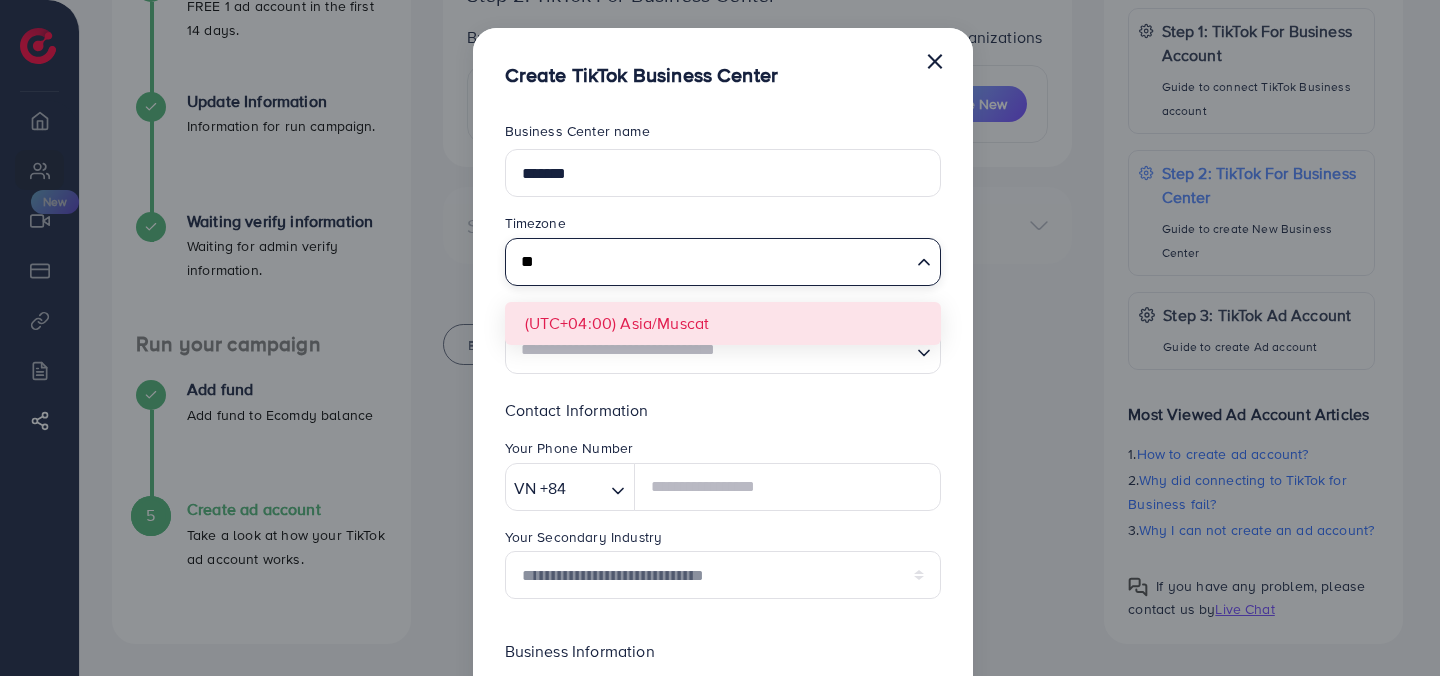 type on "**" 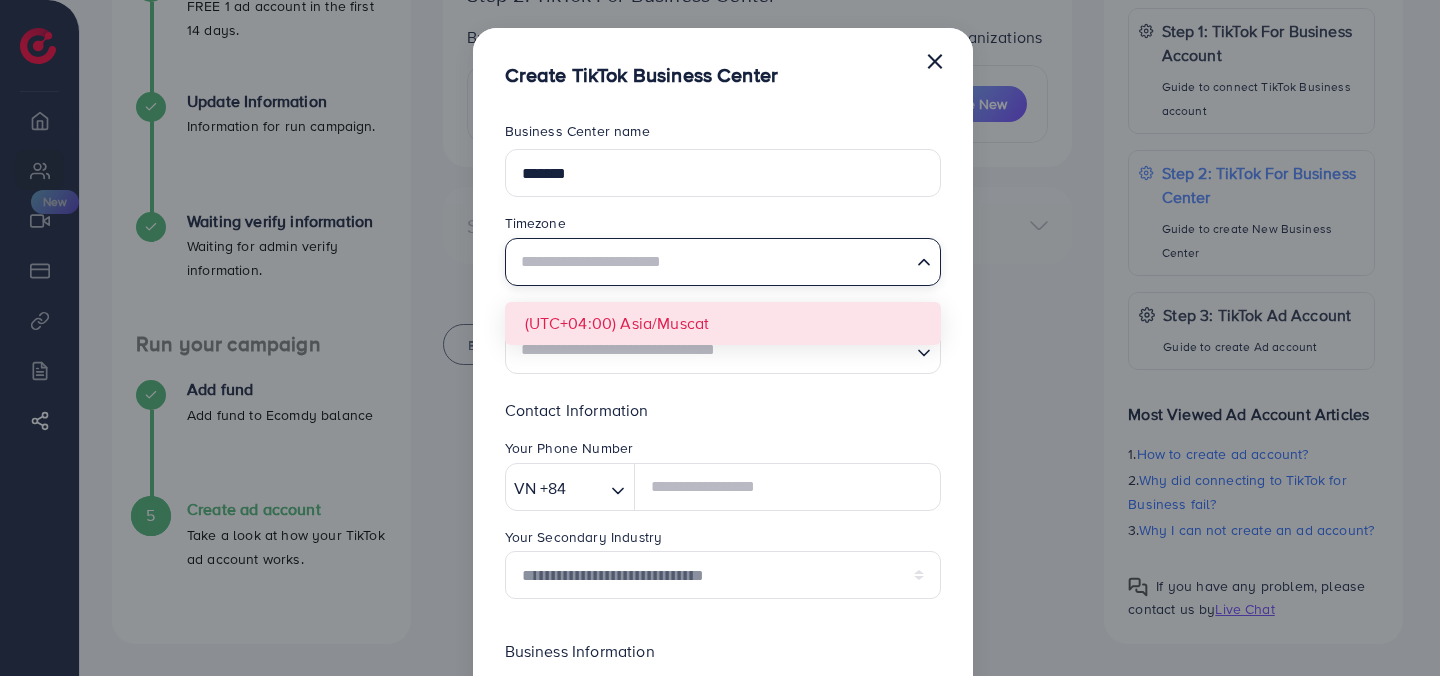 click on "**********" at bounding box center [723, 522] 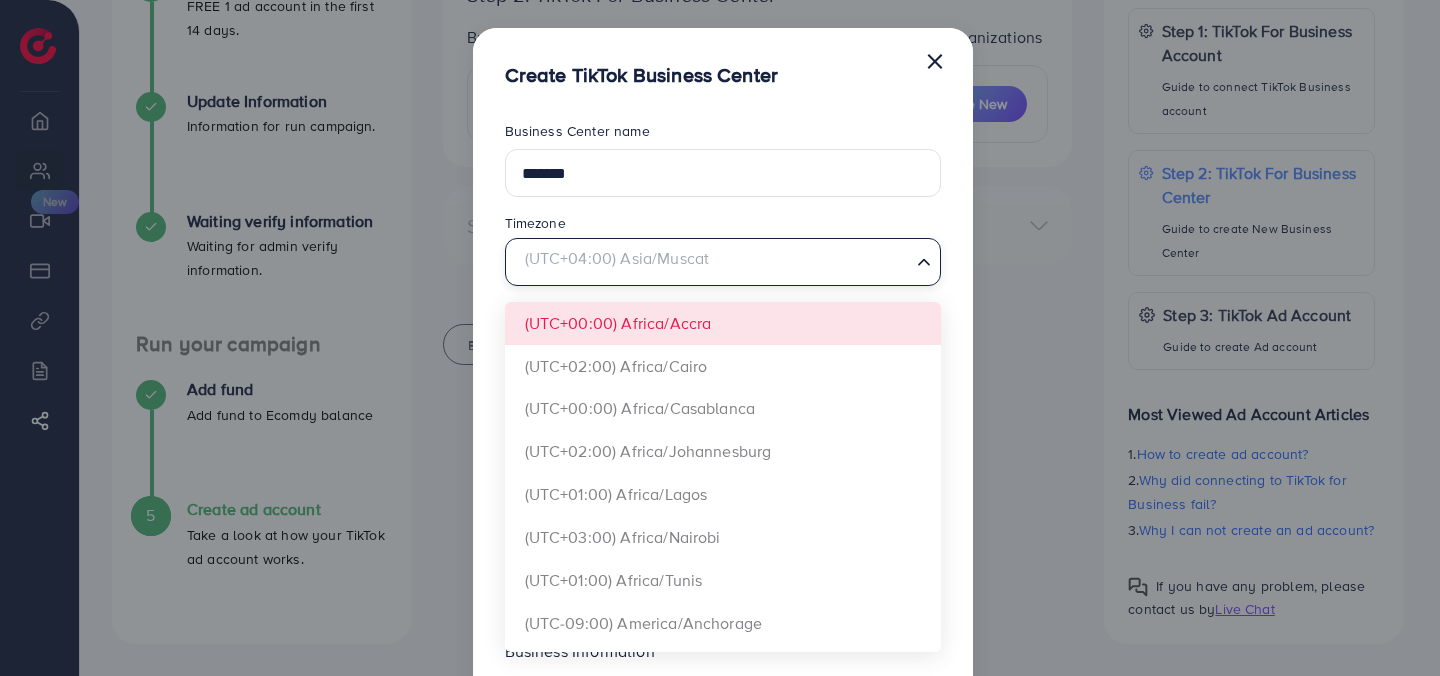 click at bounding box center (711, 261) 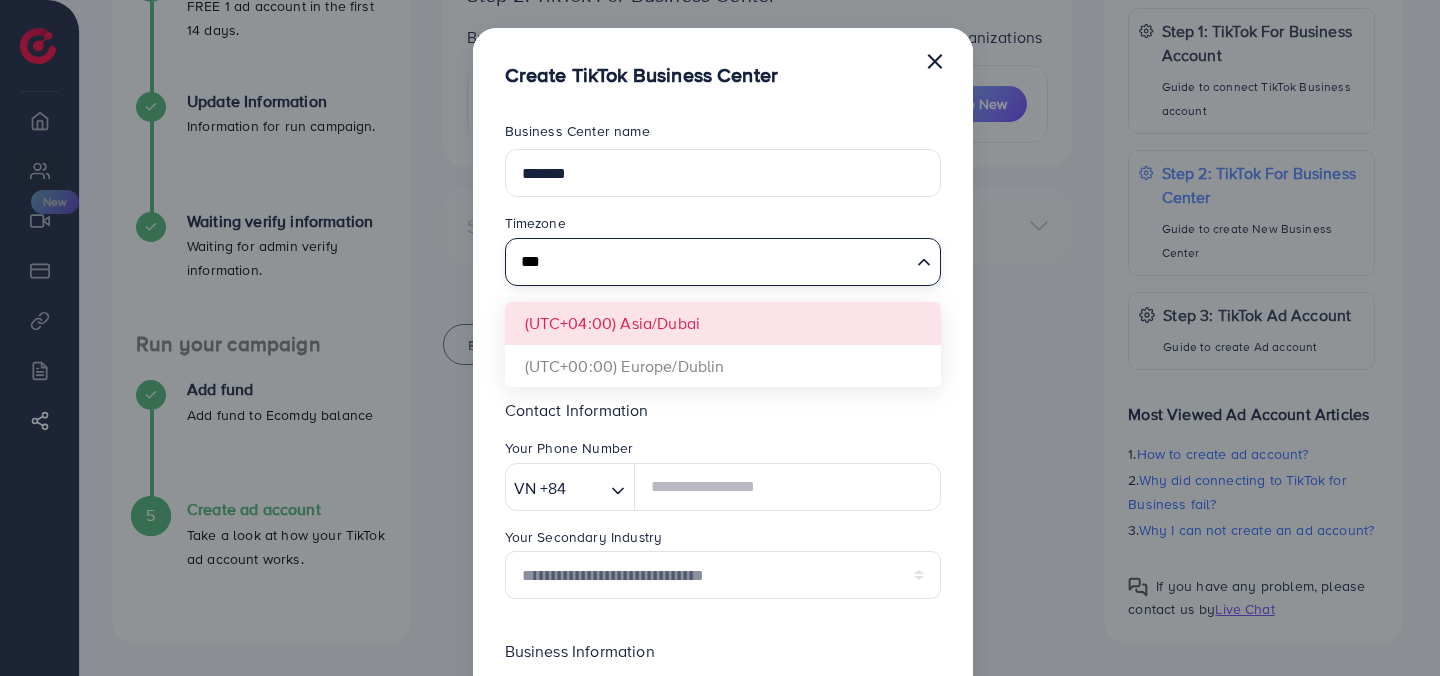 type on "***" 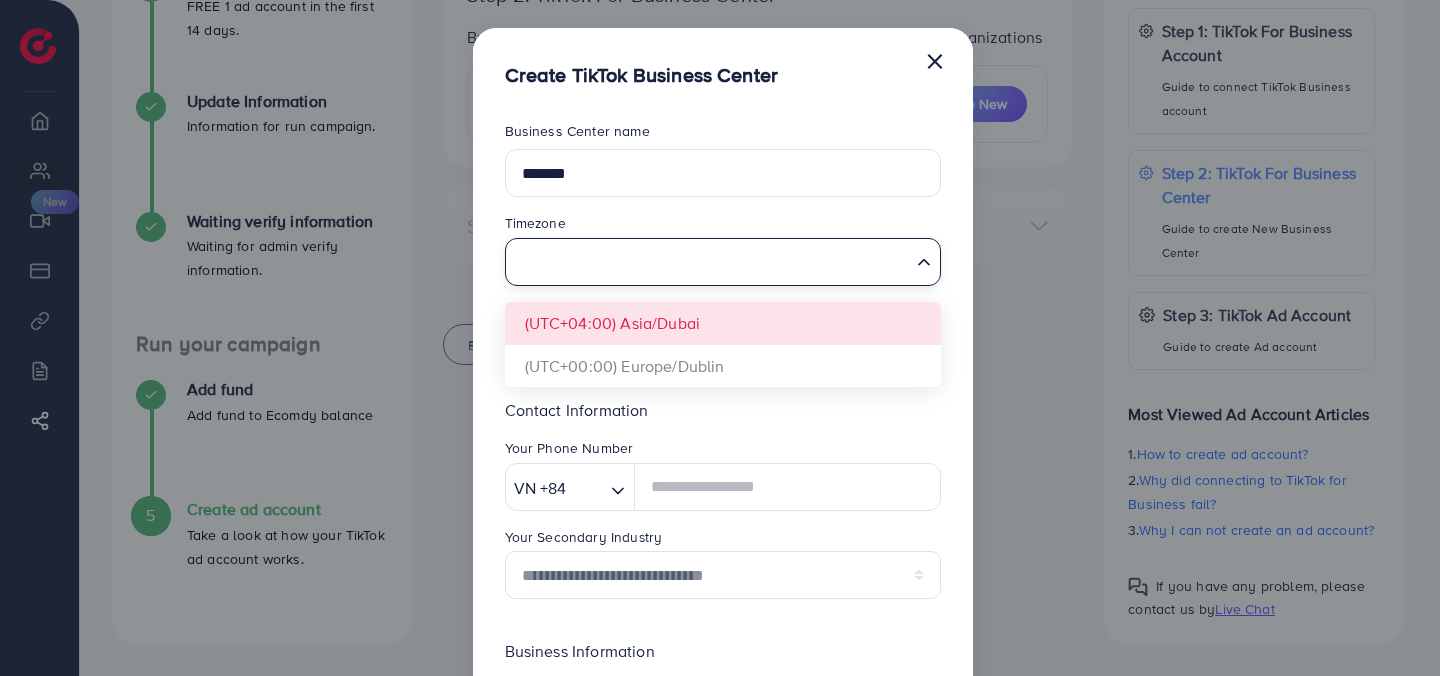 click on "**********" at bounding box center [723, 522] 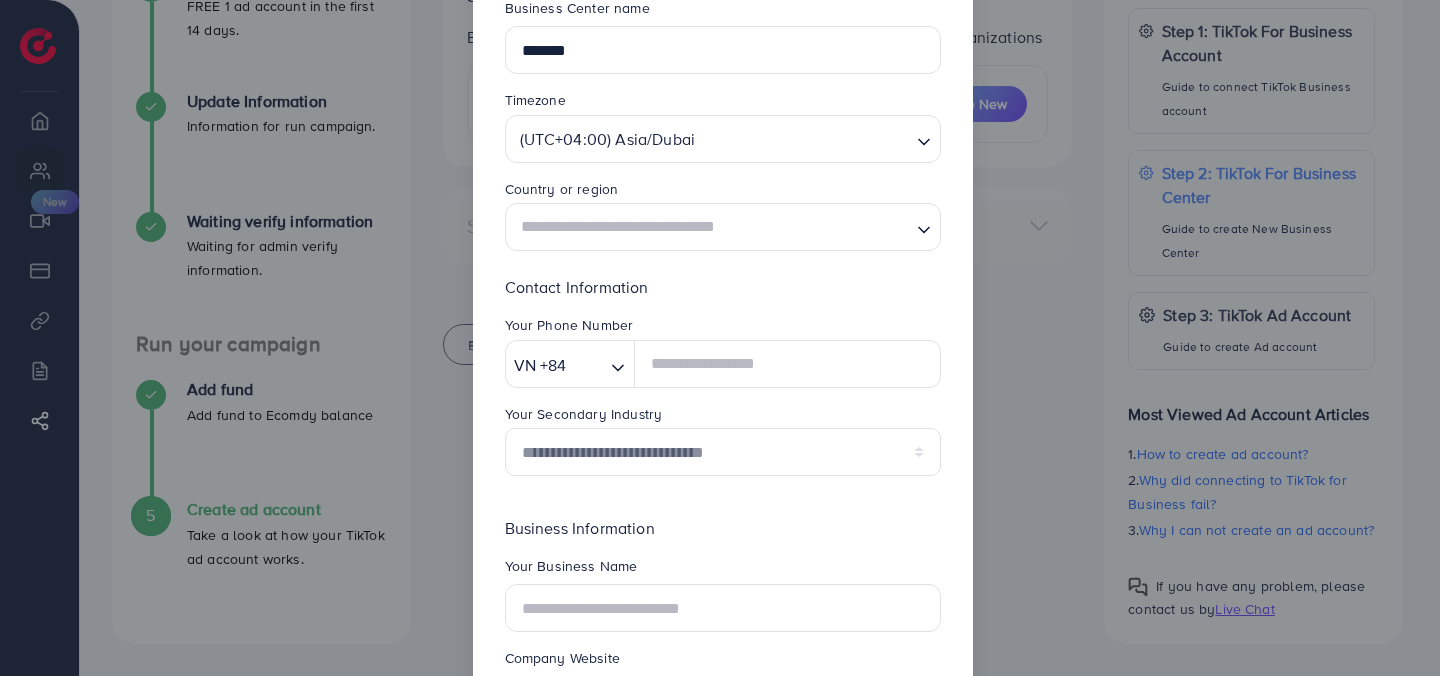 scroll, scrollTop: 126, scrollLeft: 0, axis: vertical 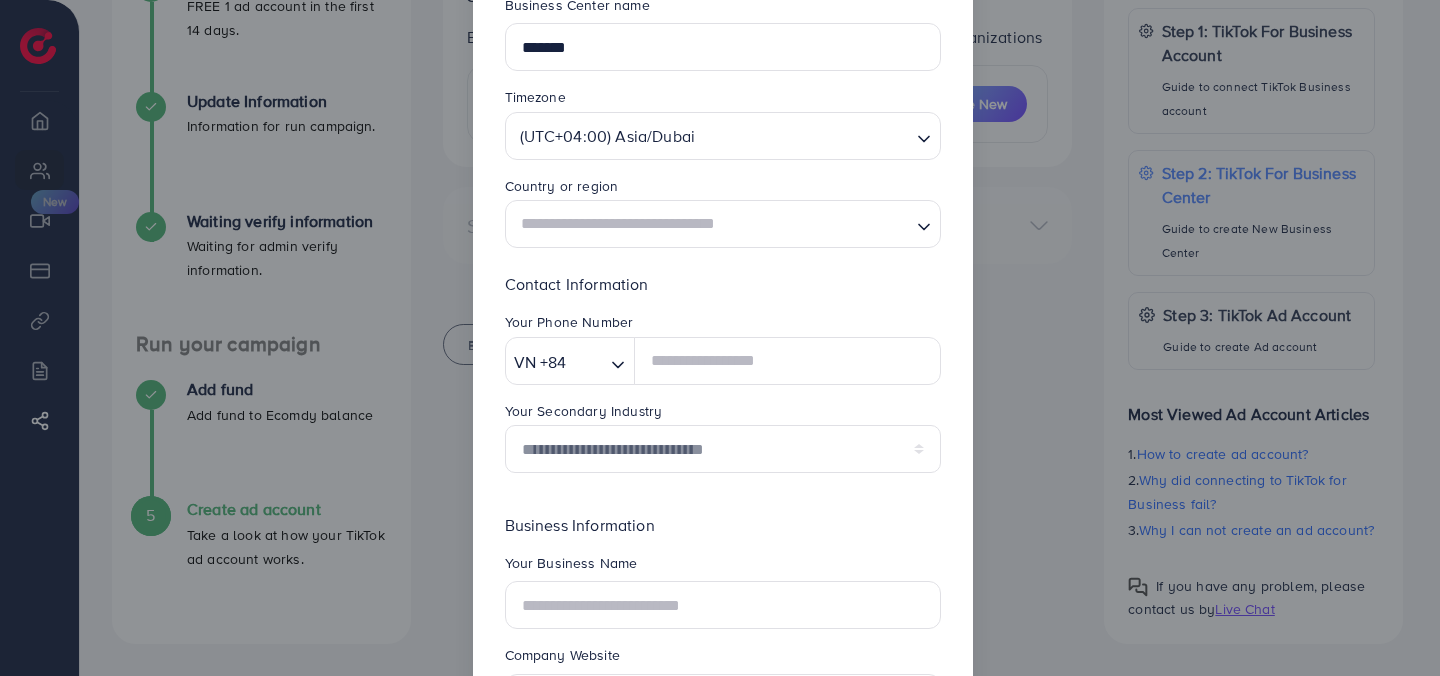 click at bounding box center [711, 224] 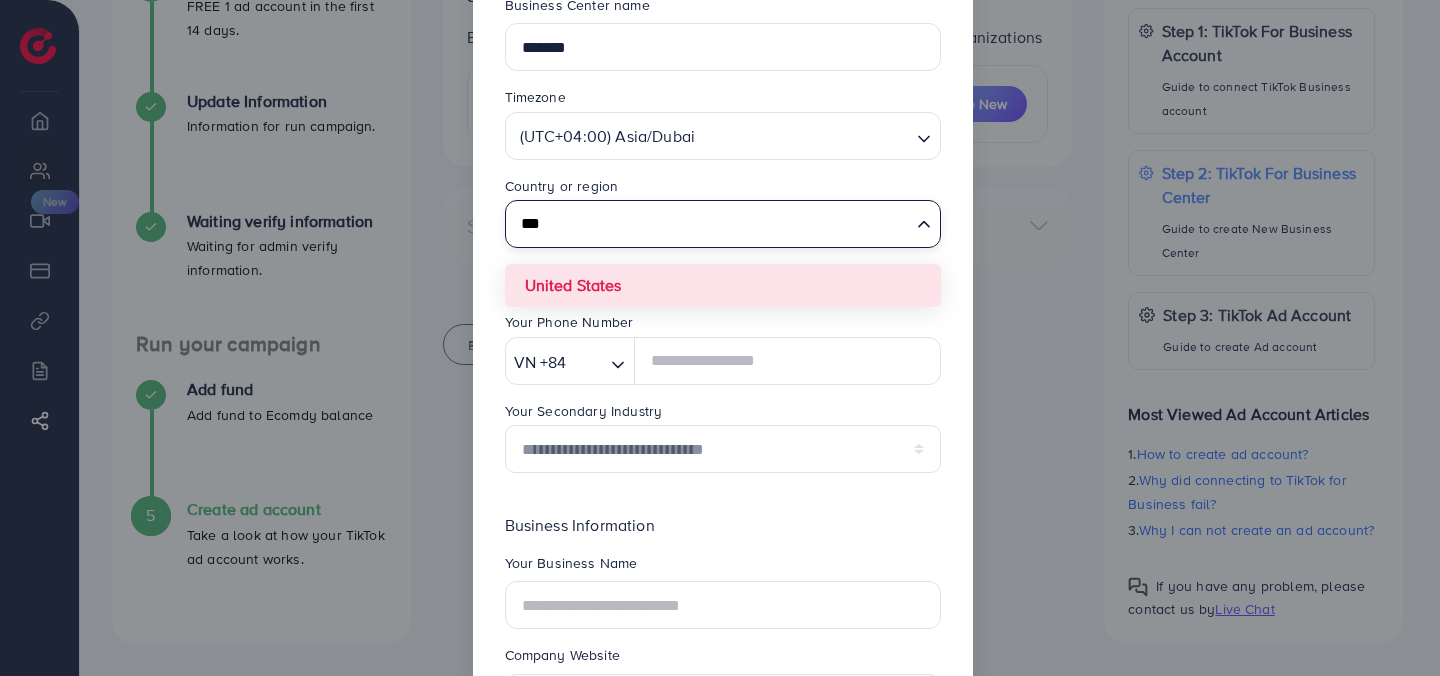 type on "***" 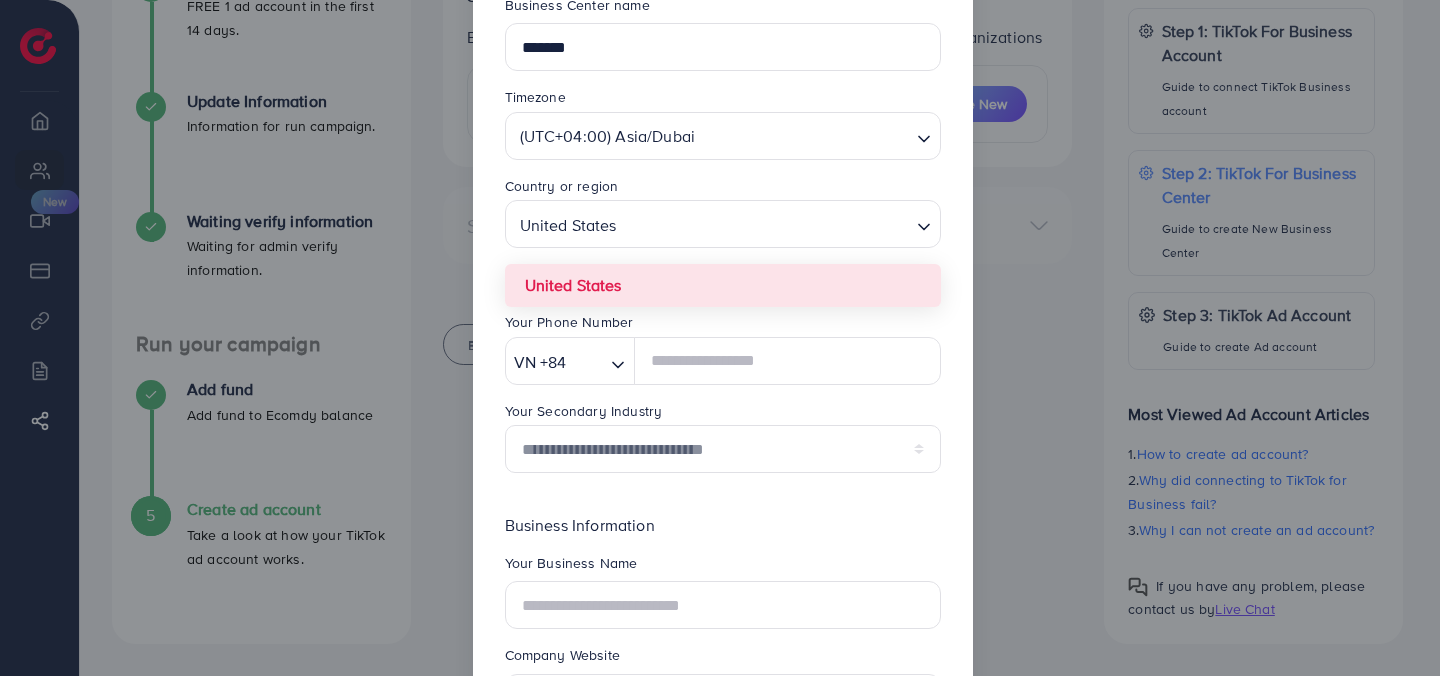 click on "**********" at bounding box center (723, 396) 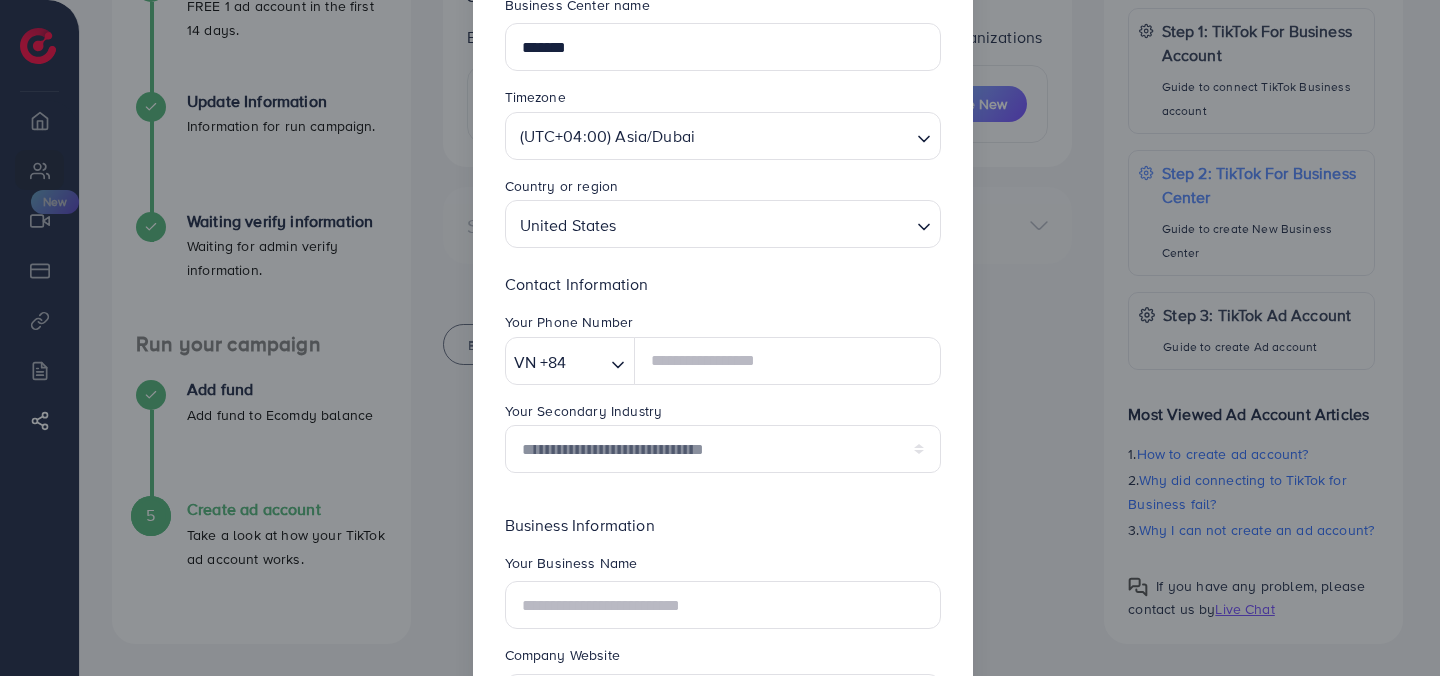 click at bounding box center (766, 224) 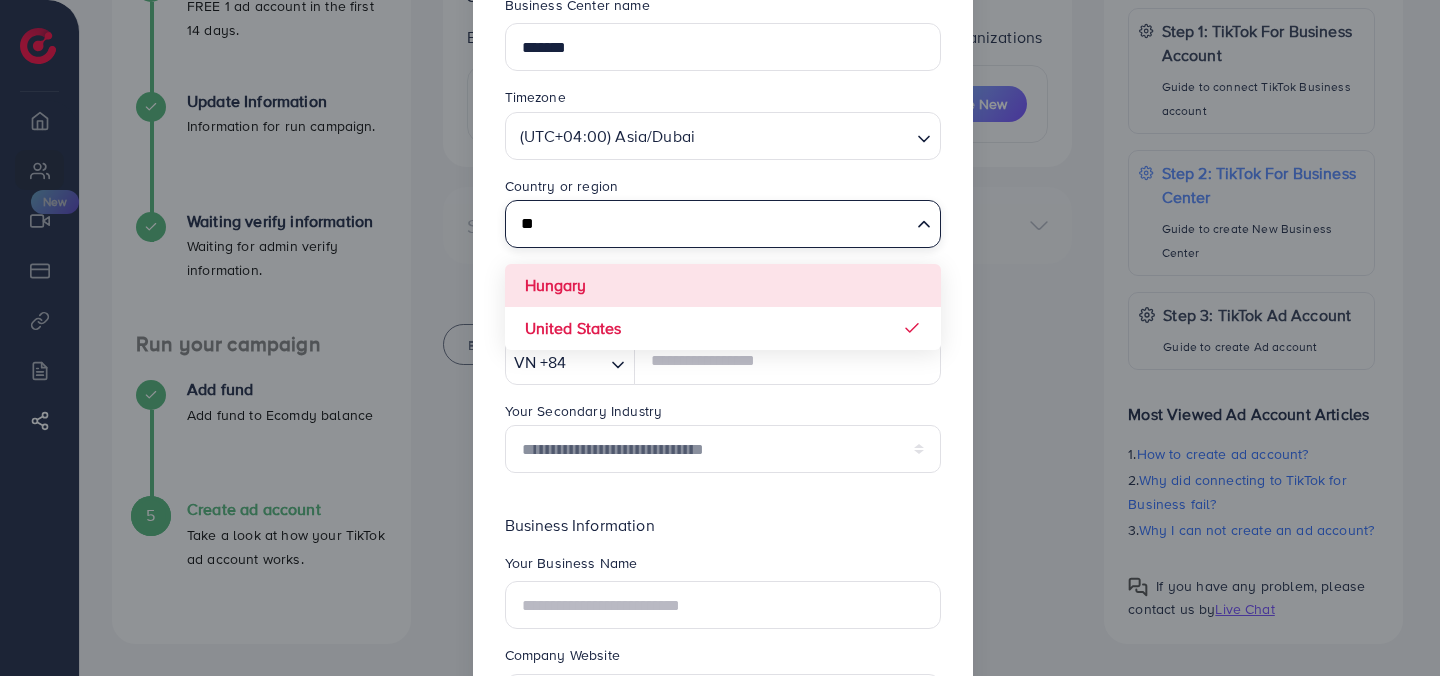 type on "*" 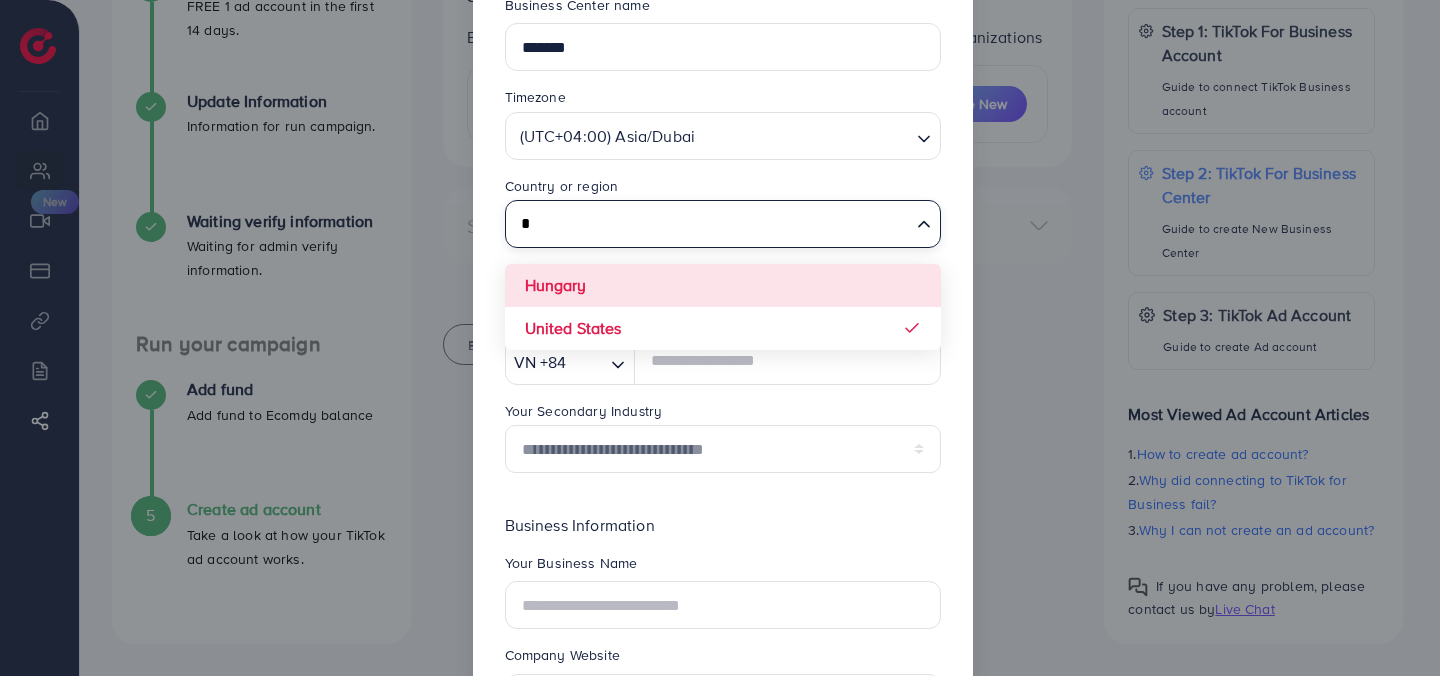 type 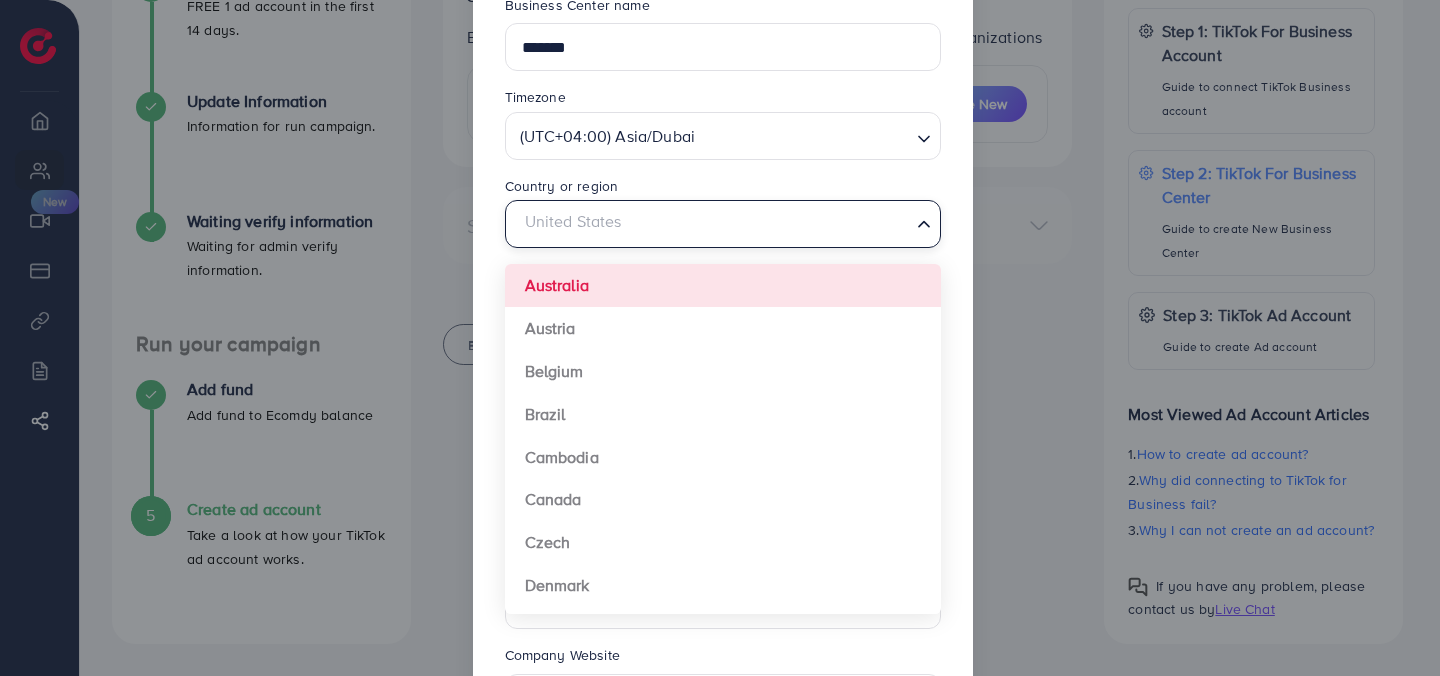 click on "**********" at bounding box center [723, 396] 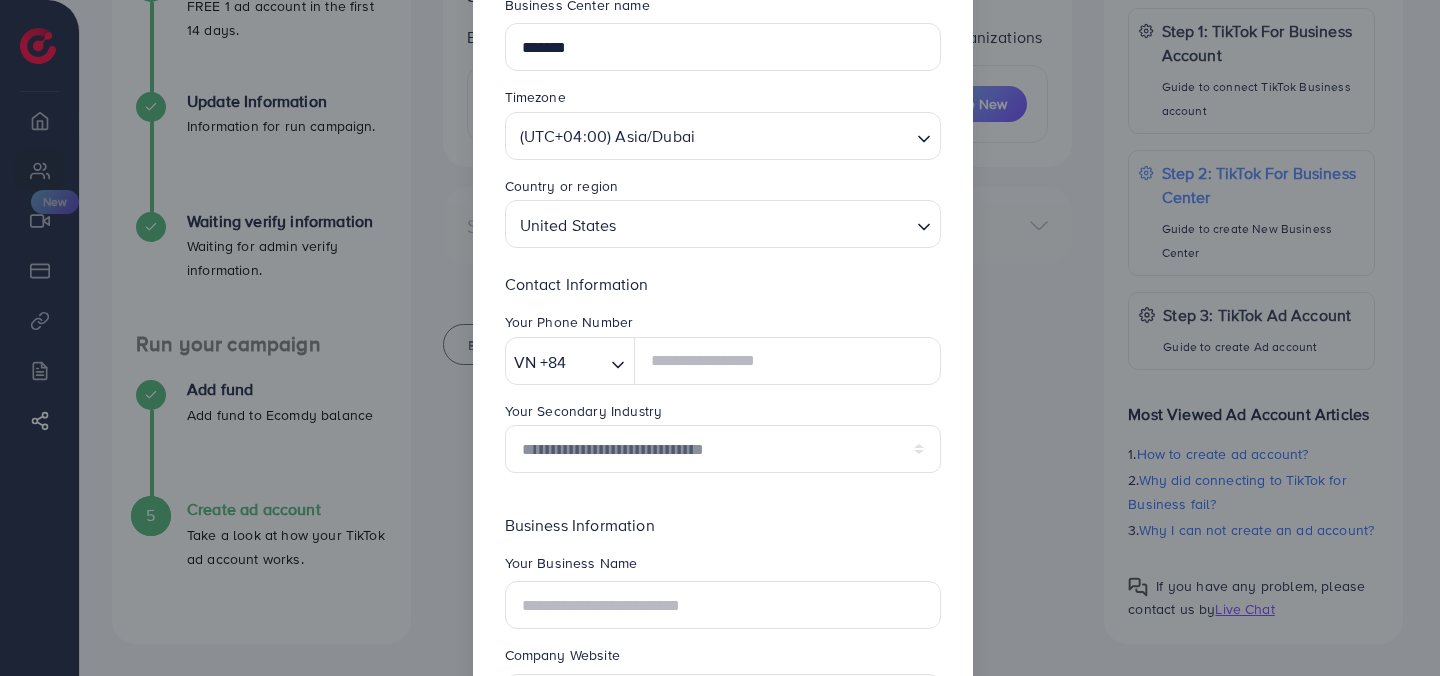 click at bounding box center [766, 224] 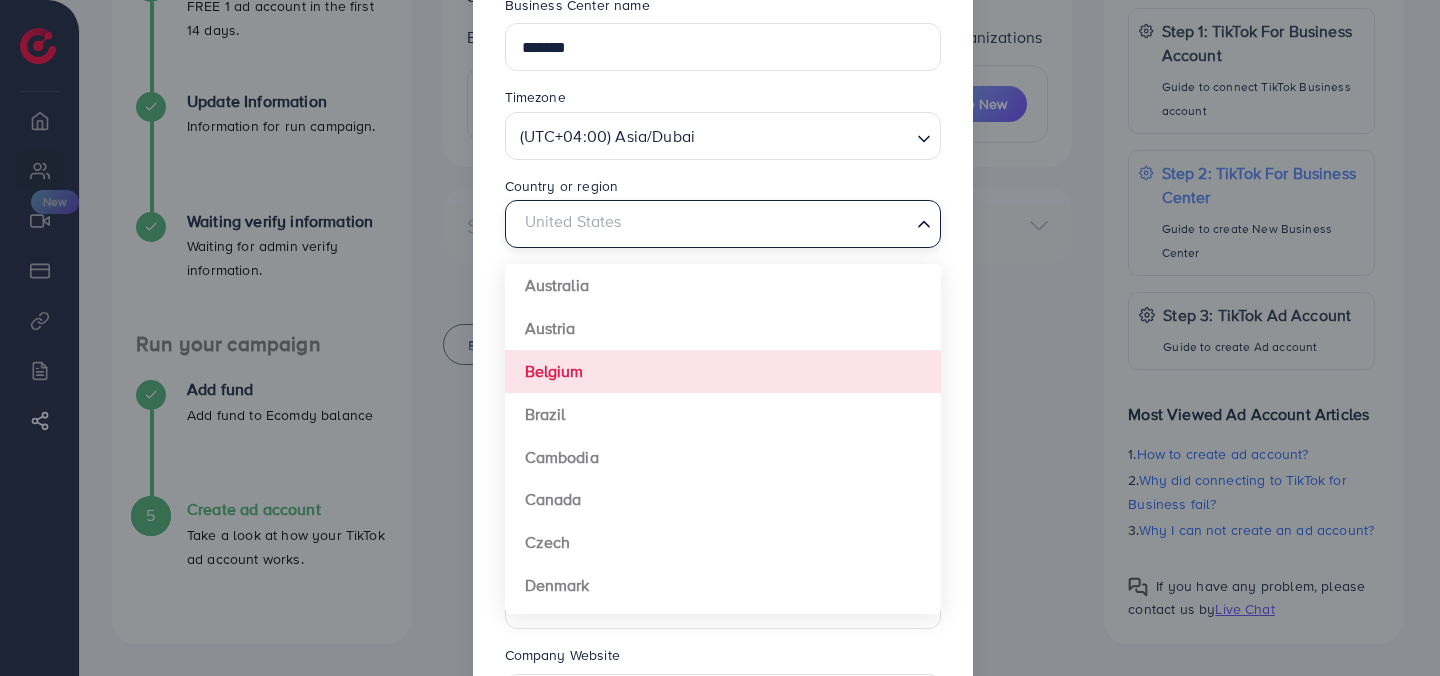 scroll, scrollTop: 0, scrollLeft: 0, axis: both 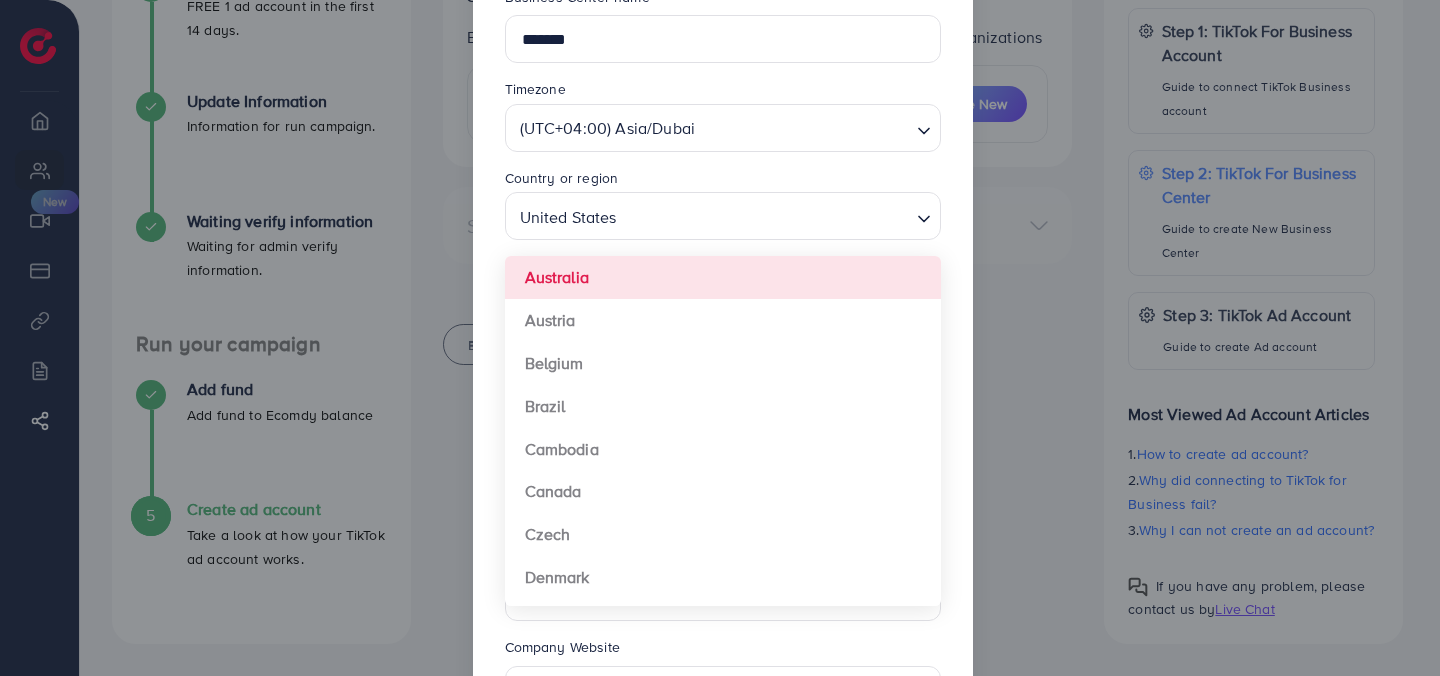 click on "Country or region" at bounding box center [723, 180] 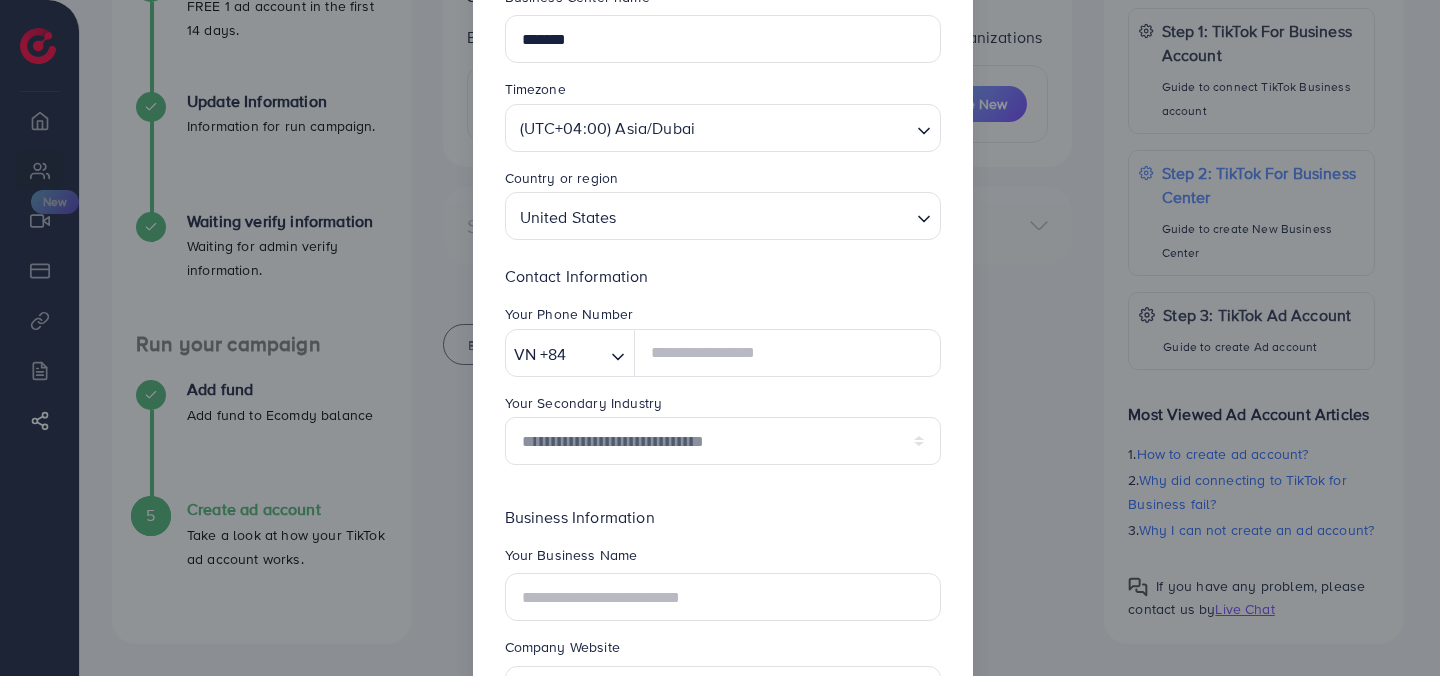click at bounding box center [766, 216] 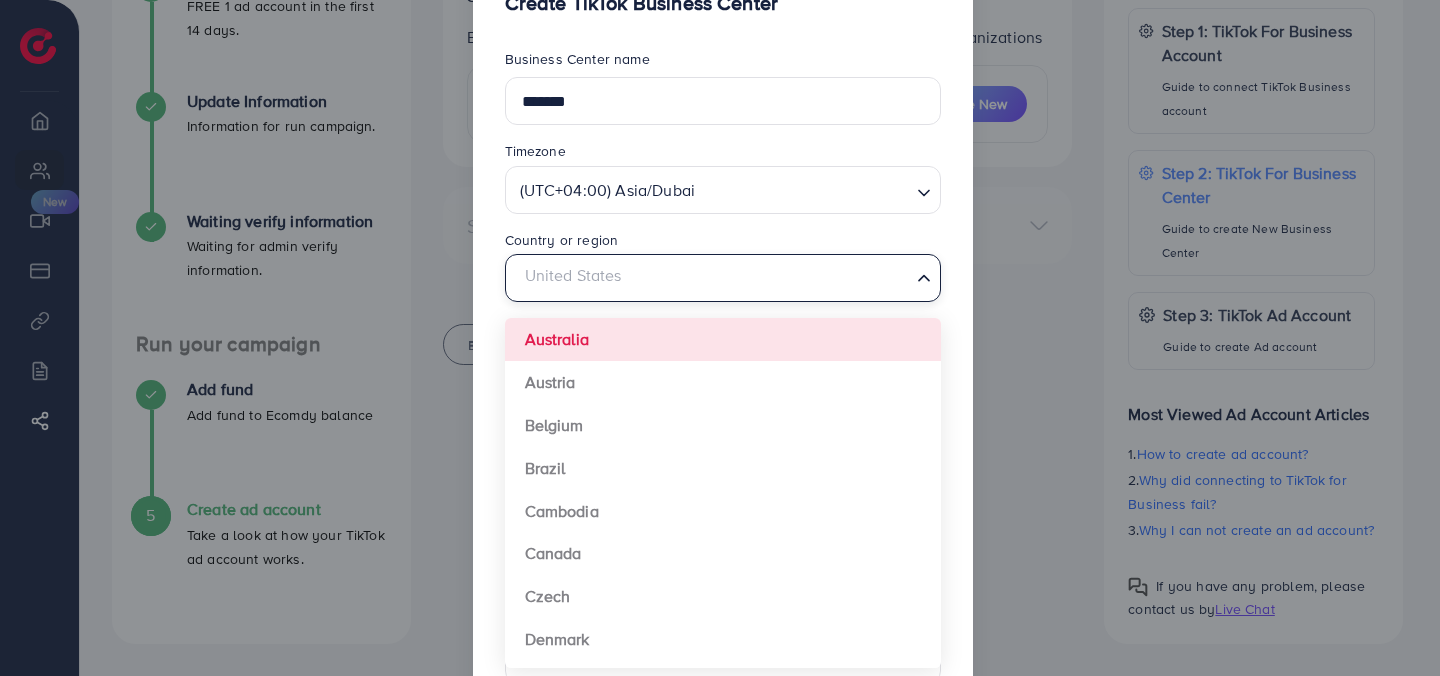 scroll, scrollTop: 70, scrollLeft: 0, axis: vertical 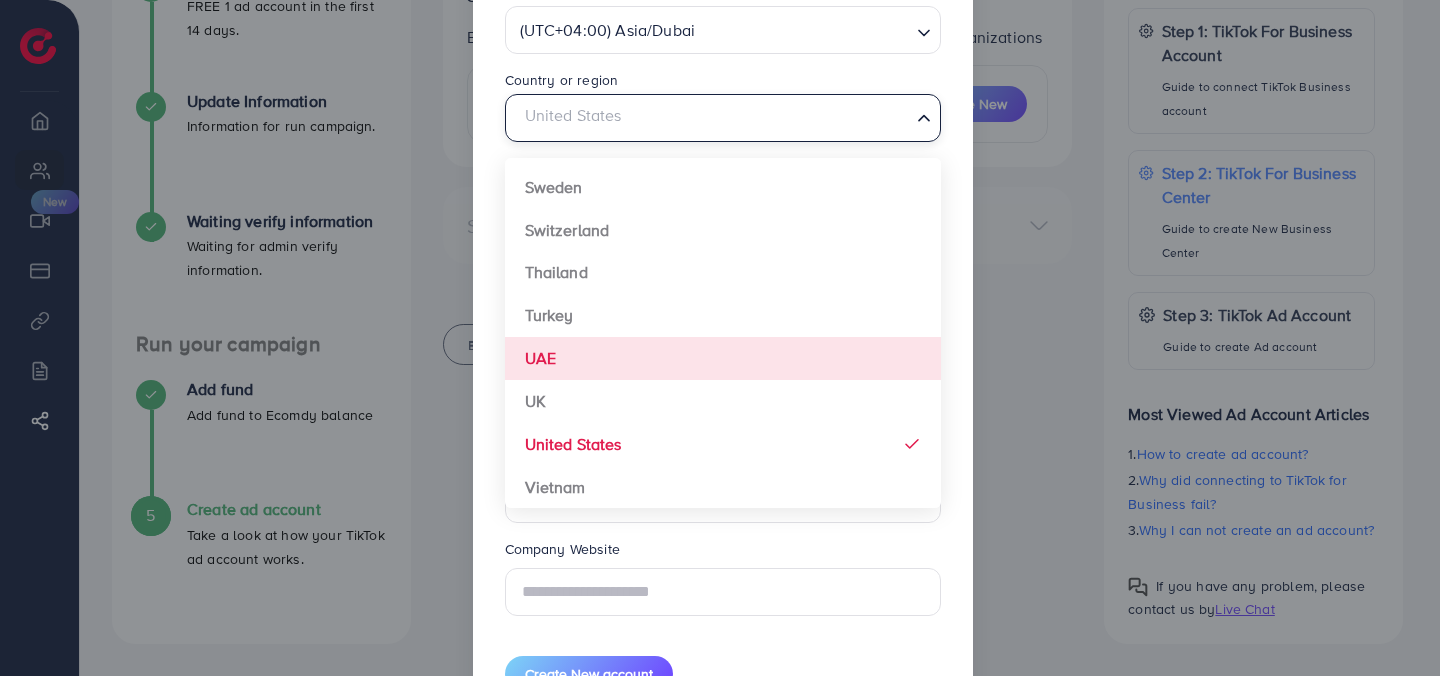 click on "**********" at bounding box center [723, 290] 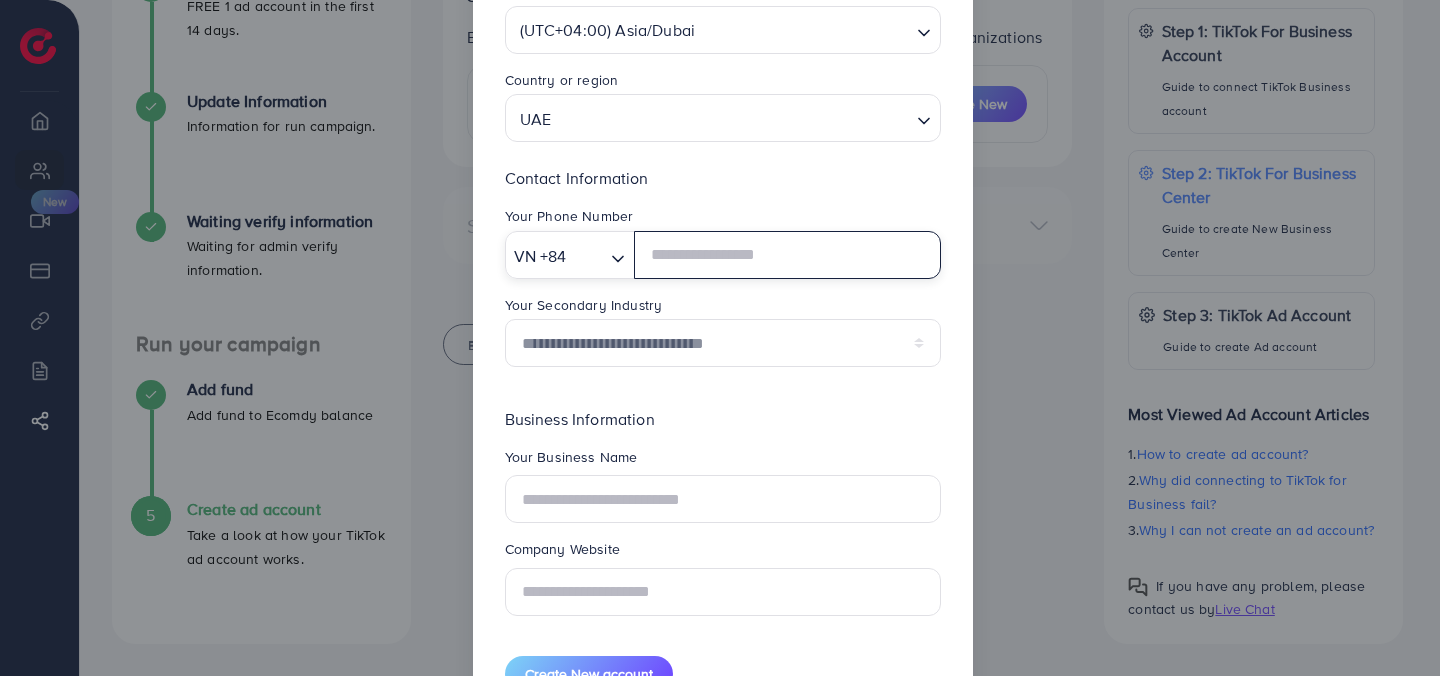 click 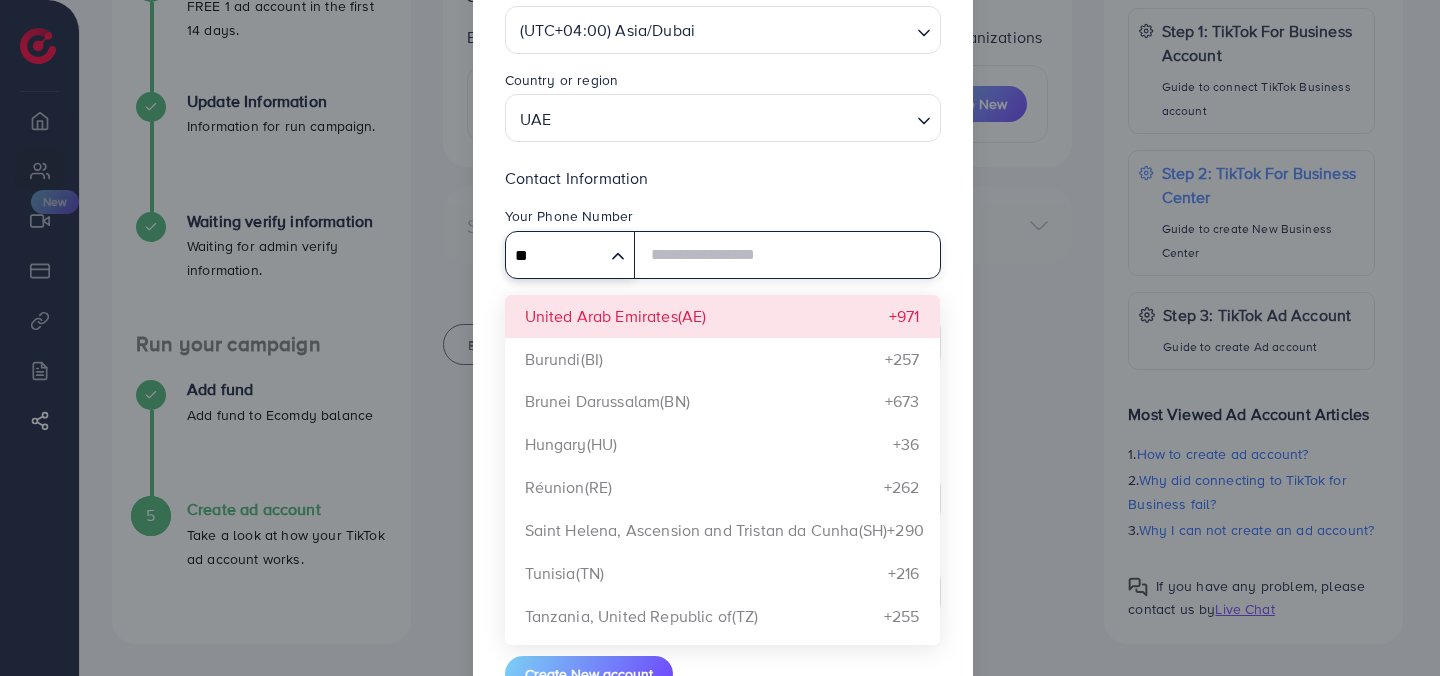 type on "**" 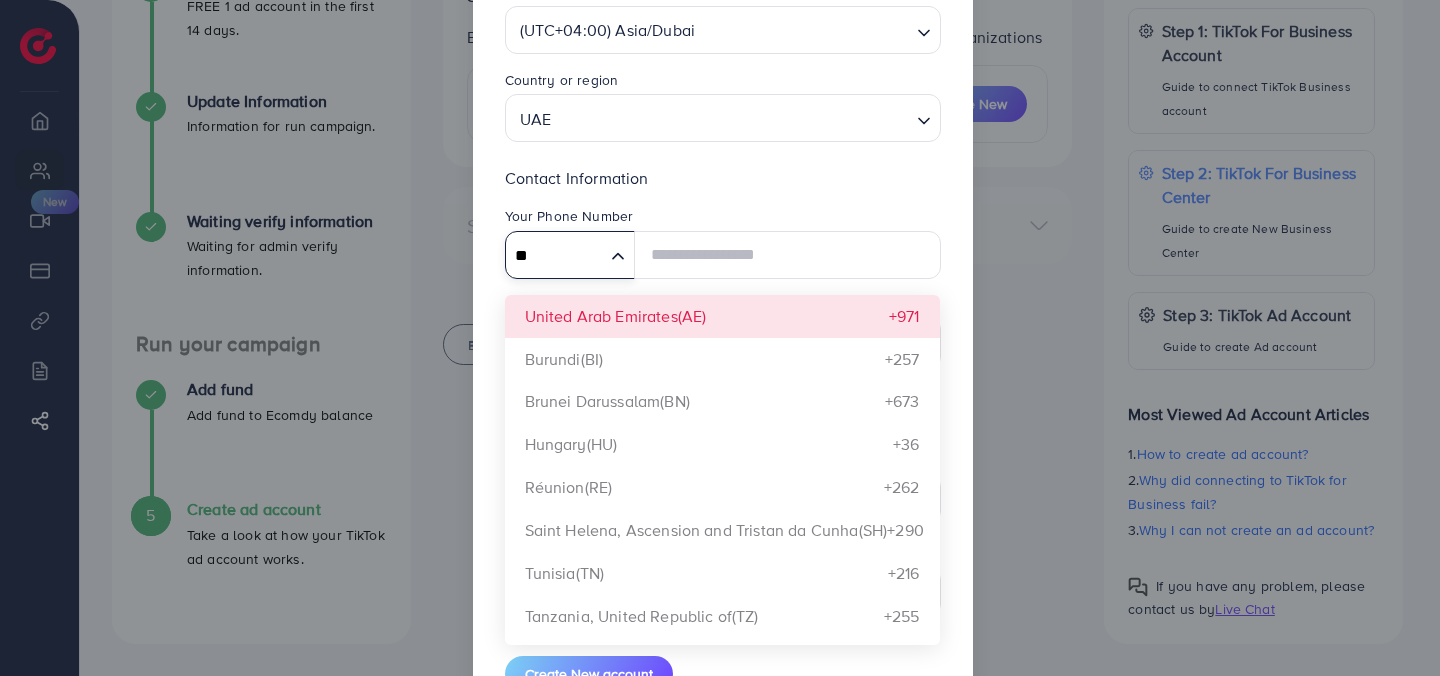 type 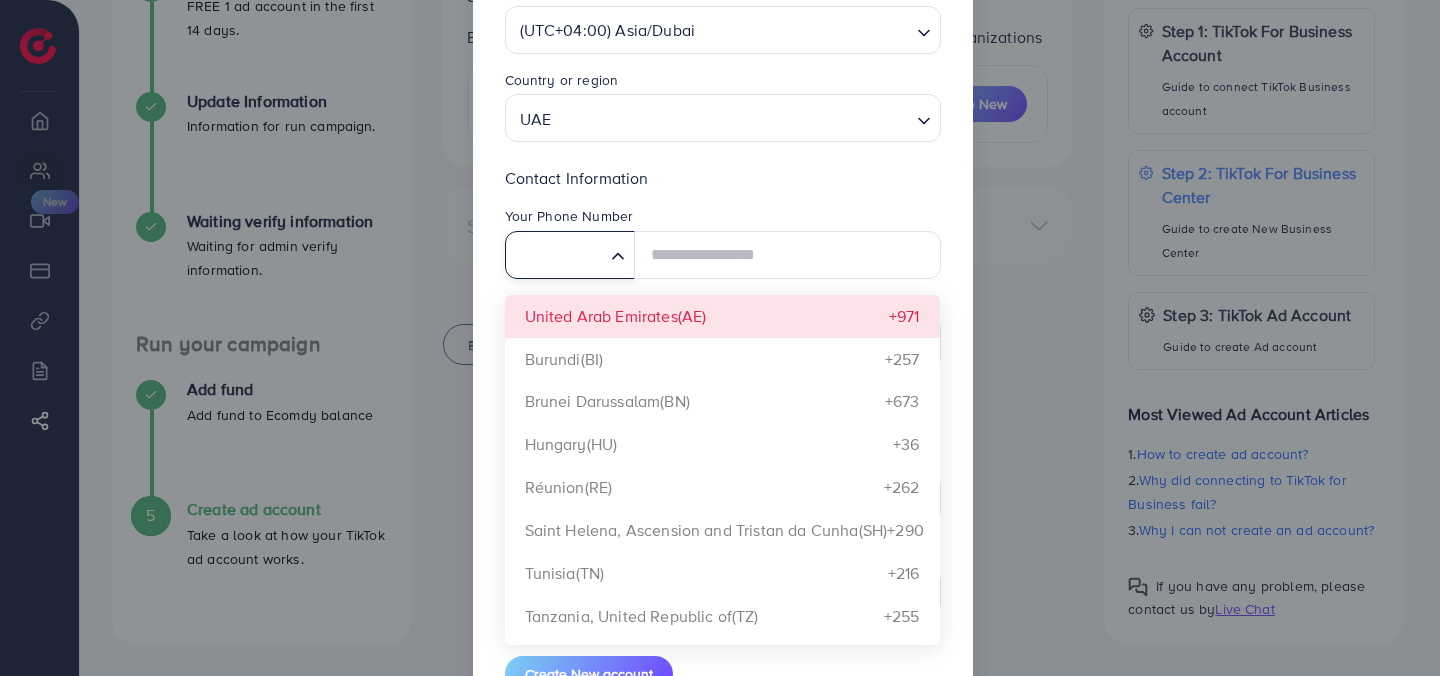 click on "**********" at bounding box center (723, 274) 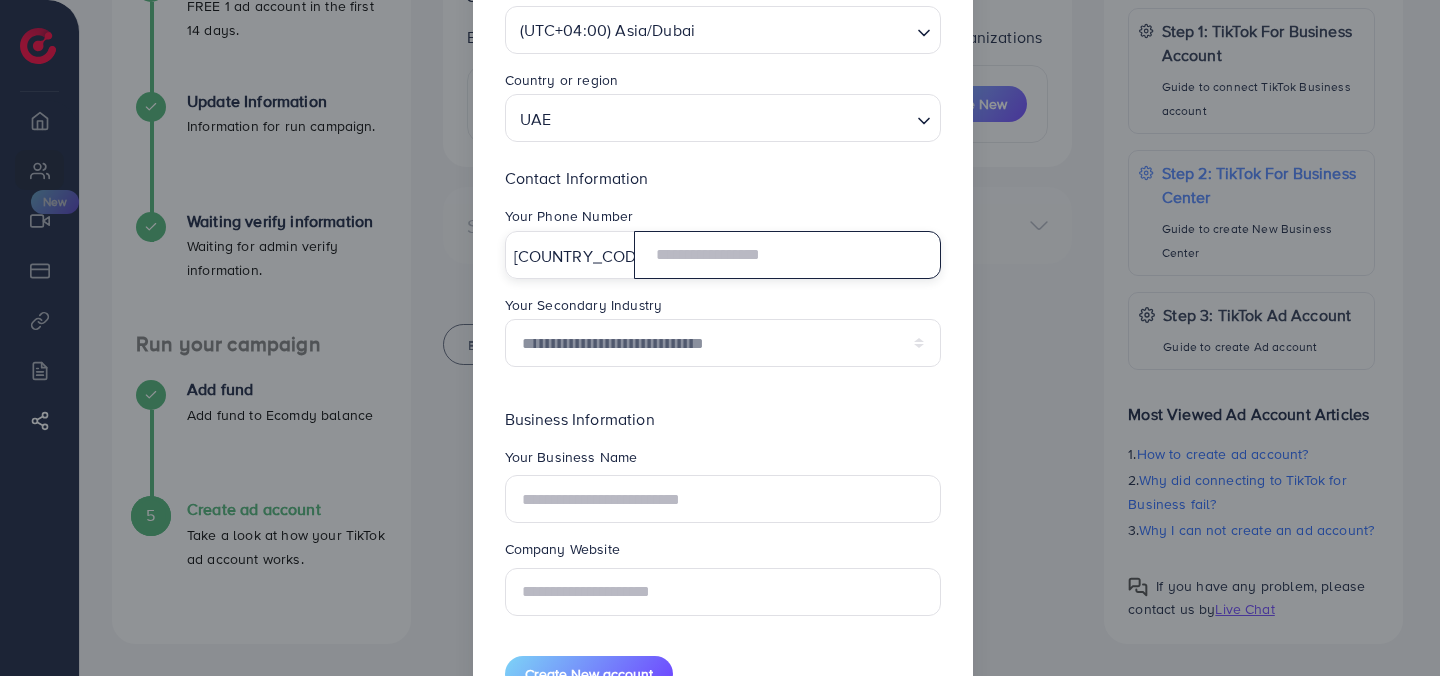 click at bounding box center (787, 255) 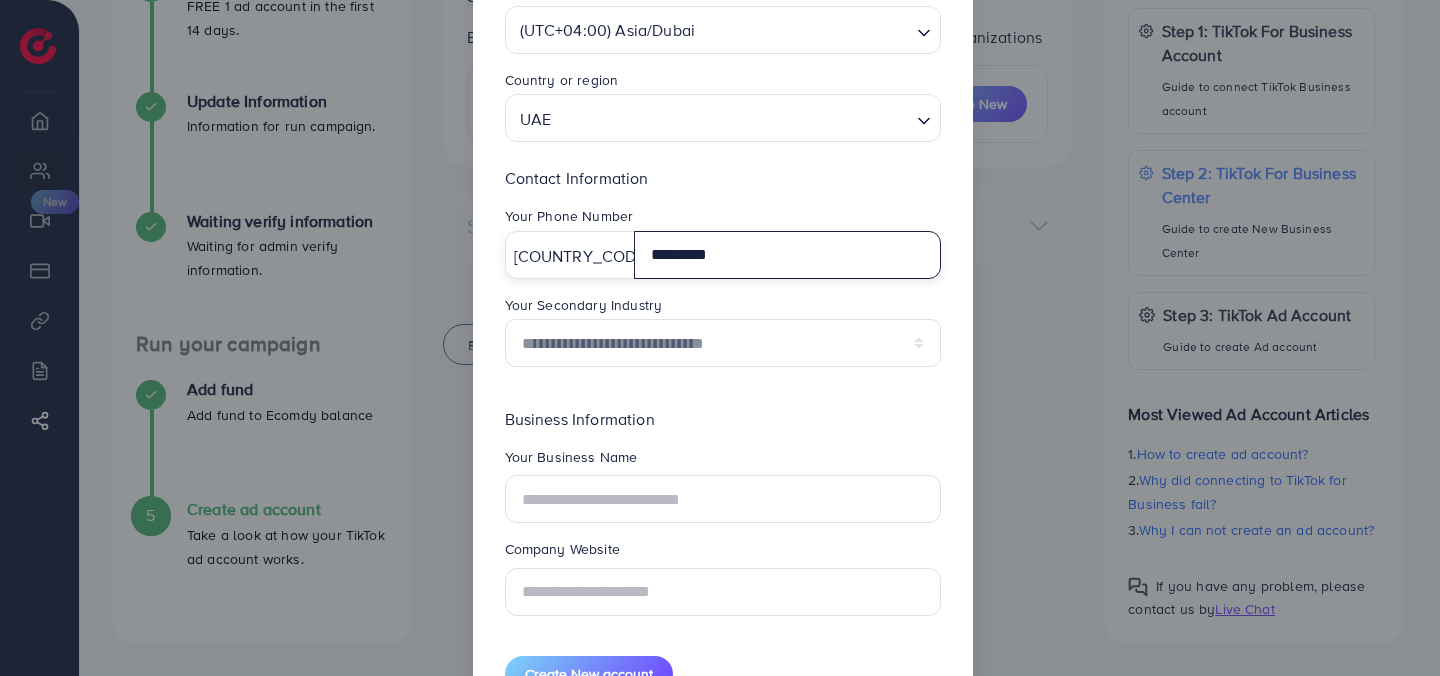 type on "*********" 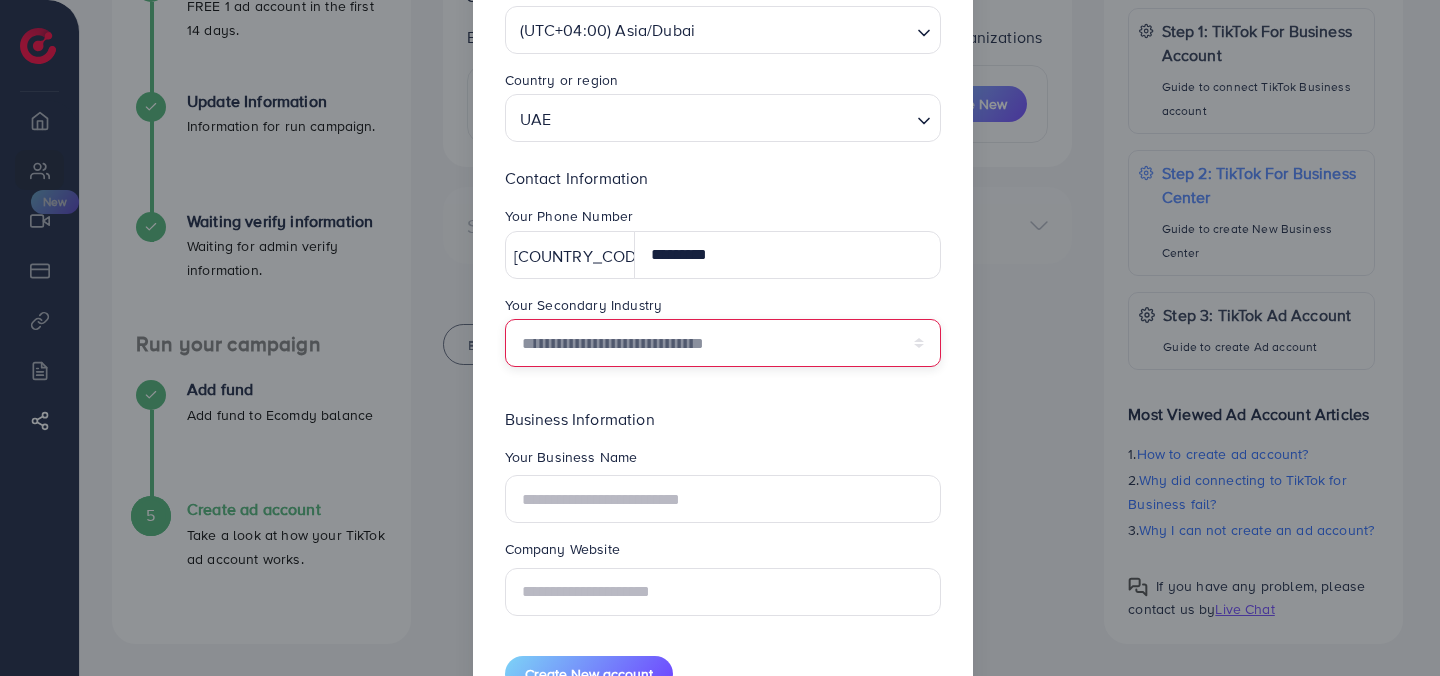 click on "**********" at bounding box center [723, 343] 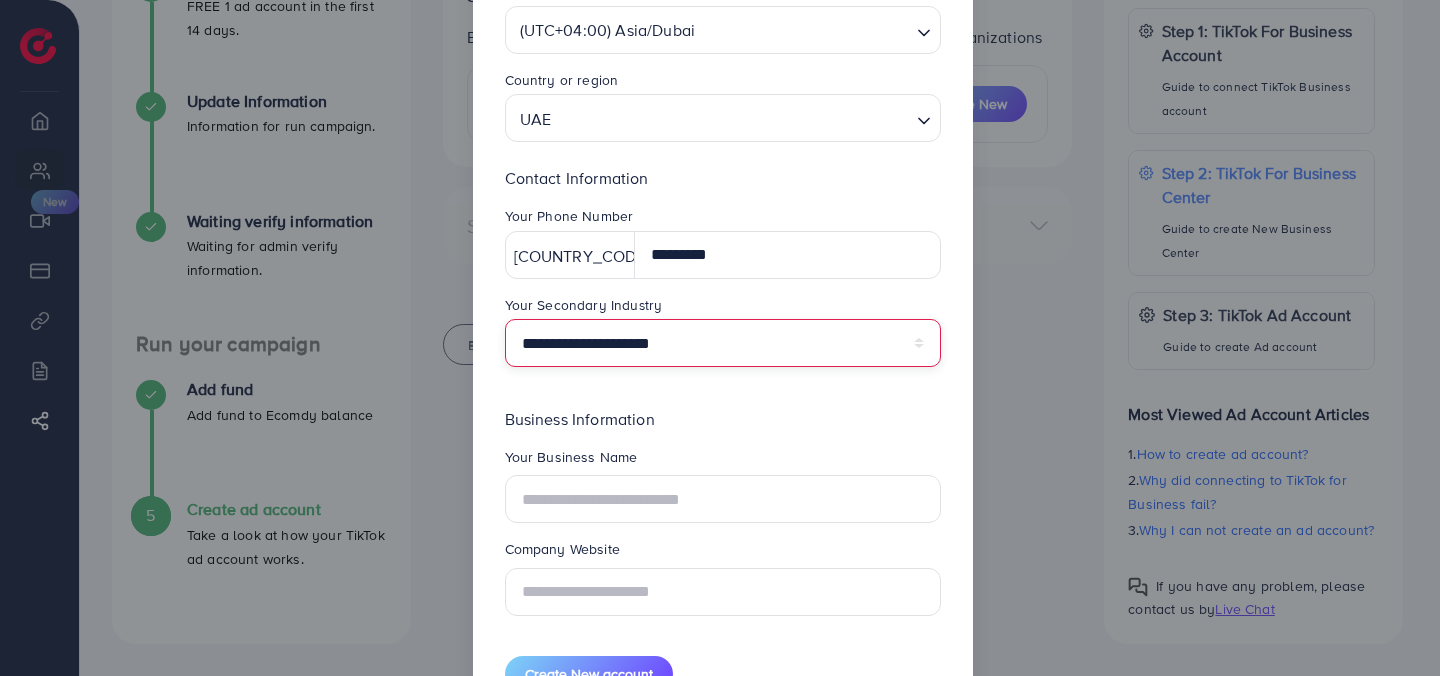 scroll, scrollTop: 307, scrollLeft: 0, axis: vertical 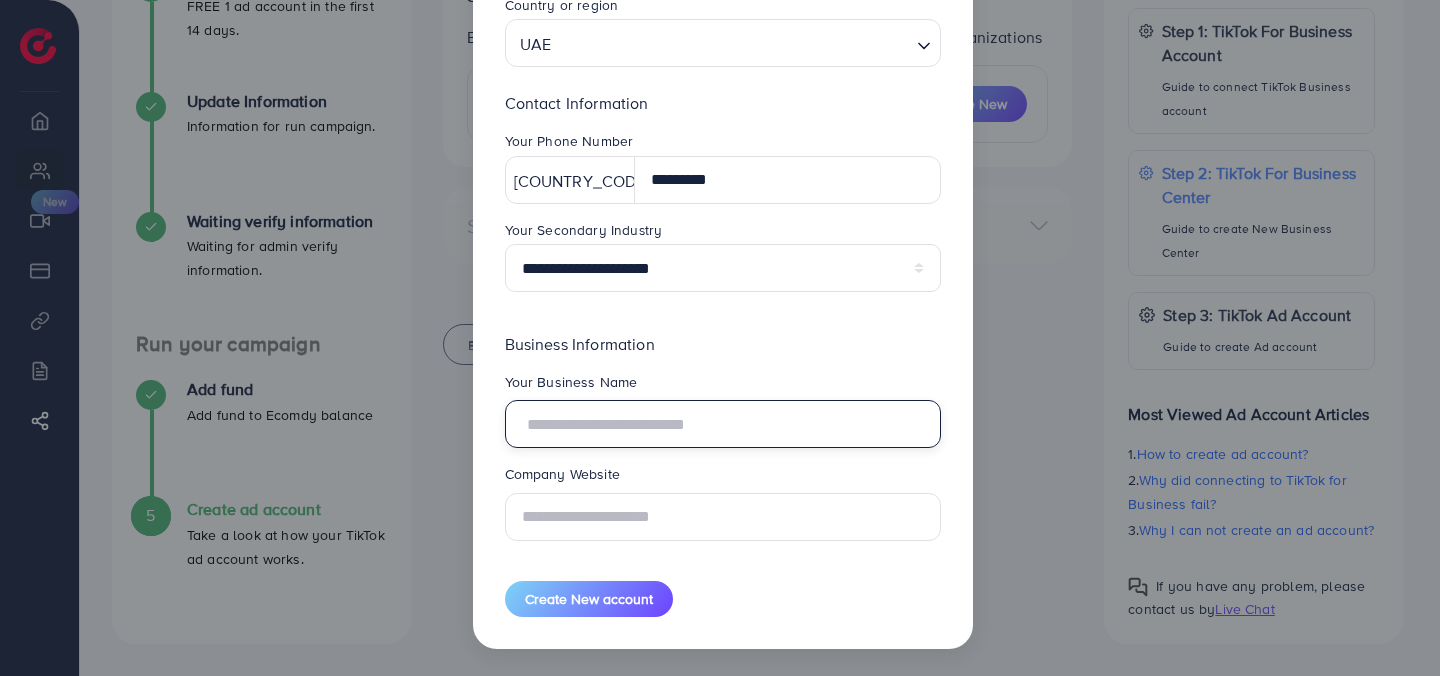 click at bounding box center (723, 424) 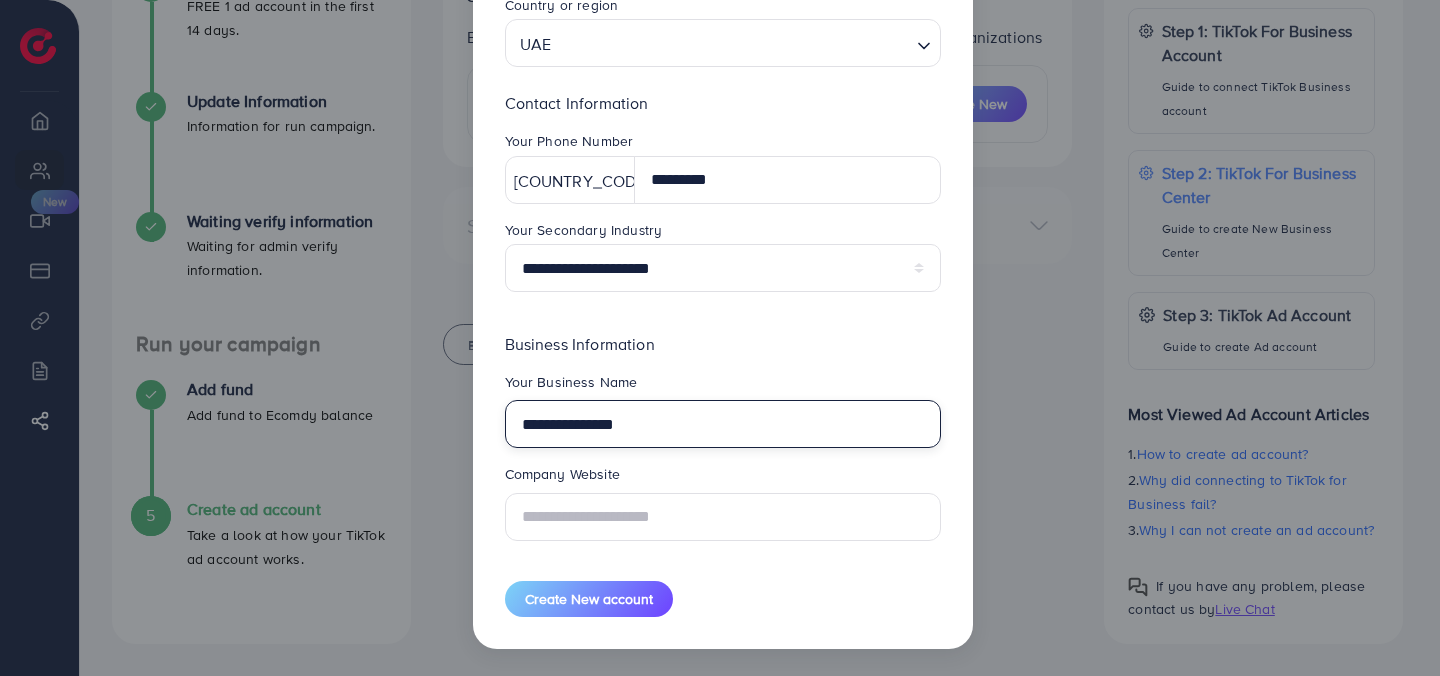 type on "**********" 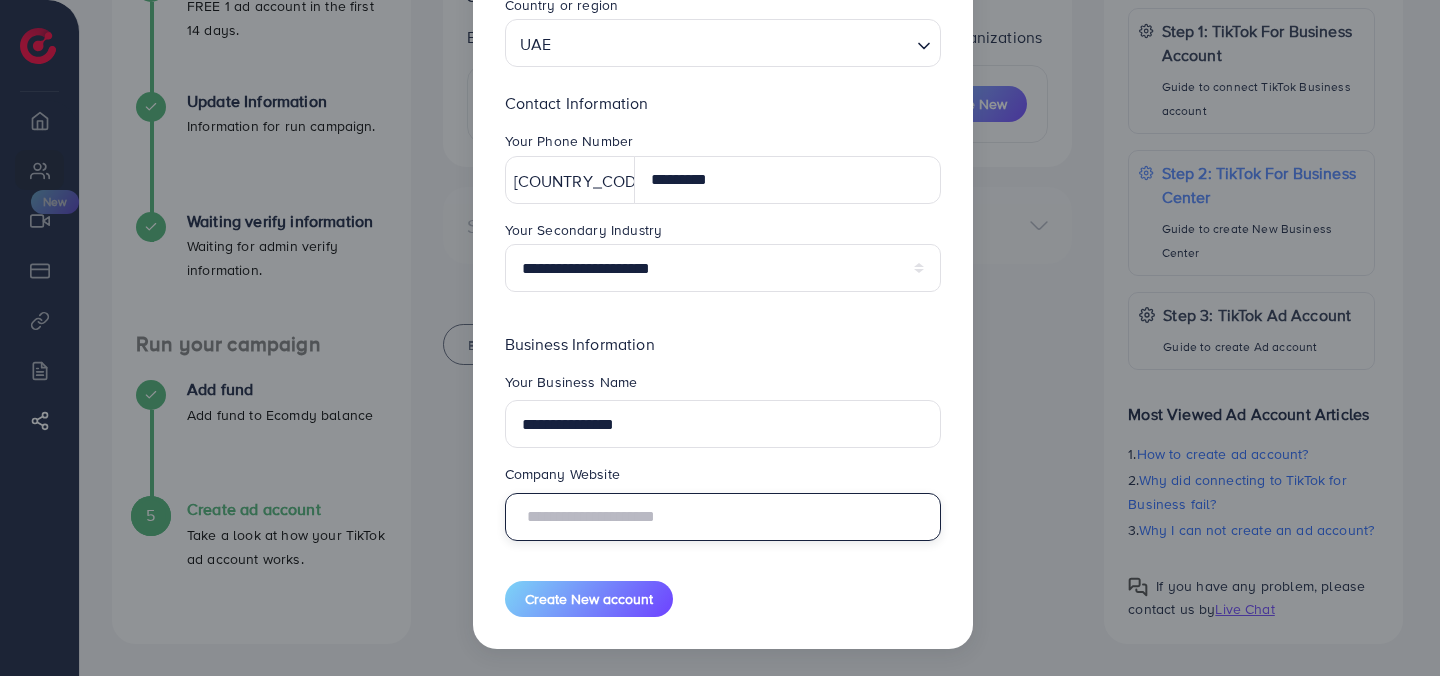 click at bounding box center (723, 517) 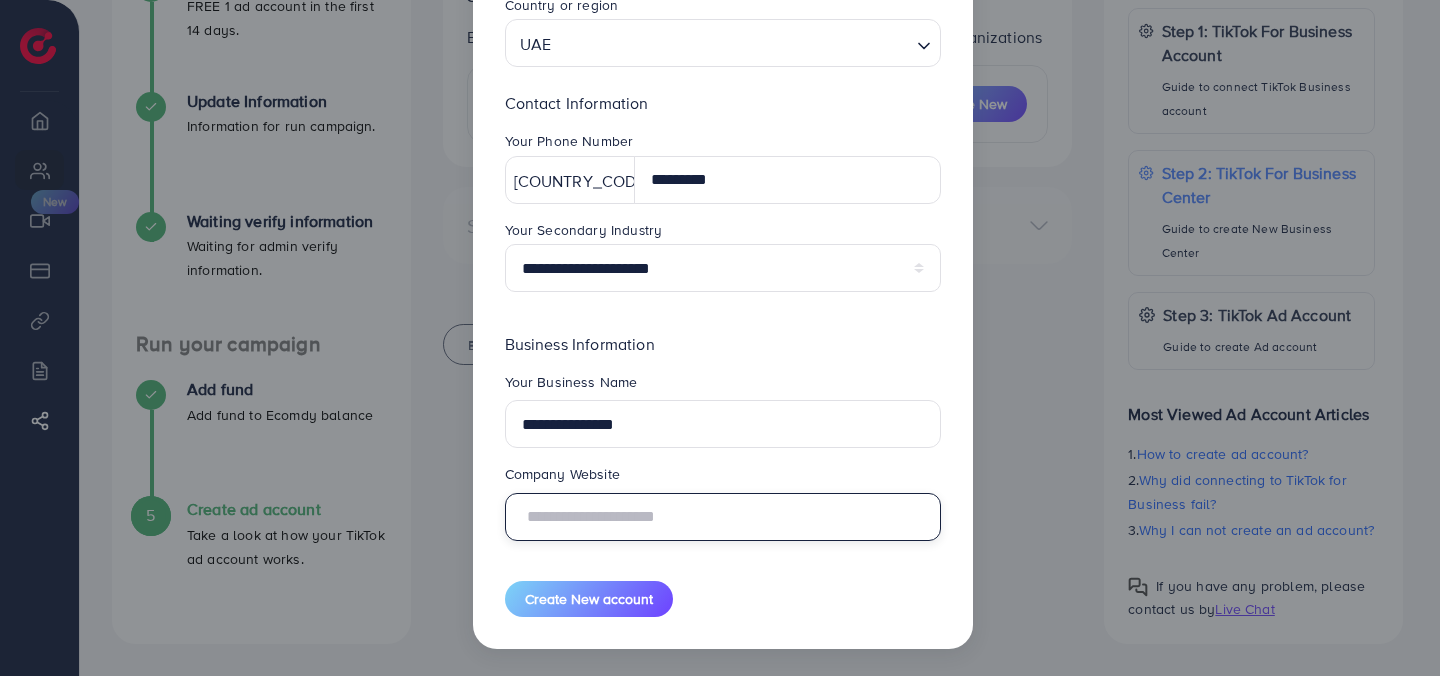 type on "*" 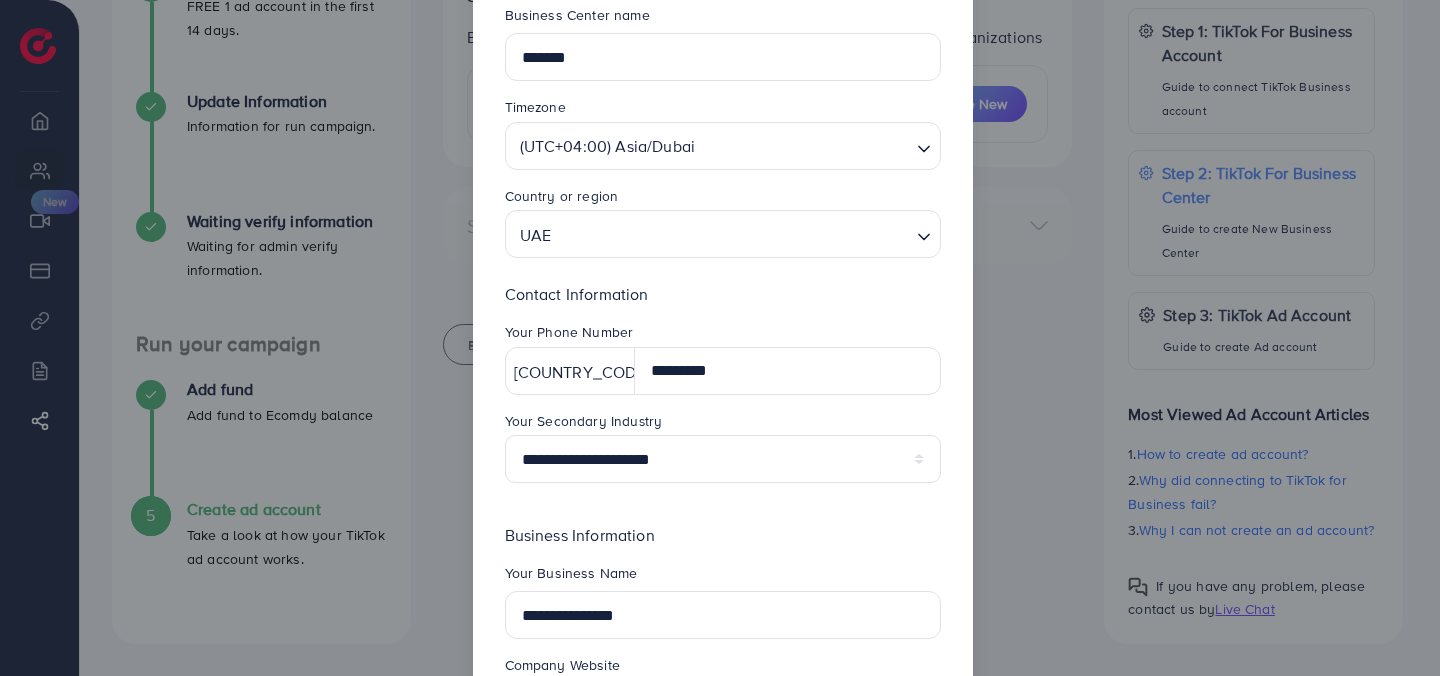 scroll, scrollTop: 307, scrollLeft: 0, axis: vertical 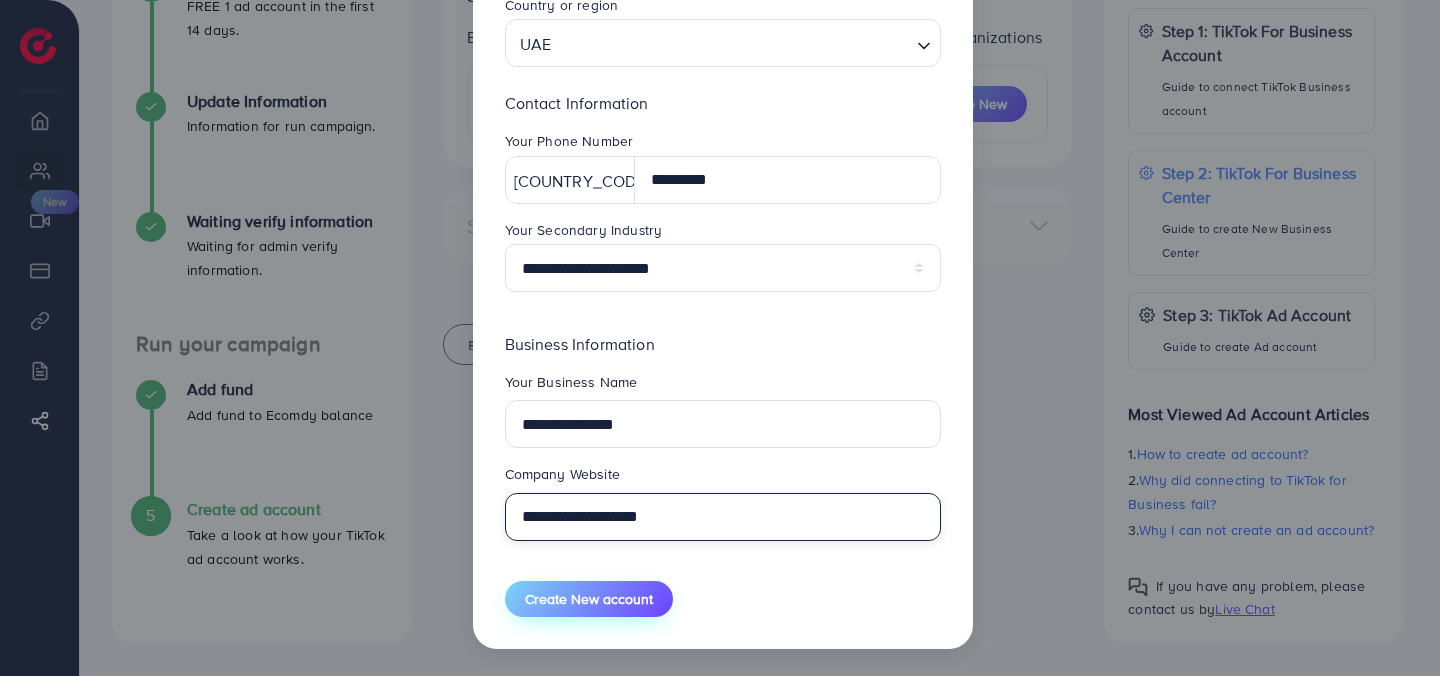 type on "**********" 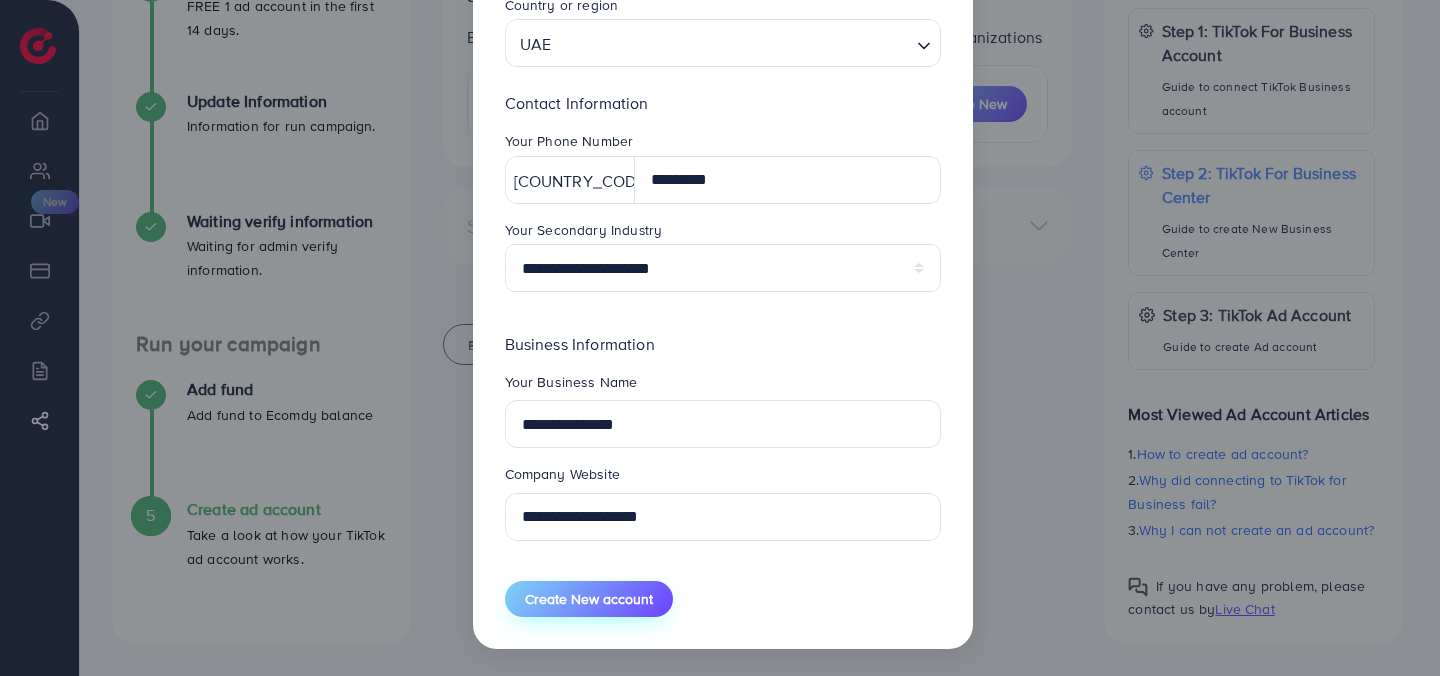 click on "Create New account" at bounding box center [589, 599] 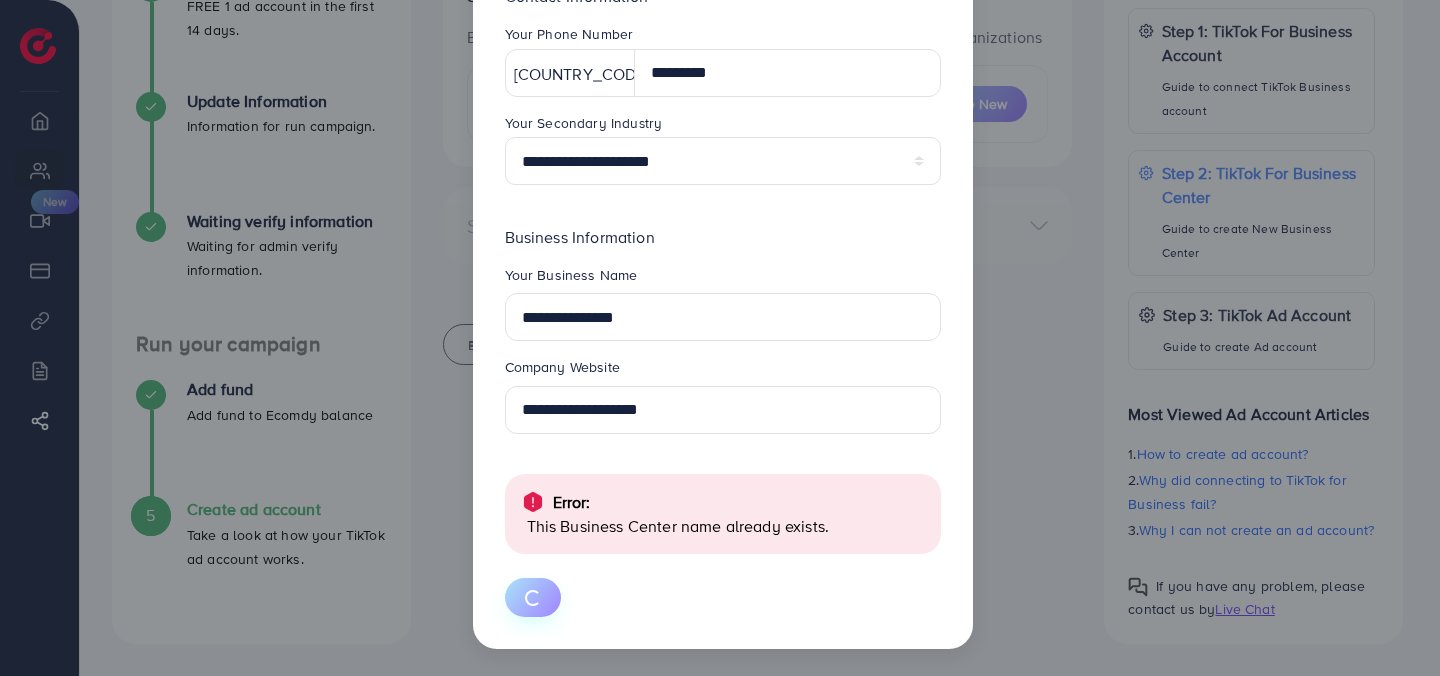 scroll, scrollTop: 411, scrollLeft: 0, axis: vertical 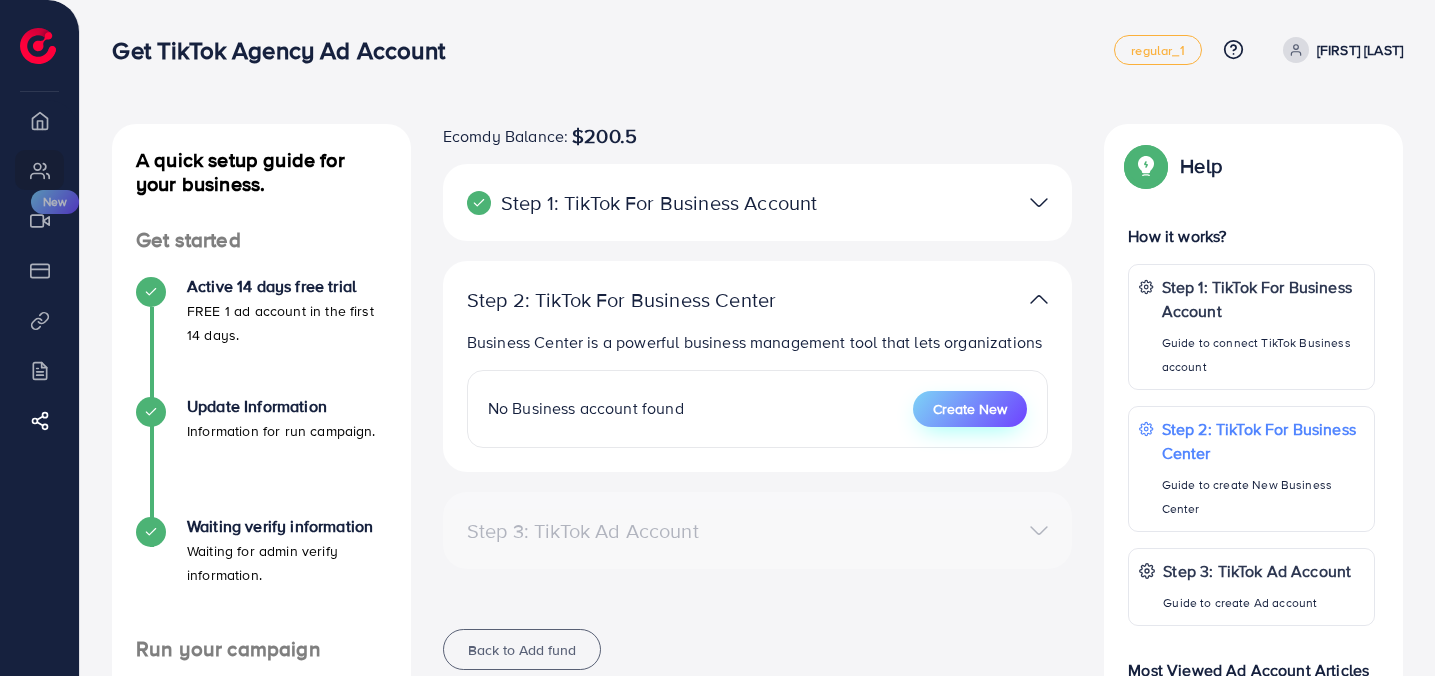 click on "Create New" at bounding box center (970, 409) 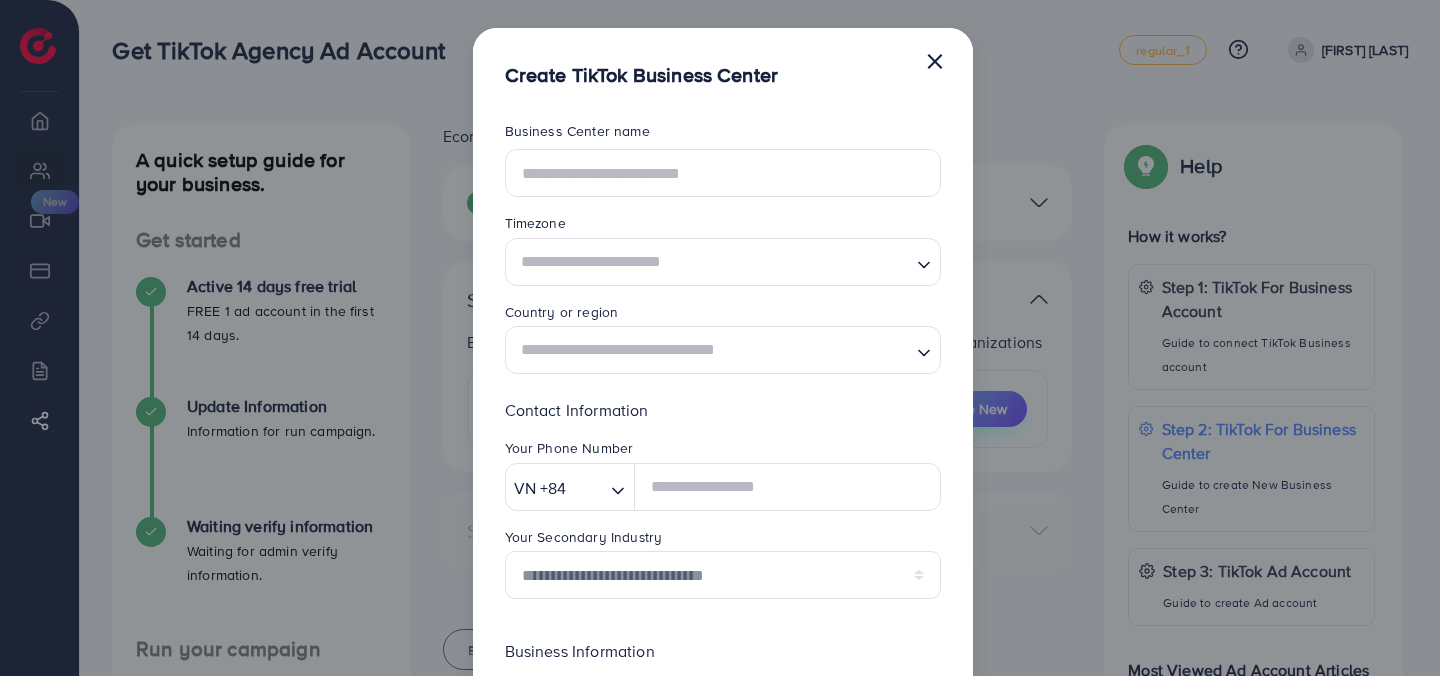 scroll, scrollTop: 0, scrollLeft: 0, axis: both 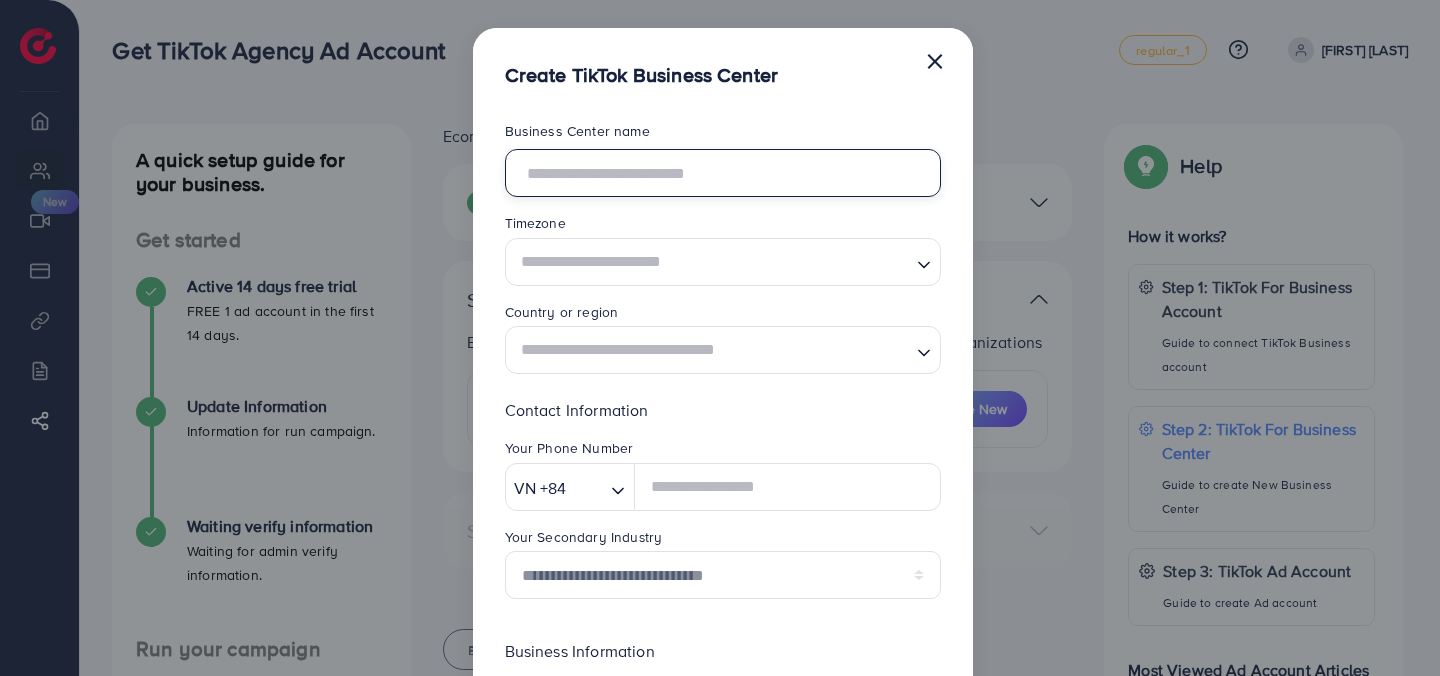 click at bounding box center [723, 173] 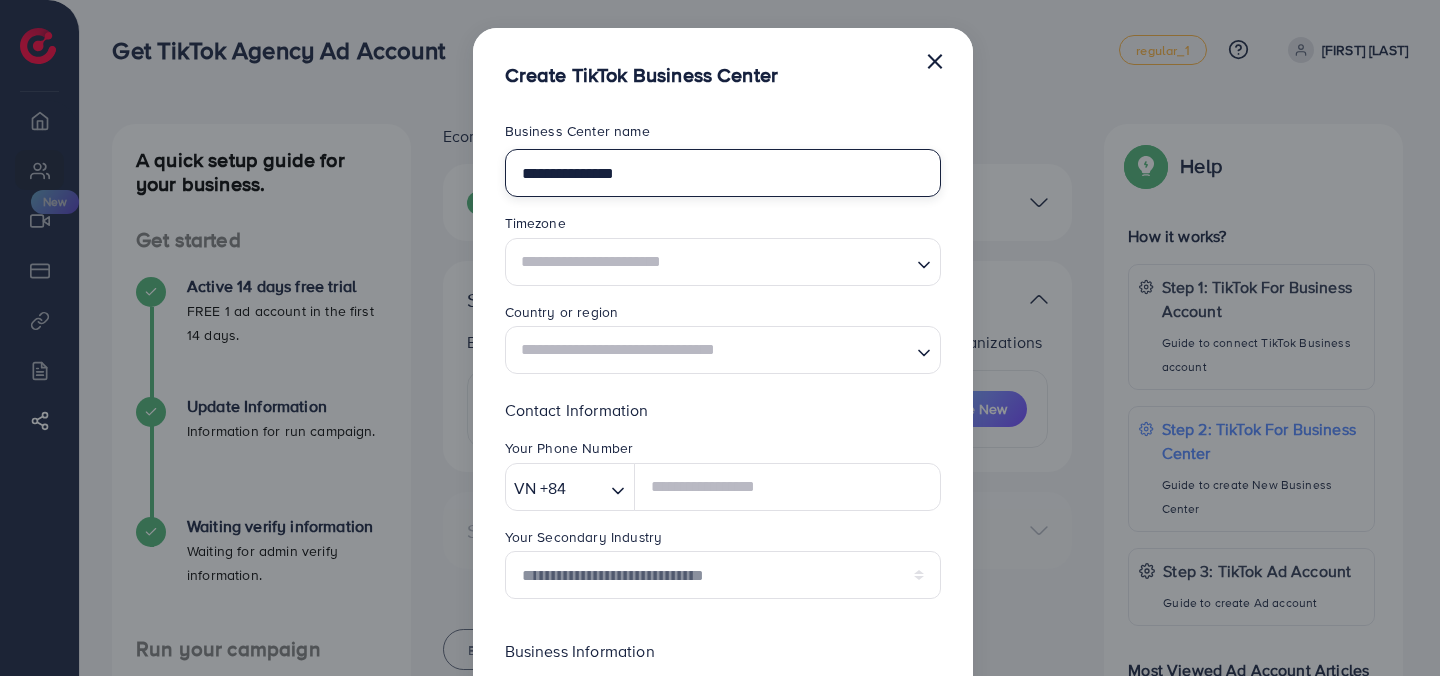 type on "**********" 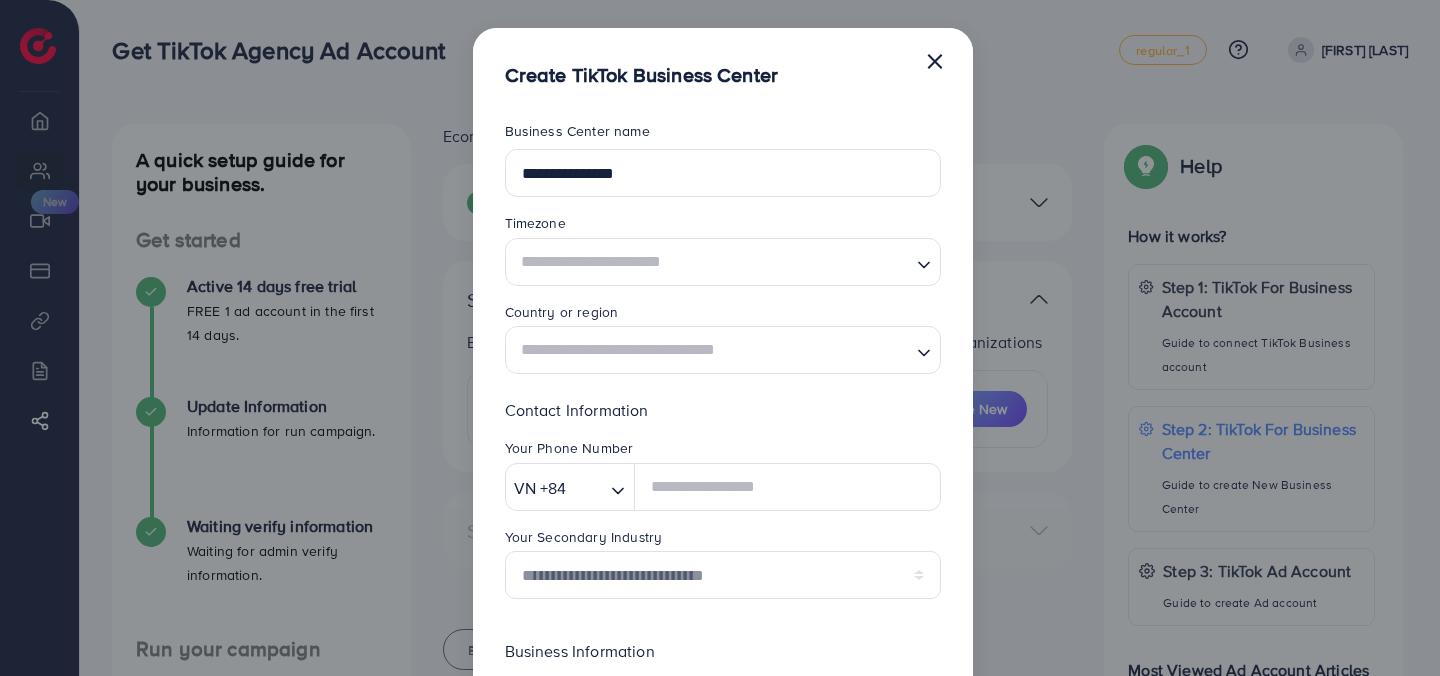 click at bounding box center (711, 261) 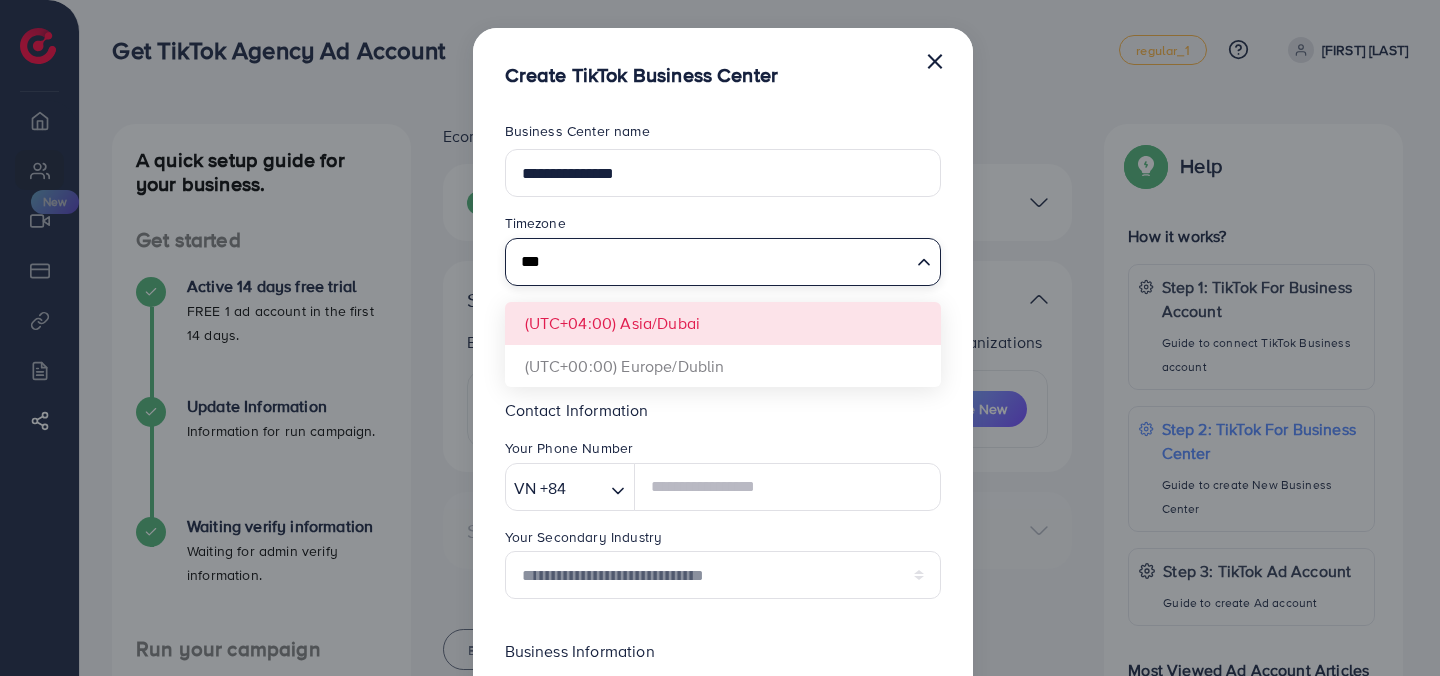 type on "***" 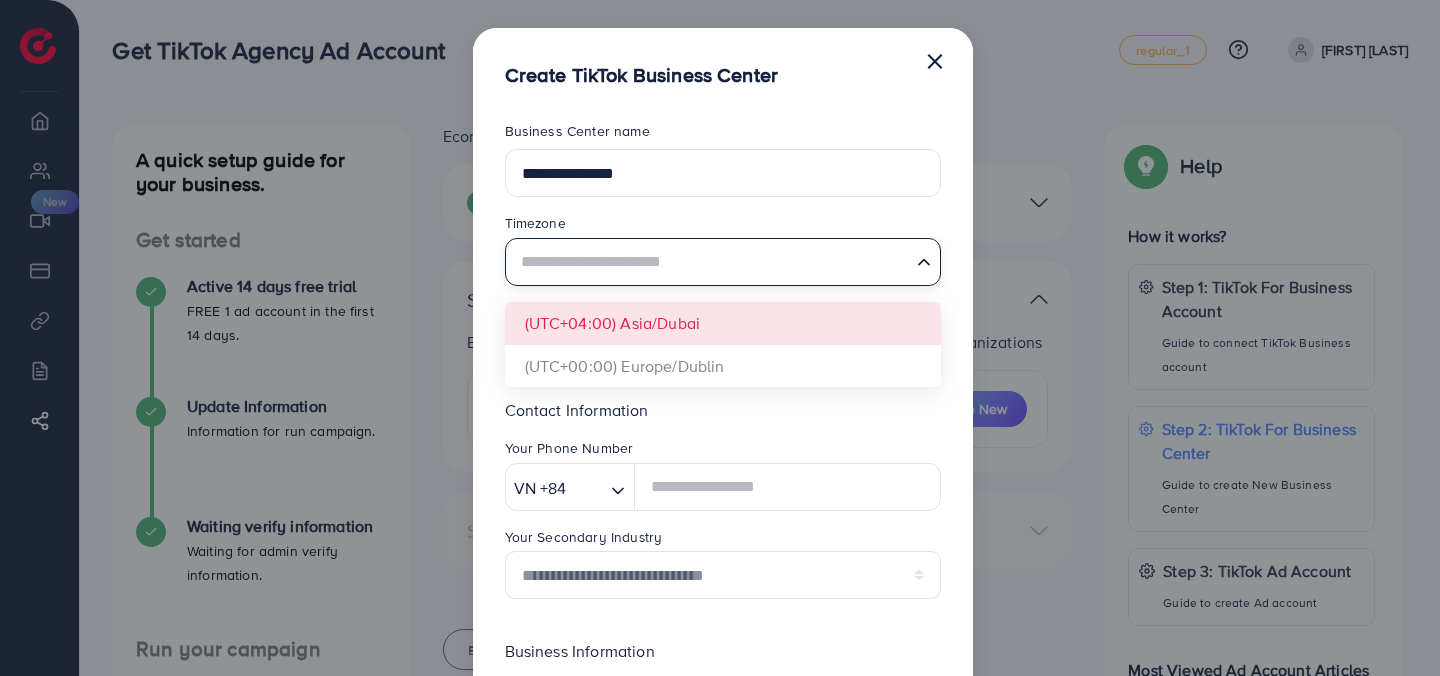 click on "**********" at bounding box center (723, 522) 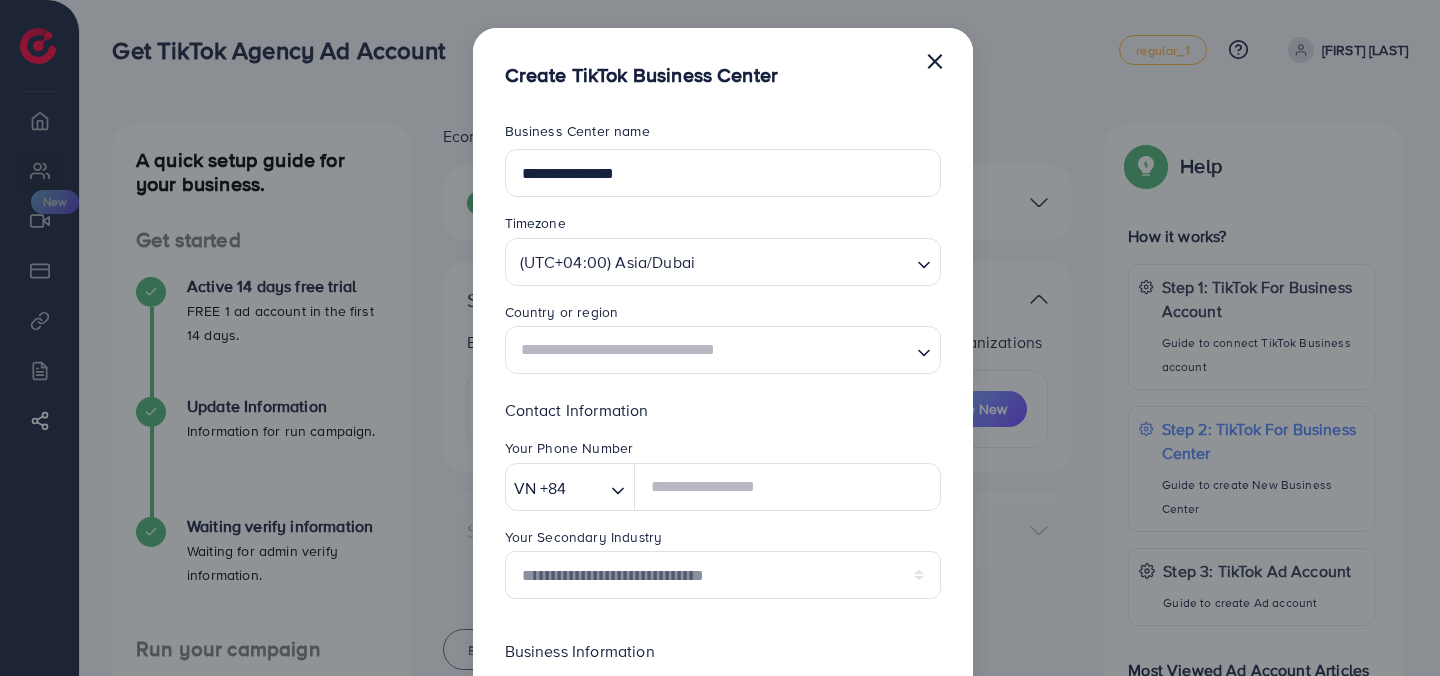 click at bounding box center [711, 350] 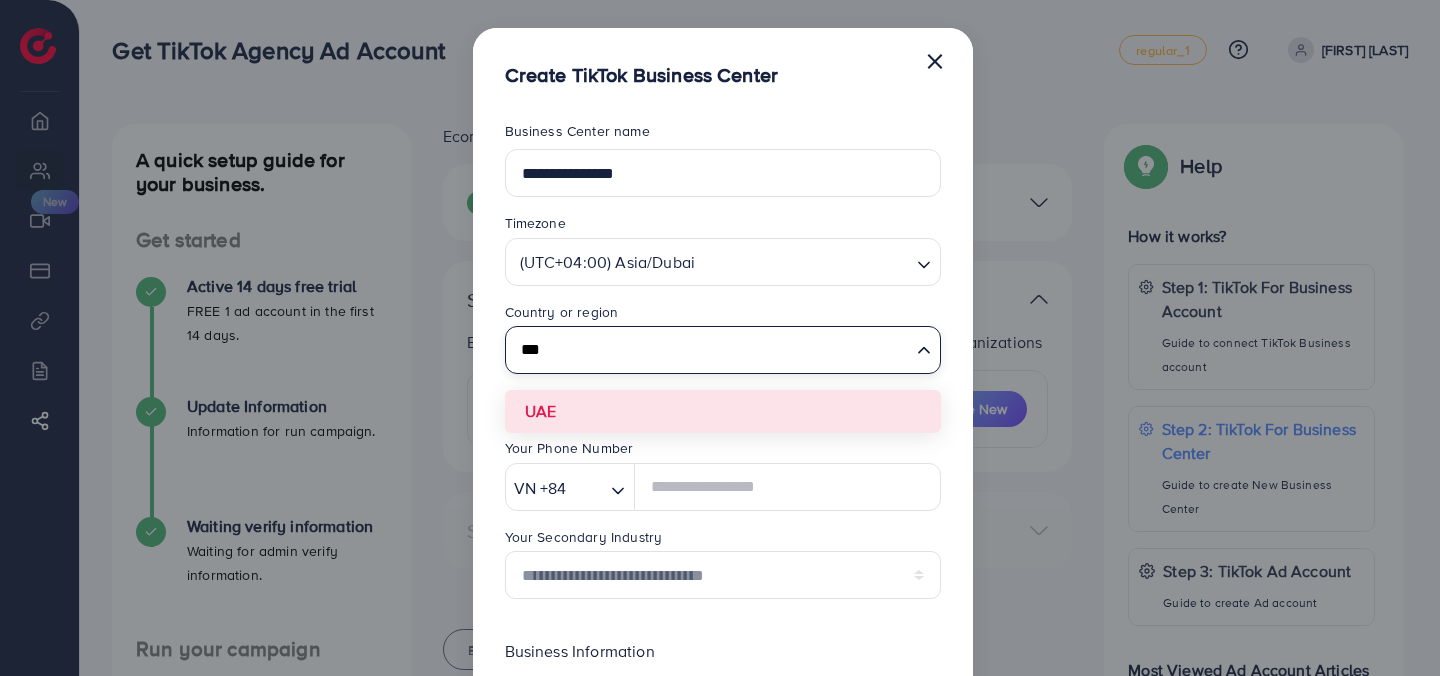 type on "***" 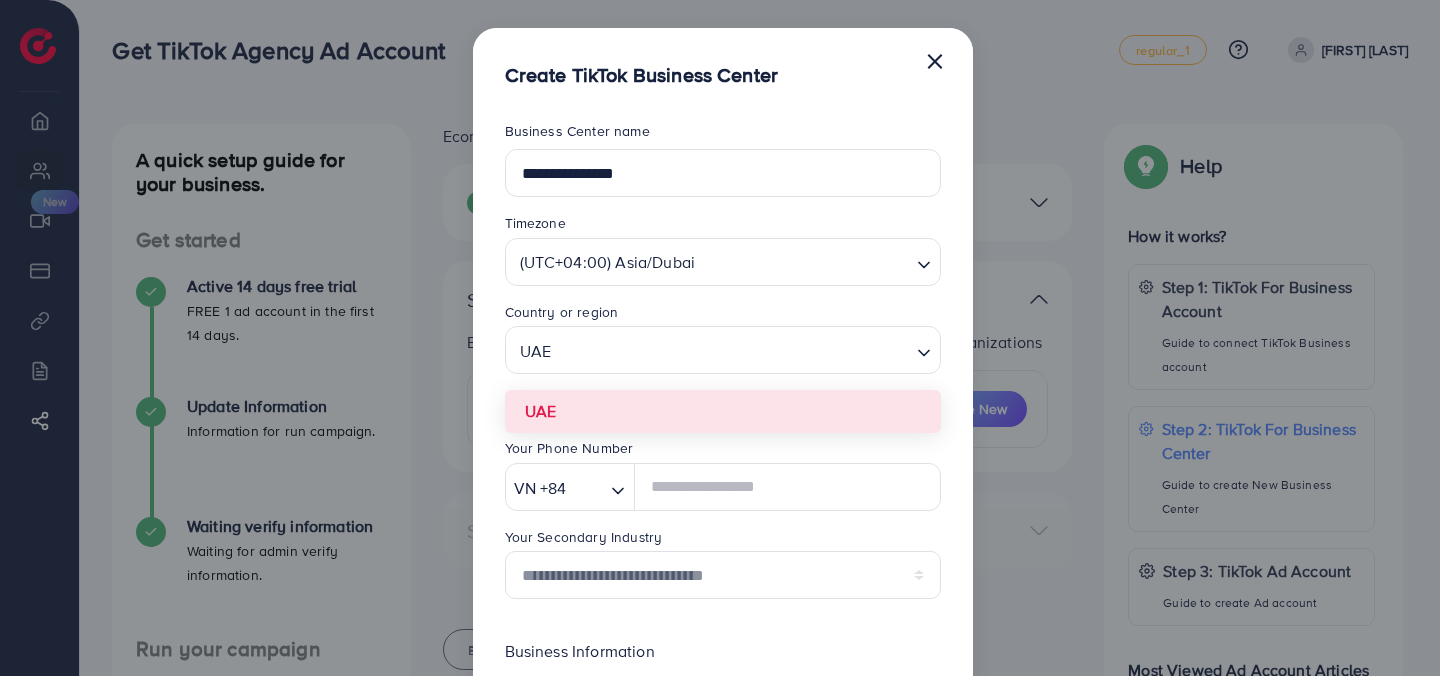 click on "**********" at bounding box center [723, 522] 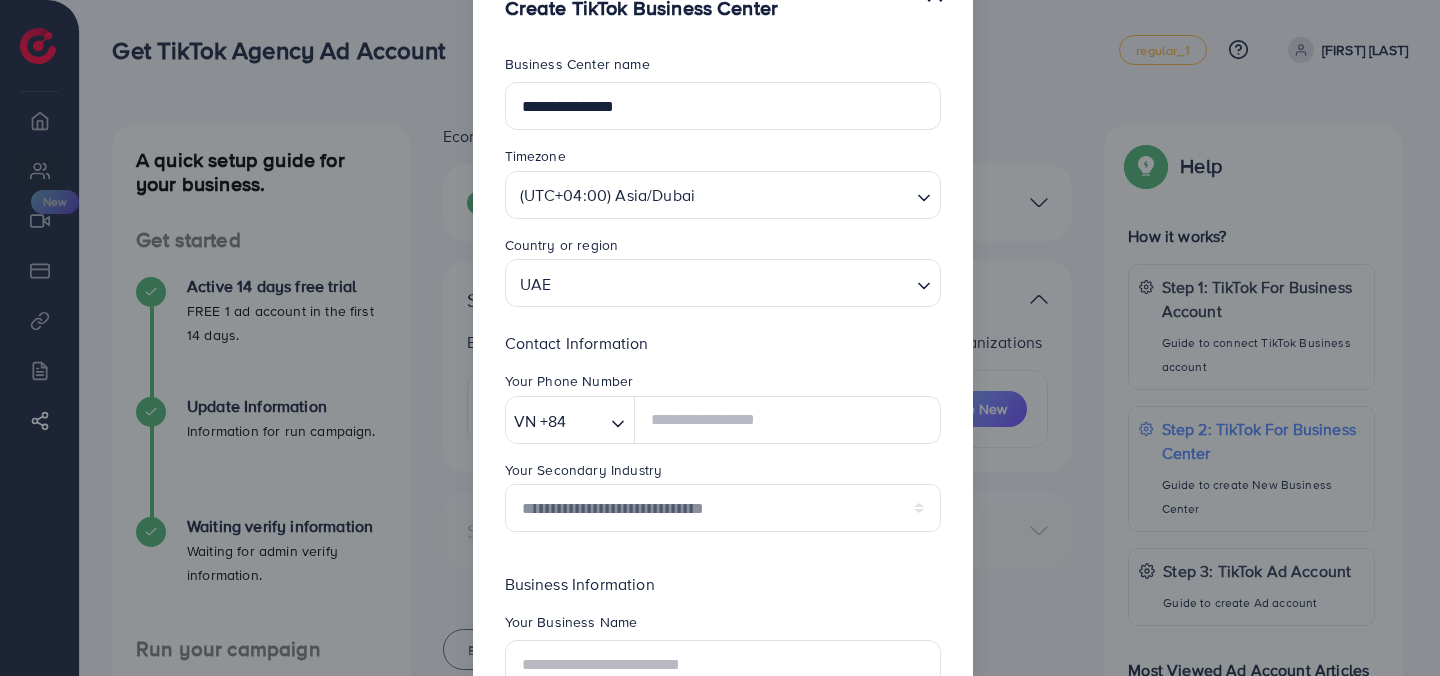 scroll, scrollTop: 120, scrollLeft: 0, axis: vertical 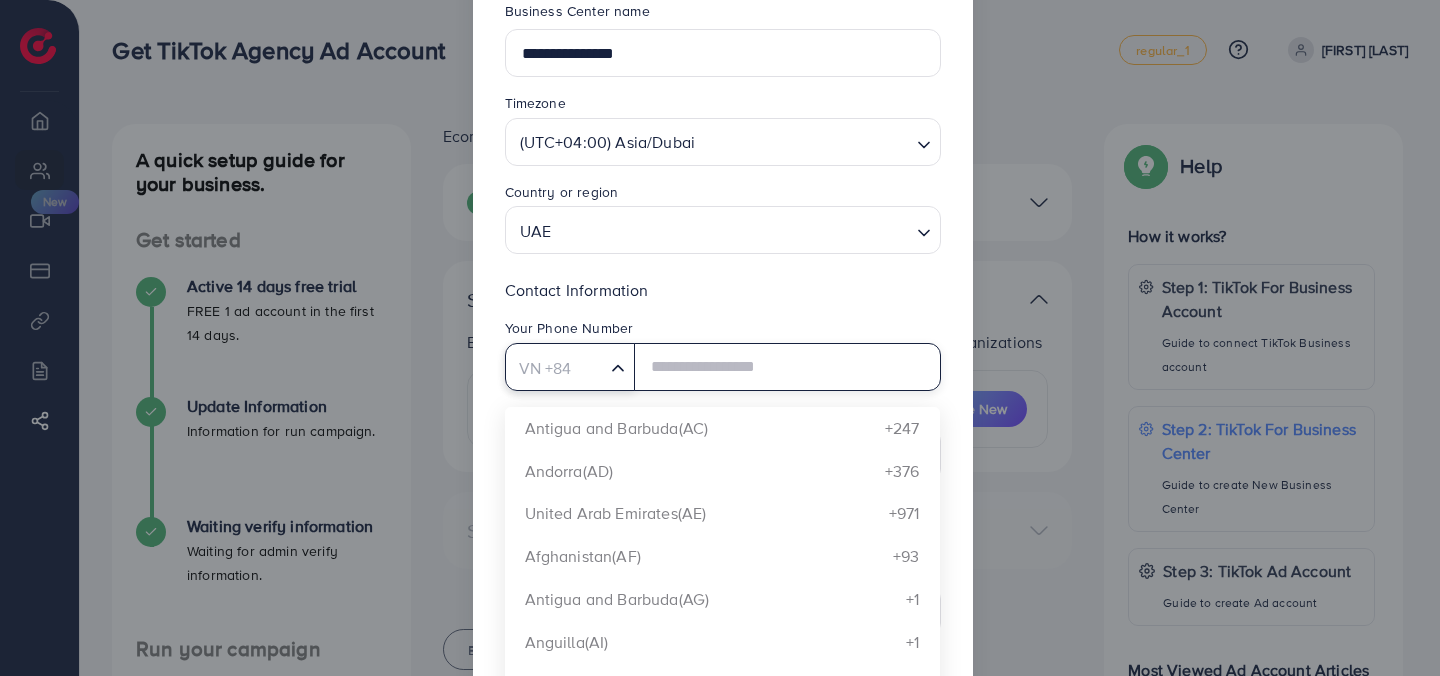 click on "Loading..." at bounding box center [619, 366] 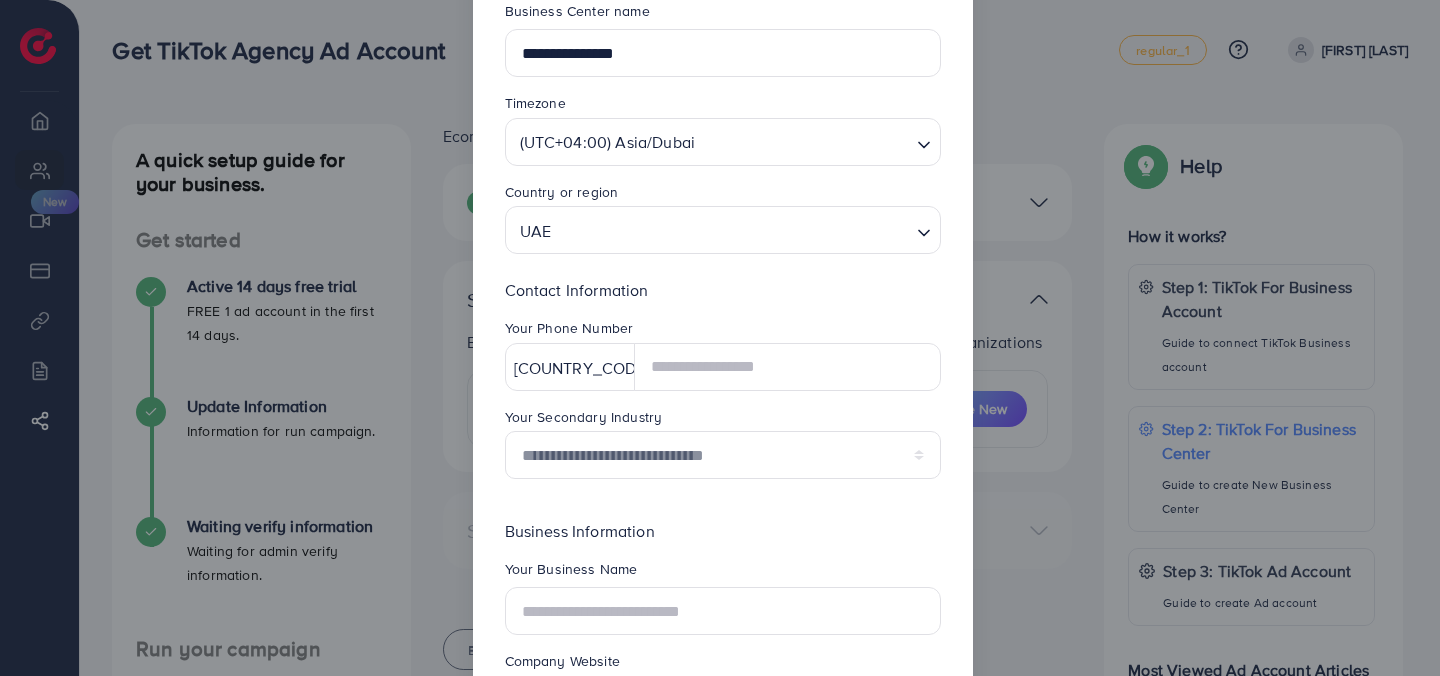 click on "**********" at bounding box center (723, 402) 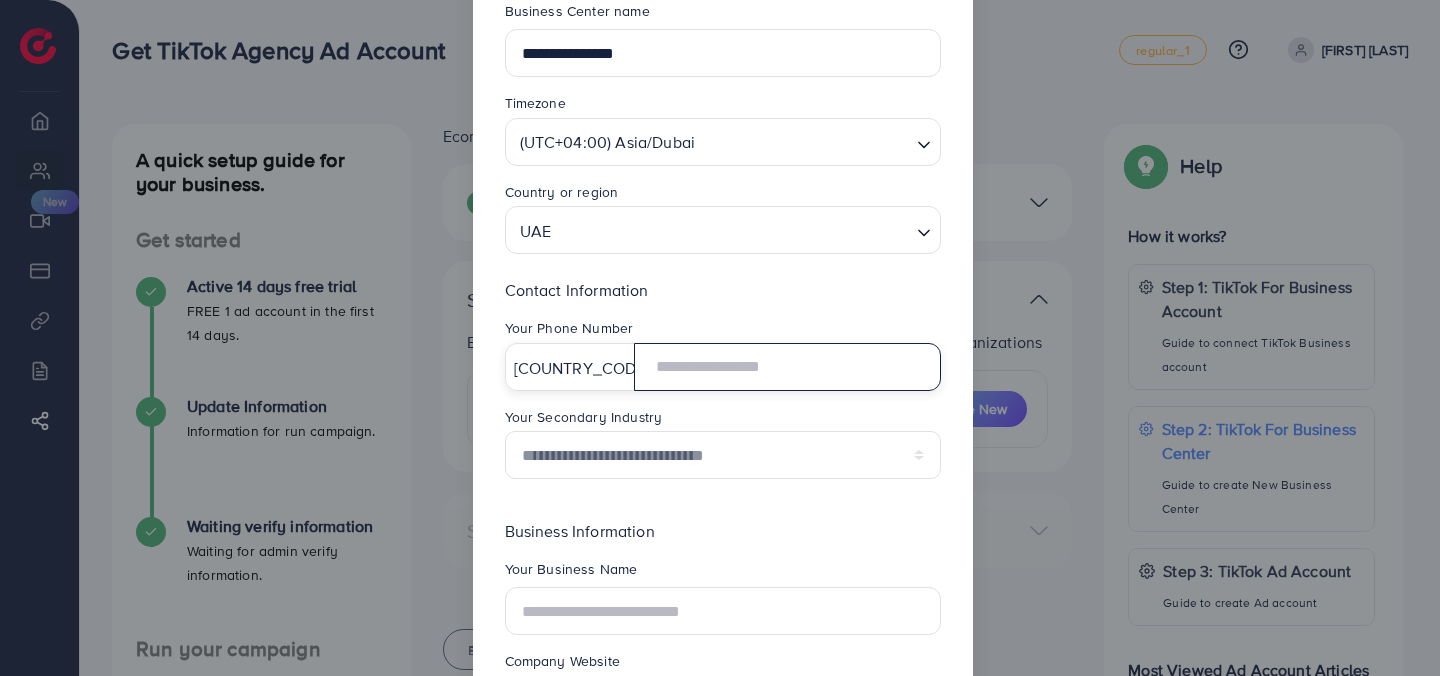 click at bounding box center [787, 367] 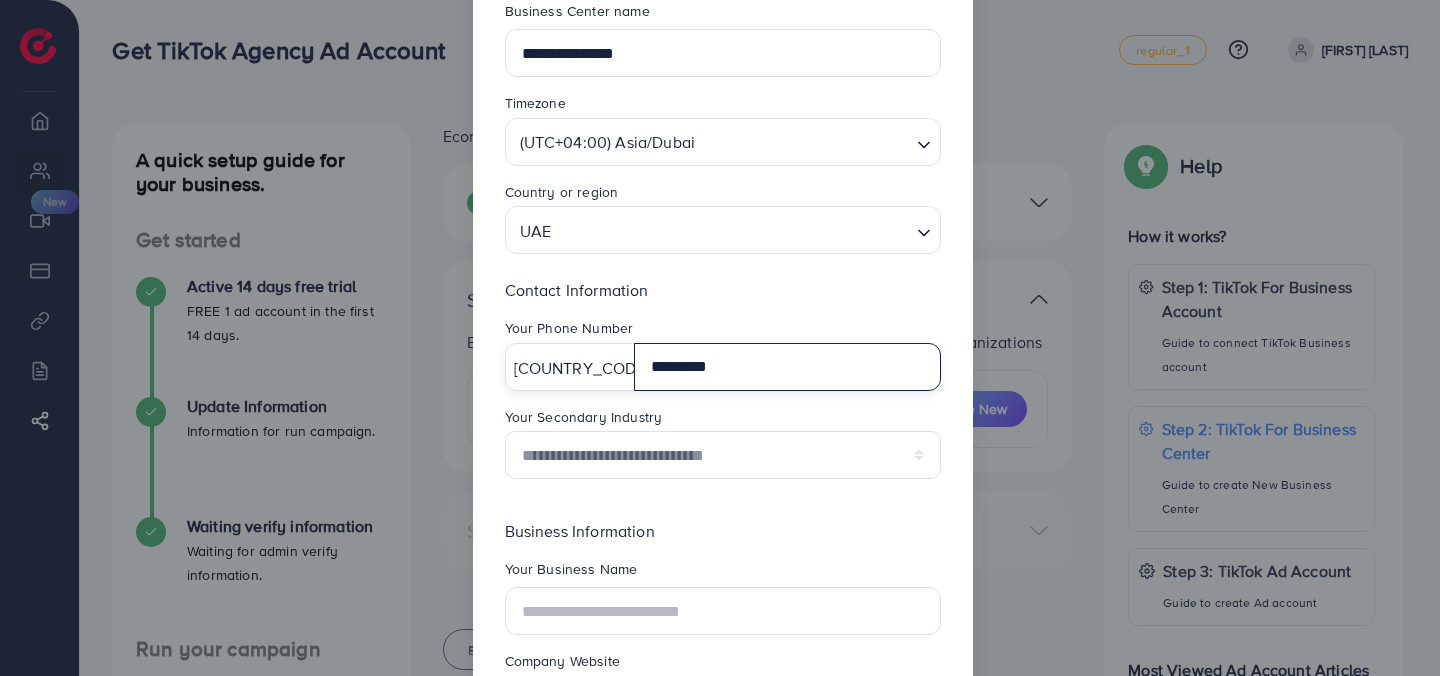 type on "*********" 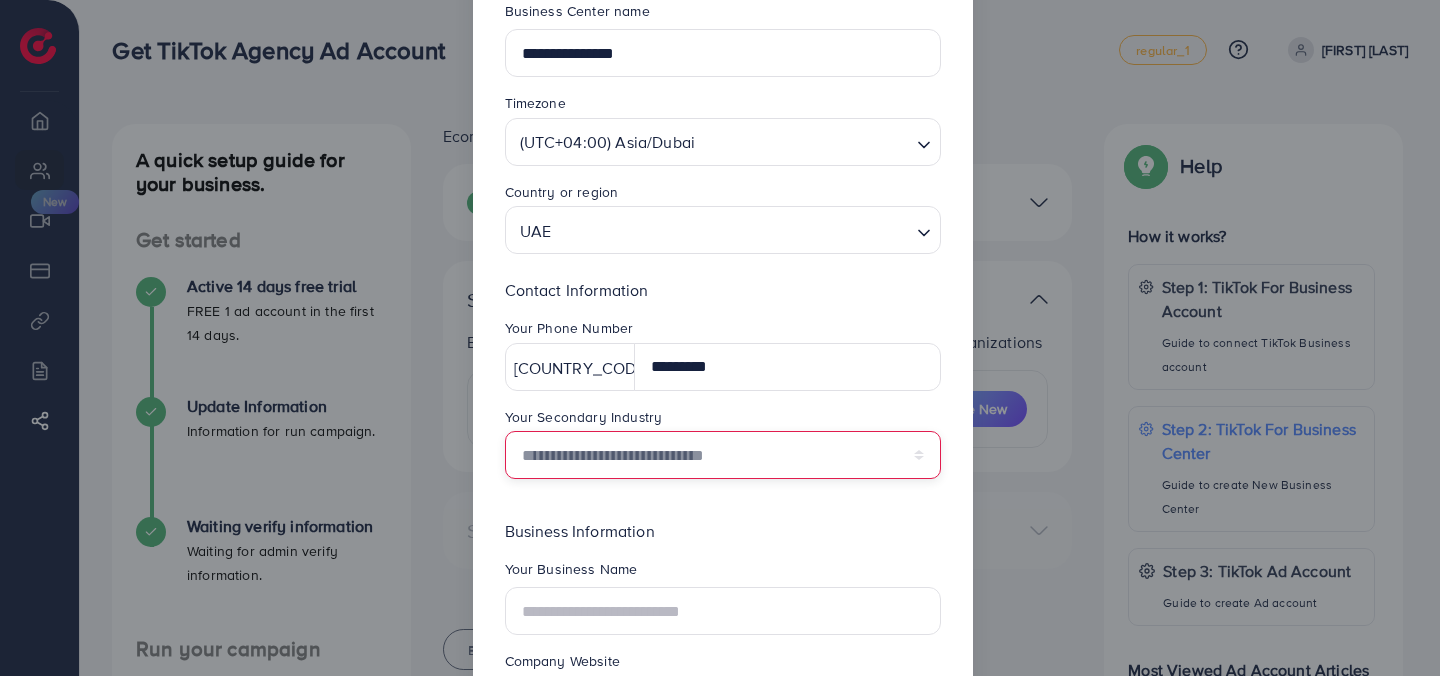 click on "**********" at bounding box center [723, 455] 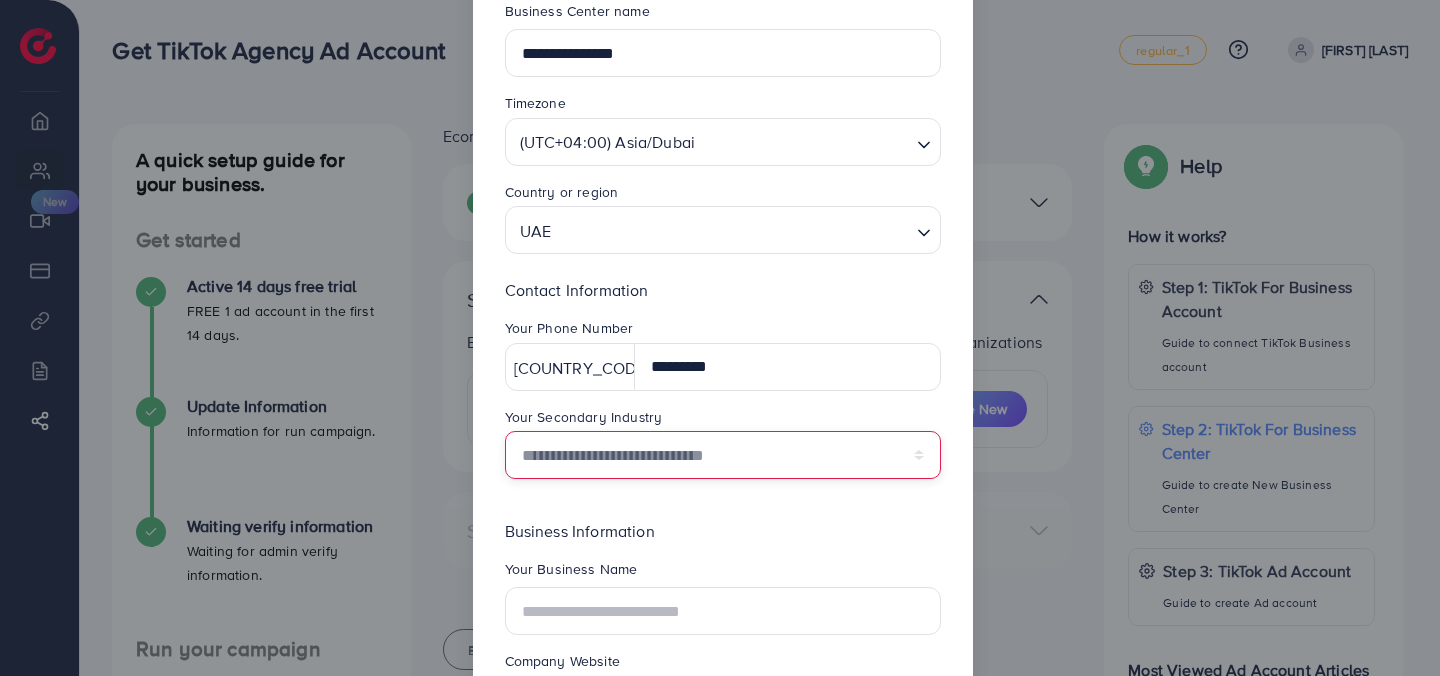 select on "******" 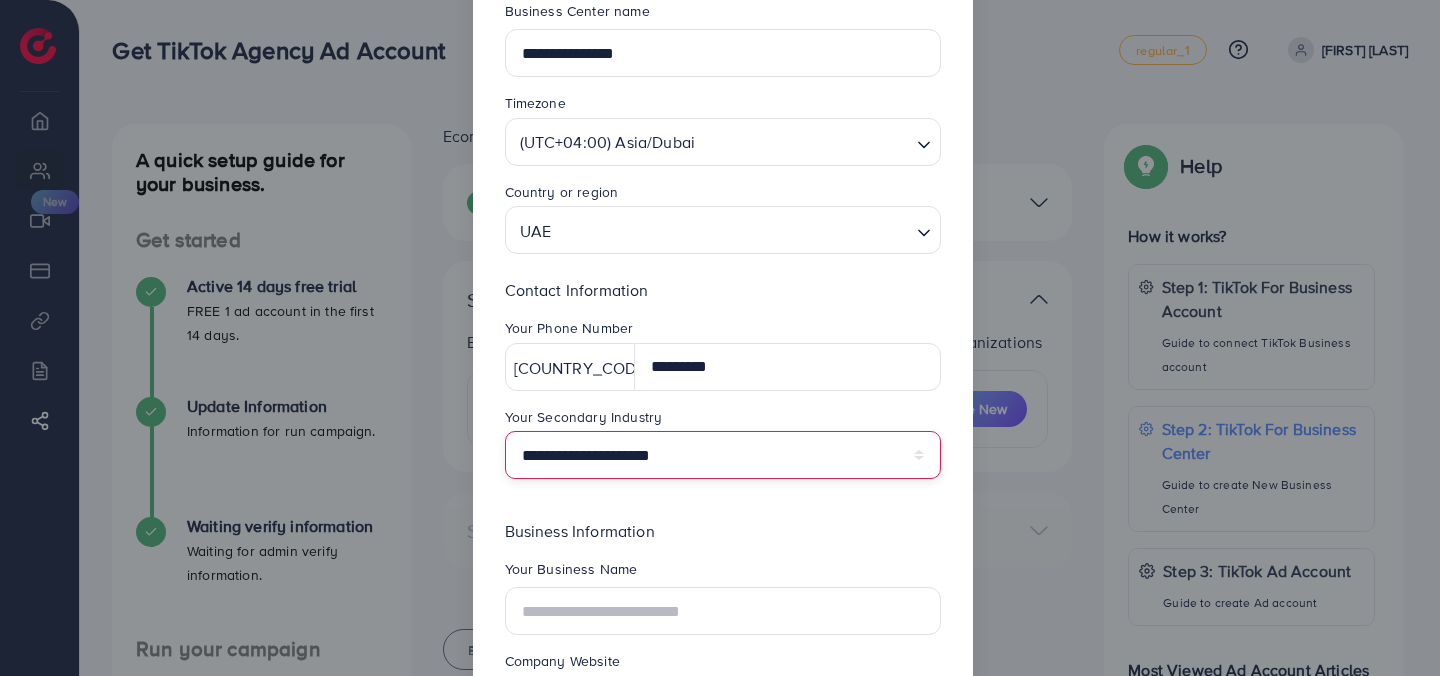 scroll, scrollTop: 307, scrollLeft: 0, axis: vertical 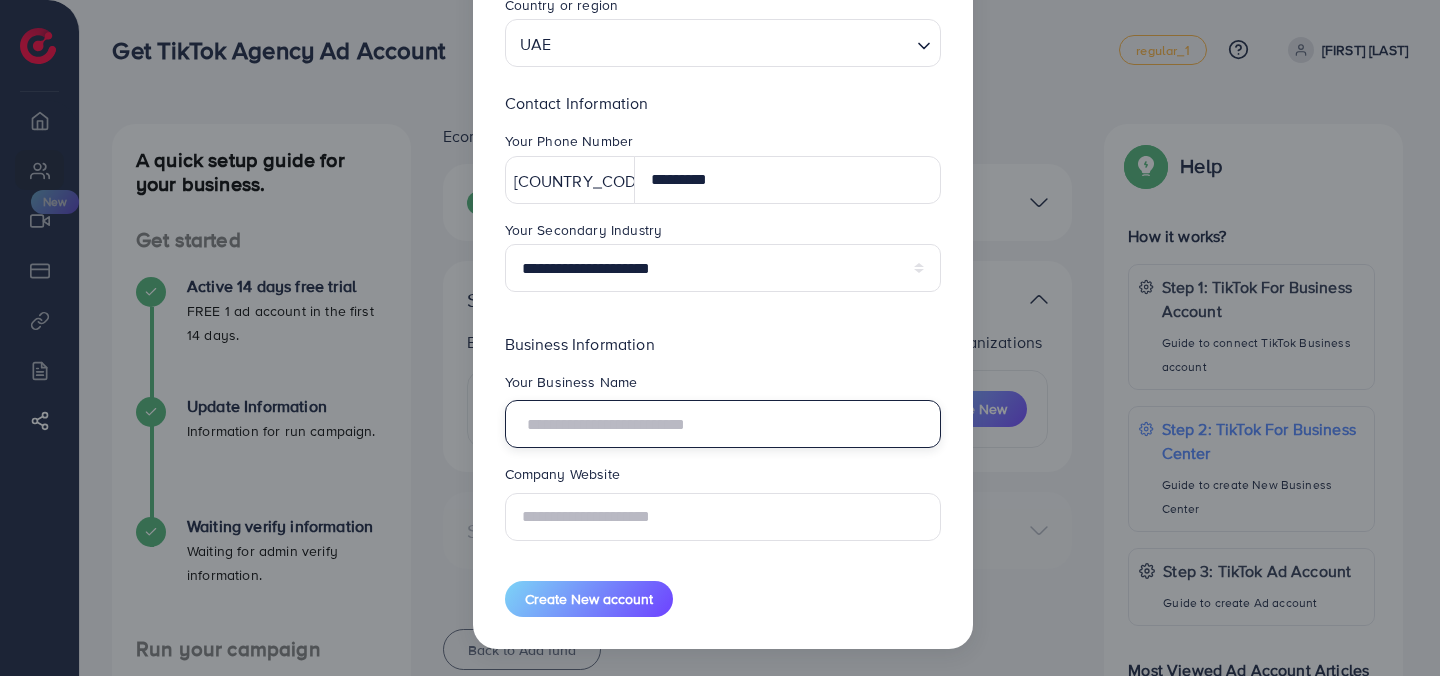 click at bounding box center (723, 424) 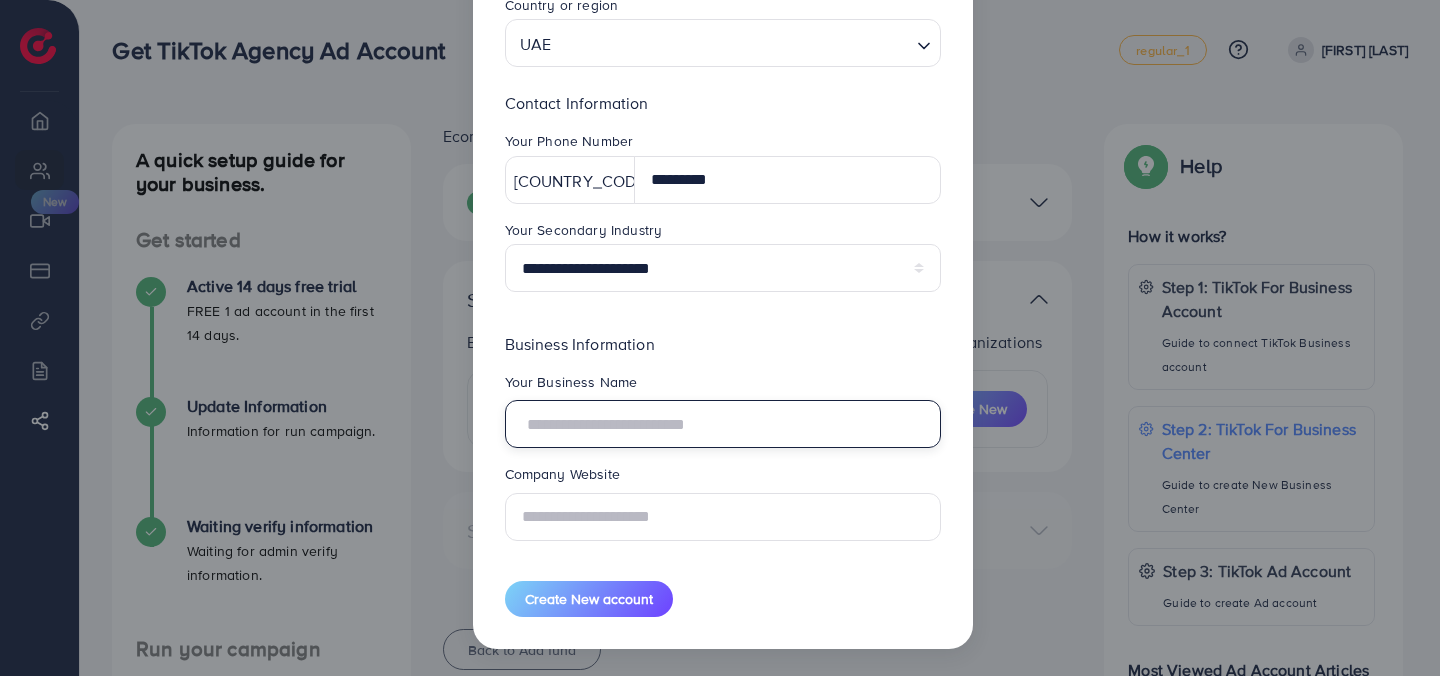 type on "**********" 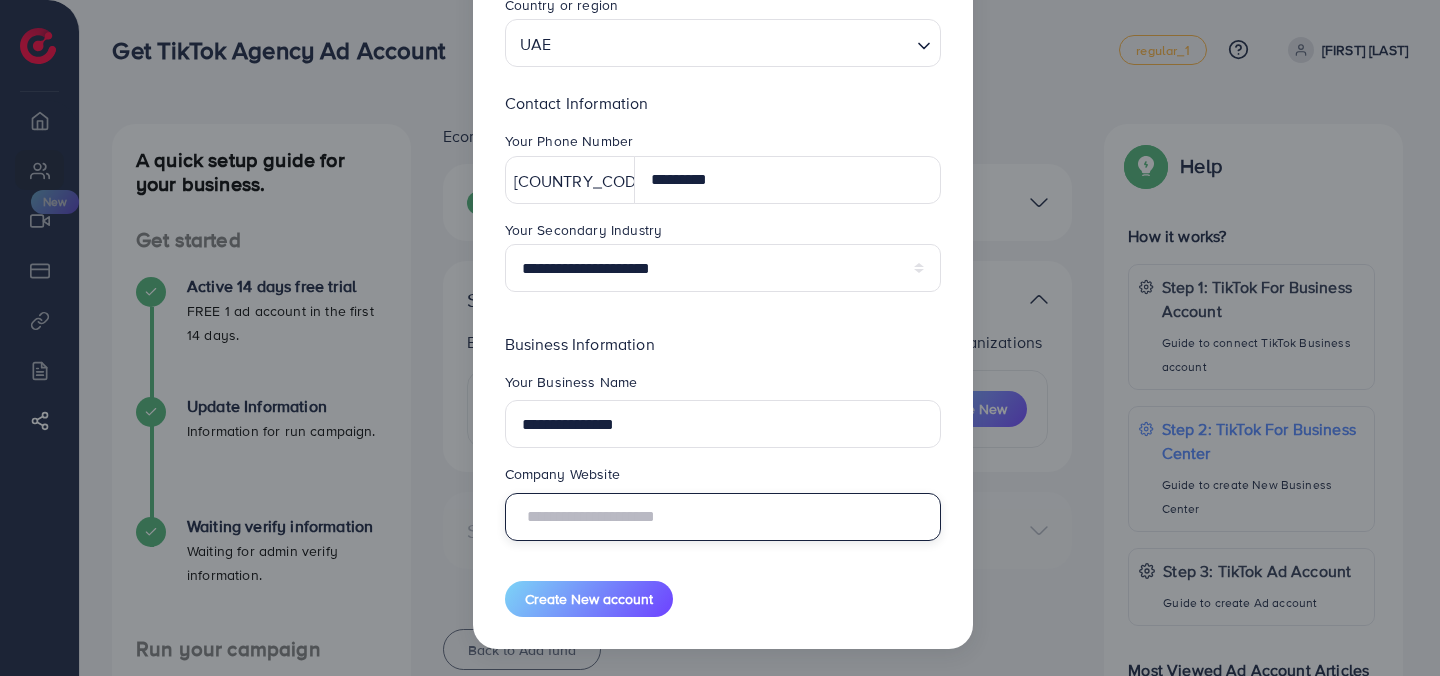 click at bounding box center (723, 517) 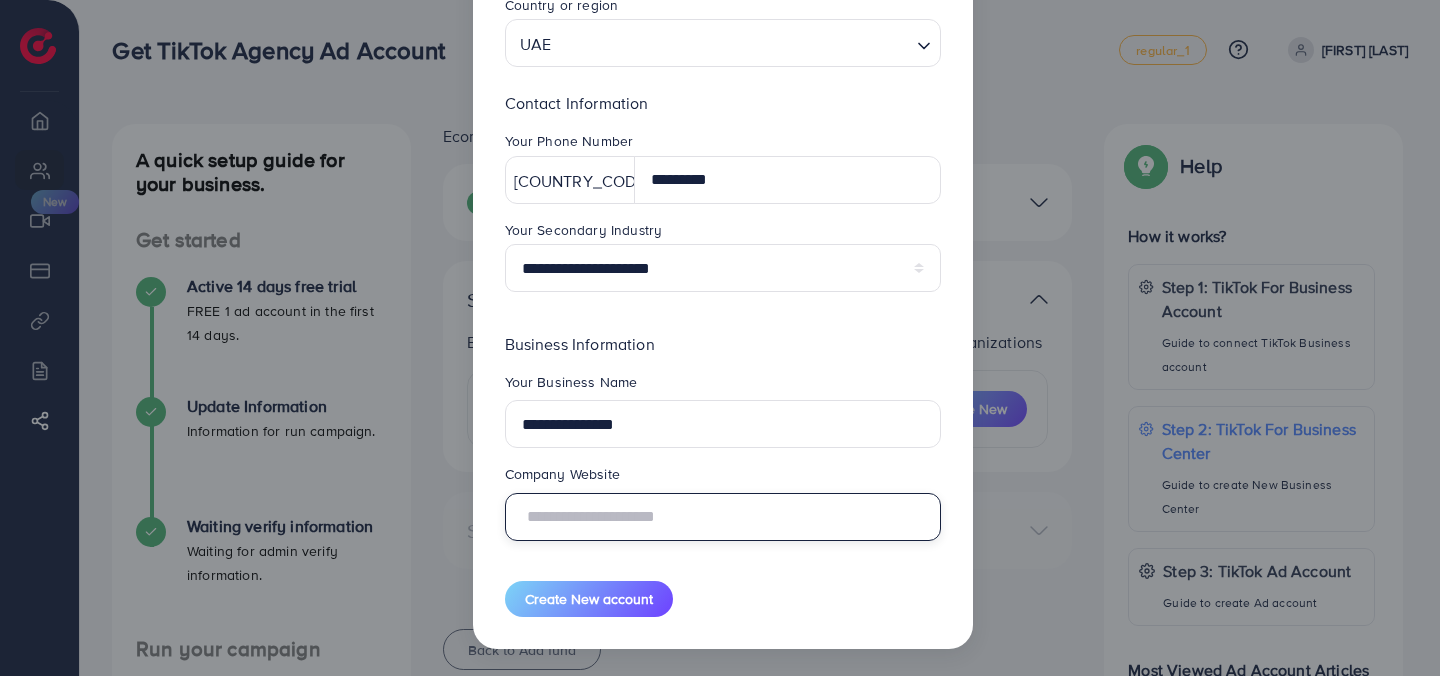 type on "**********" 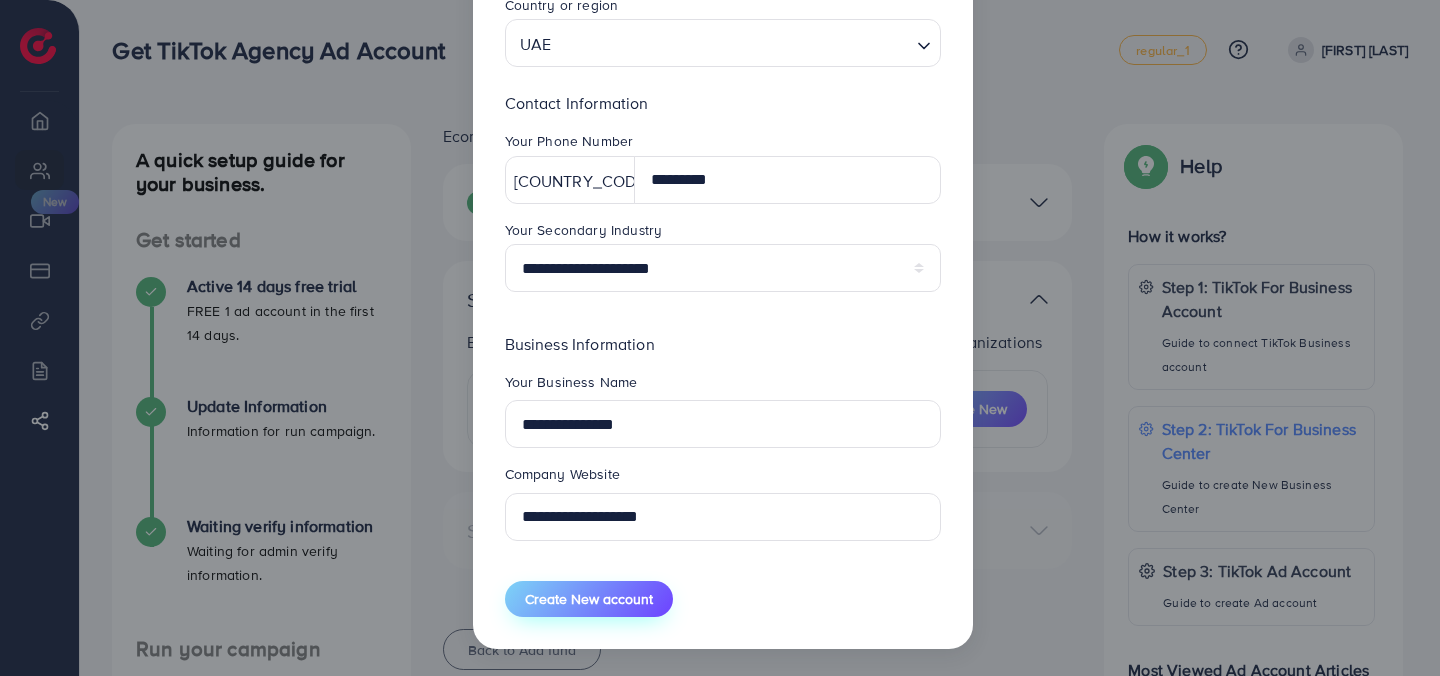 click on "Create New account" at bounding box center (589, 599) 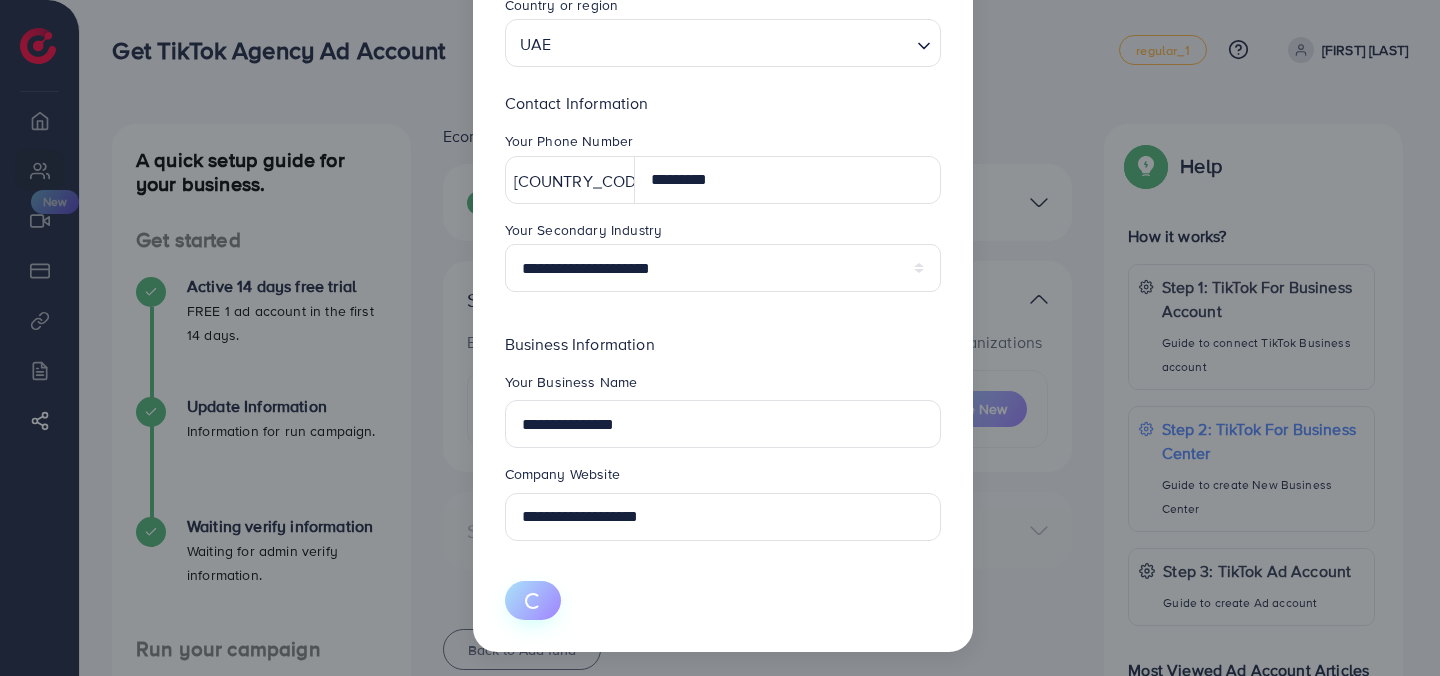 type 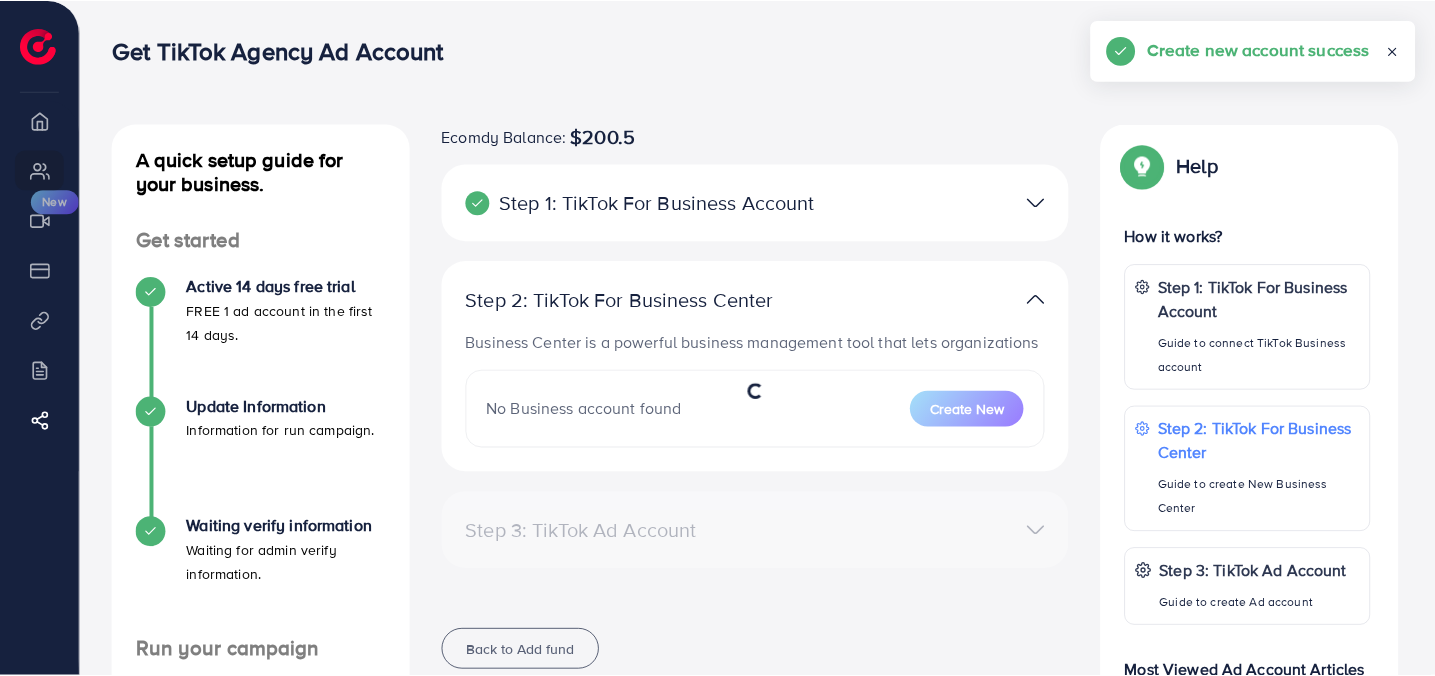 scroll, scrollTop: 161, scrollLeft: 0, axis: vertical 